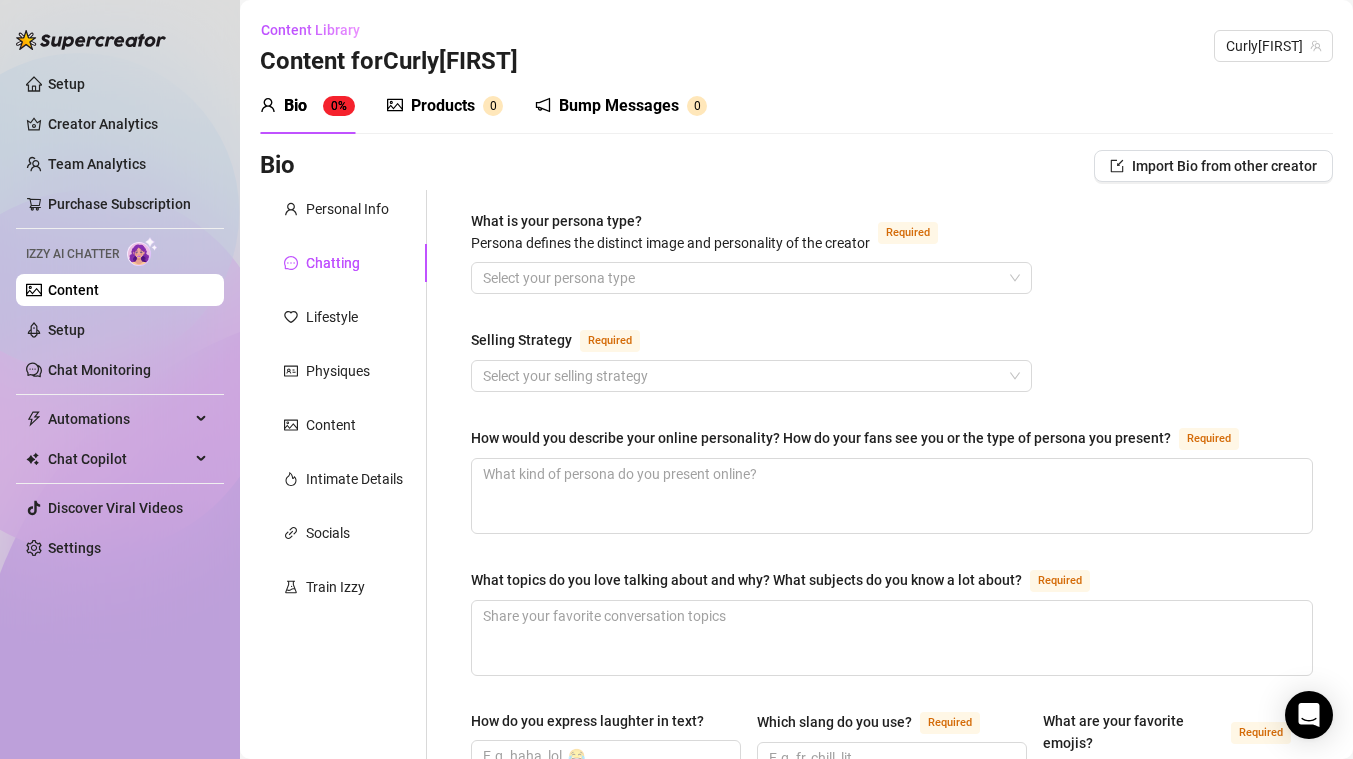 scroll, scrollTop: 0, scrollLeft: 0, axis: both 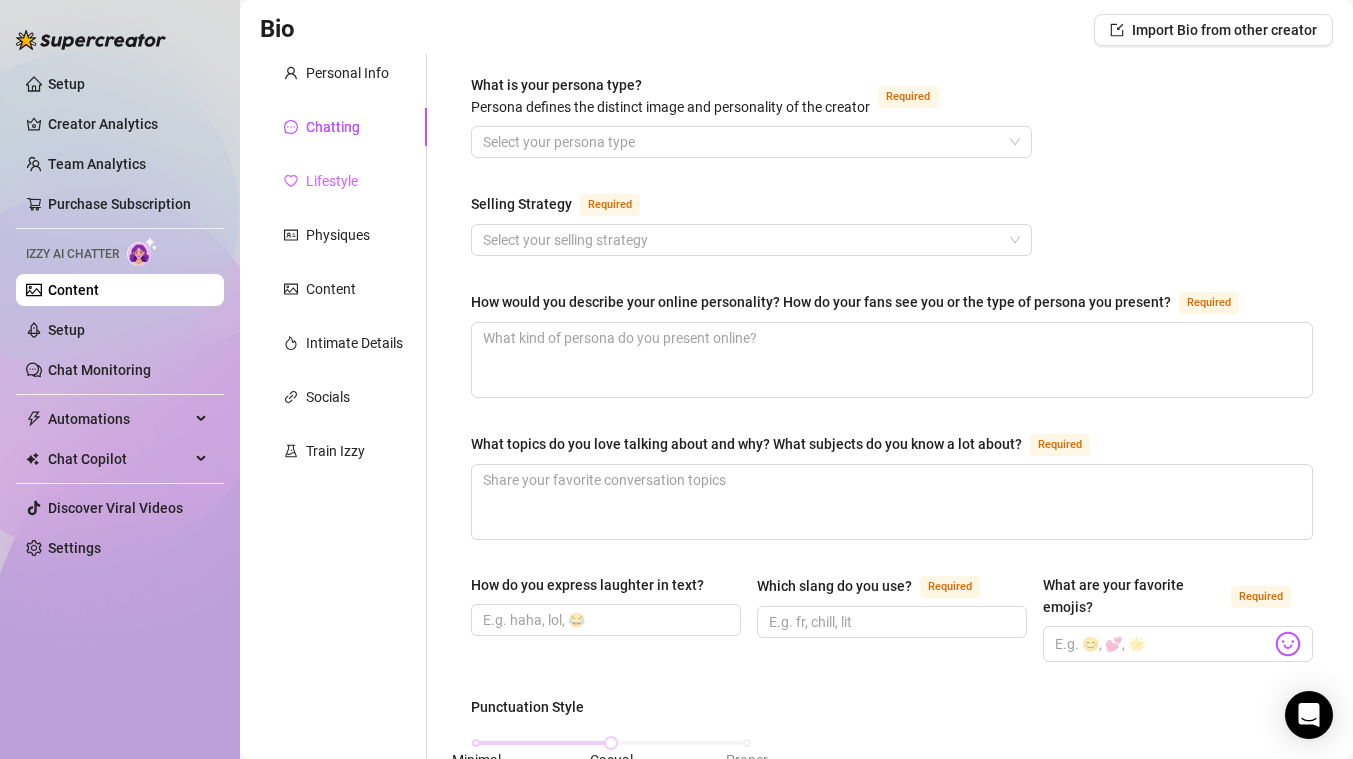 click on "Lifestyle" at bounding box center (343, 181) 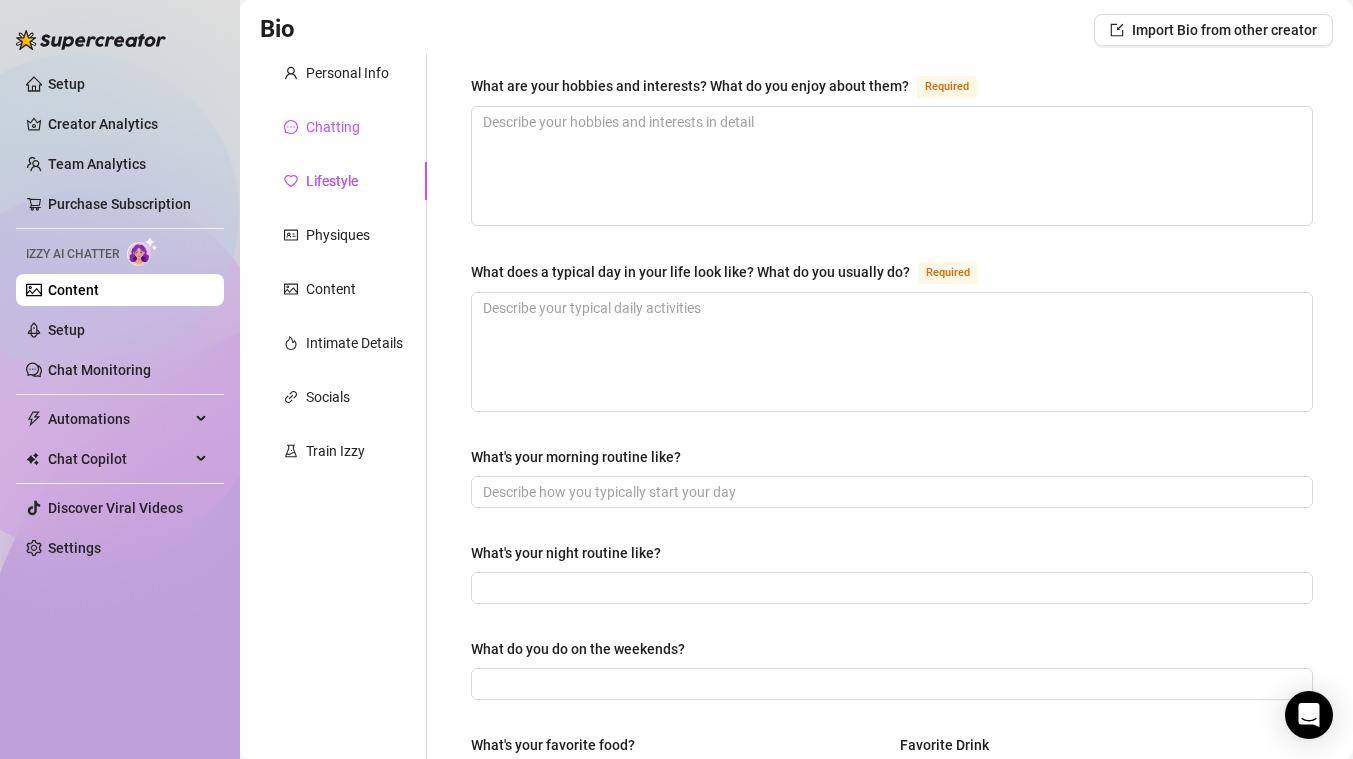 click on "Chatting" at bounding box center (333, 127) 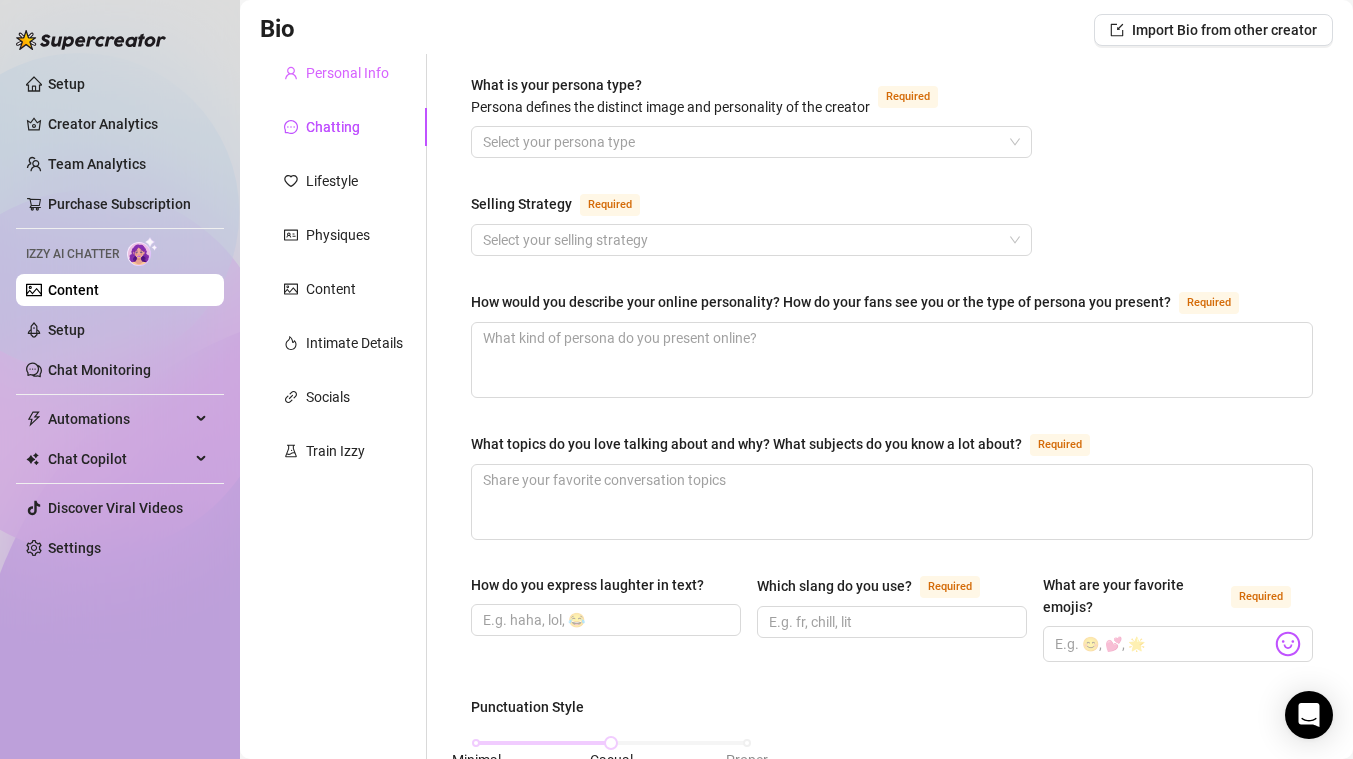 click on "Personal Info" at bounding box center [343, 73] 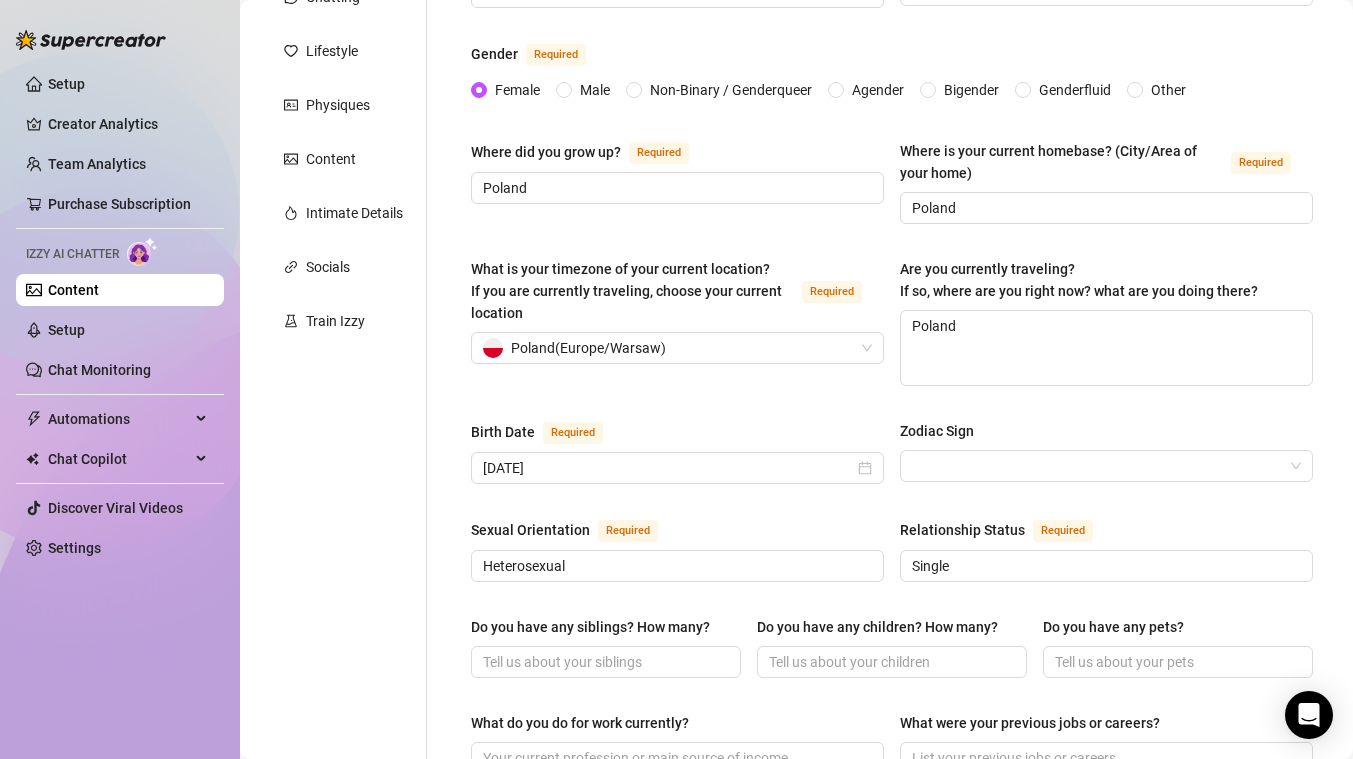 scroll, scrollTop: 300, scrollLeft: 0, axis: vertical 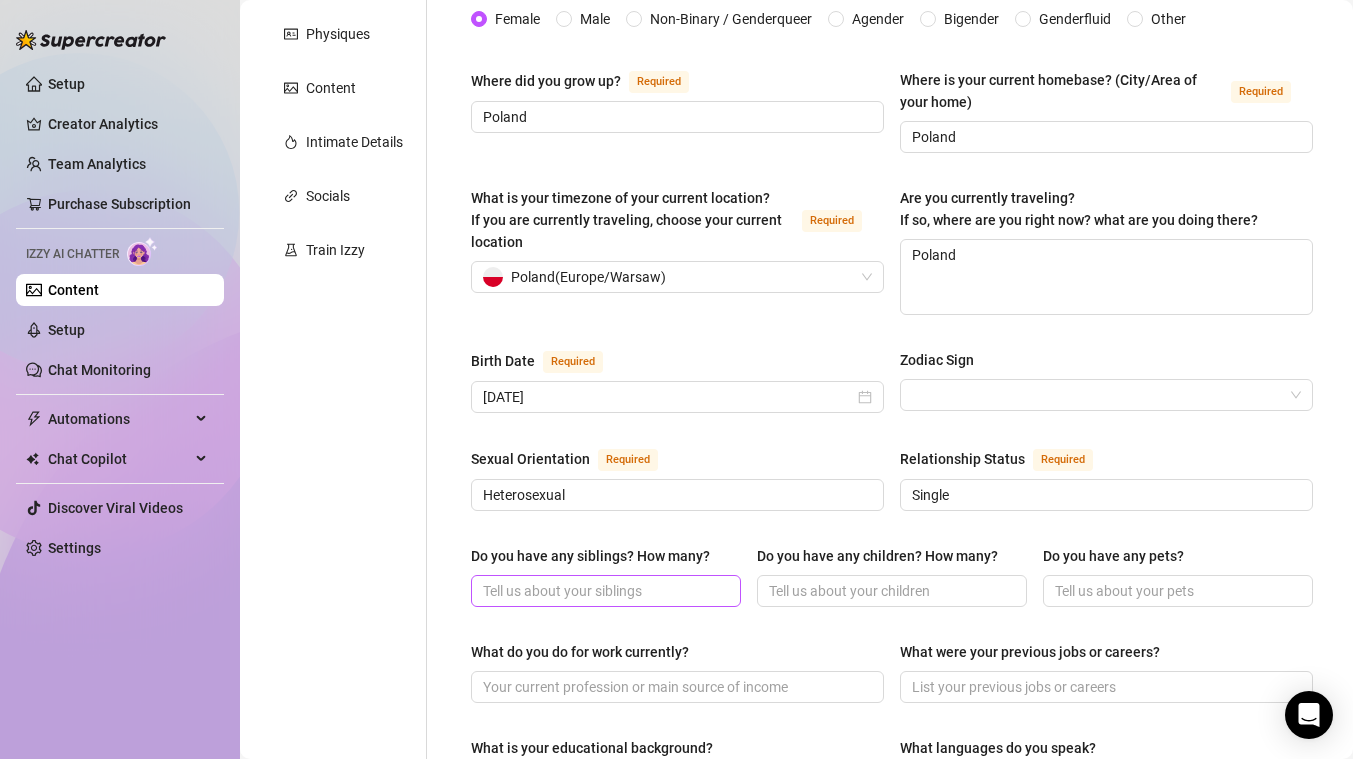 click at bounding box center [606, 591] 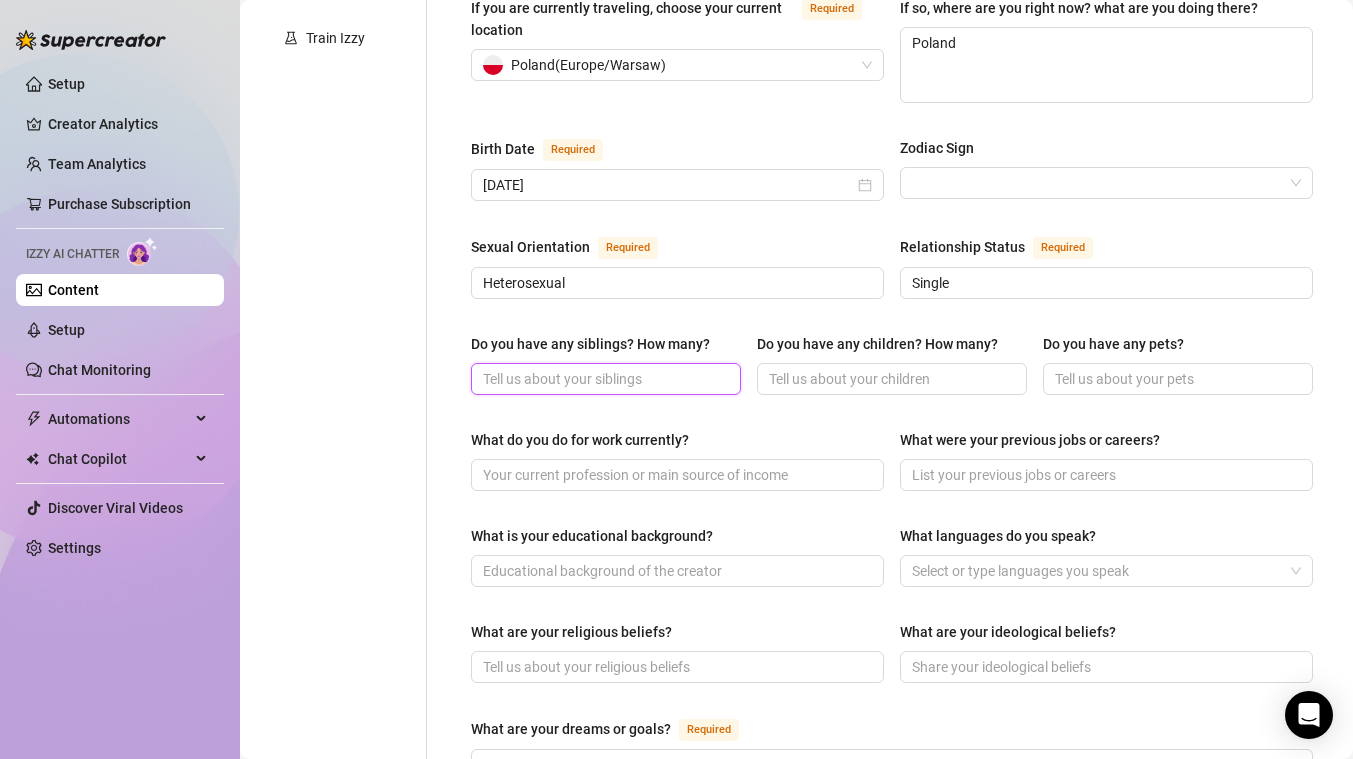 scroll, scrollTop: 550, scrollLeft: 0, axis: vertical 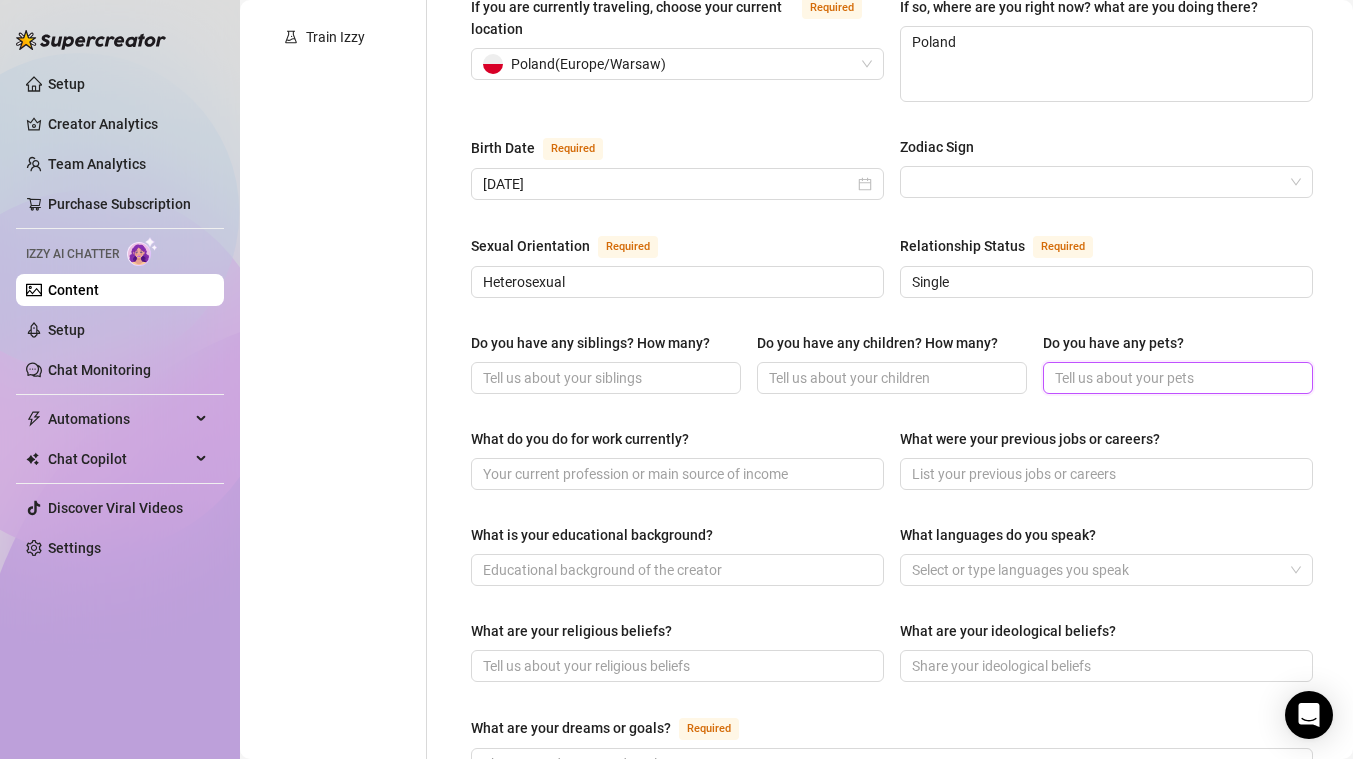 click on "Do you have any pets?" at bounding box center [1176, 378] 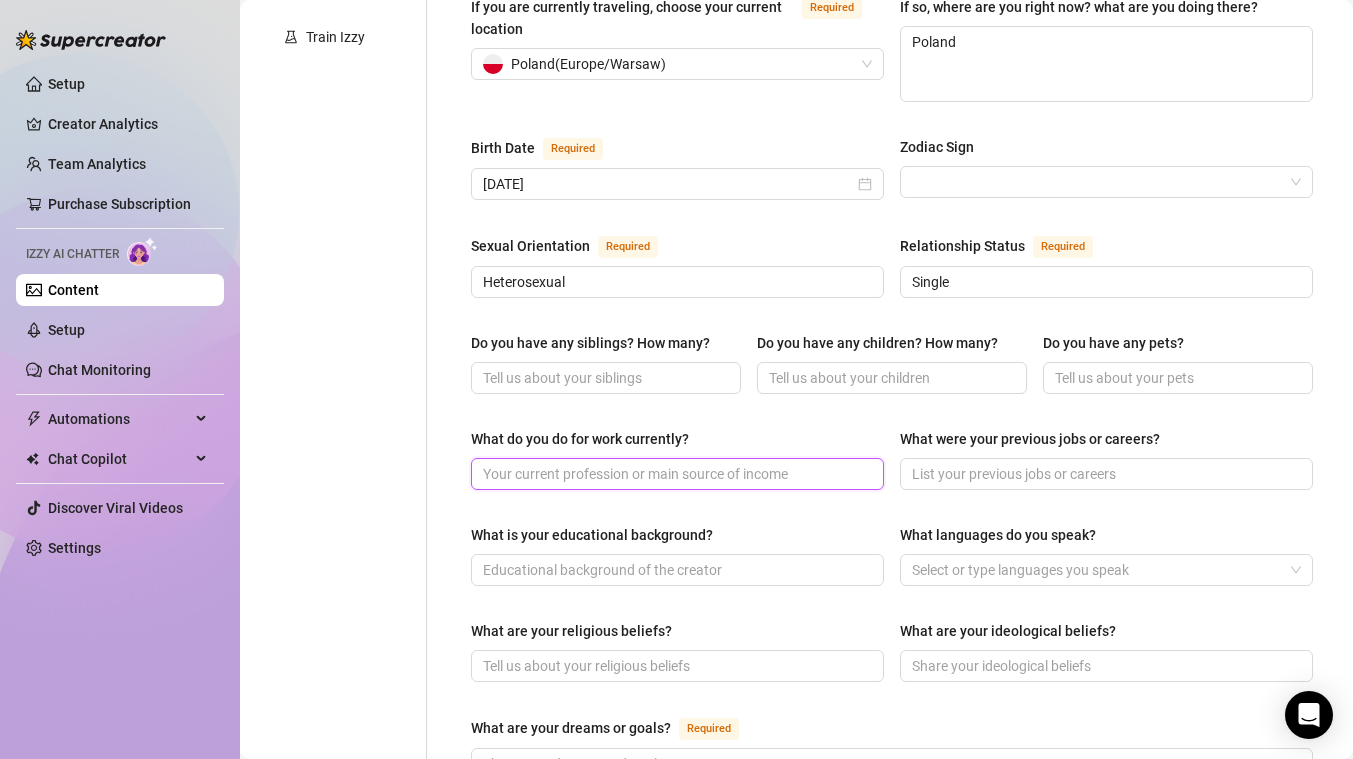 click on "What do you do for work currently?" at bounding box center (675, 474) 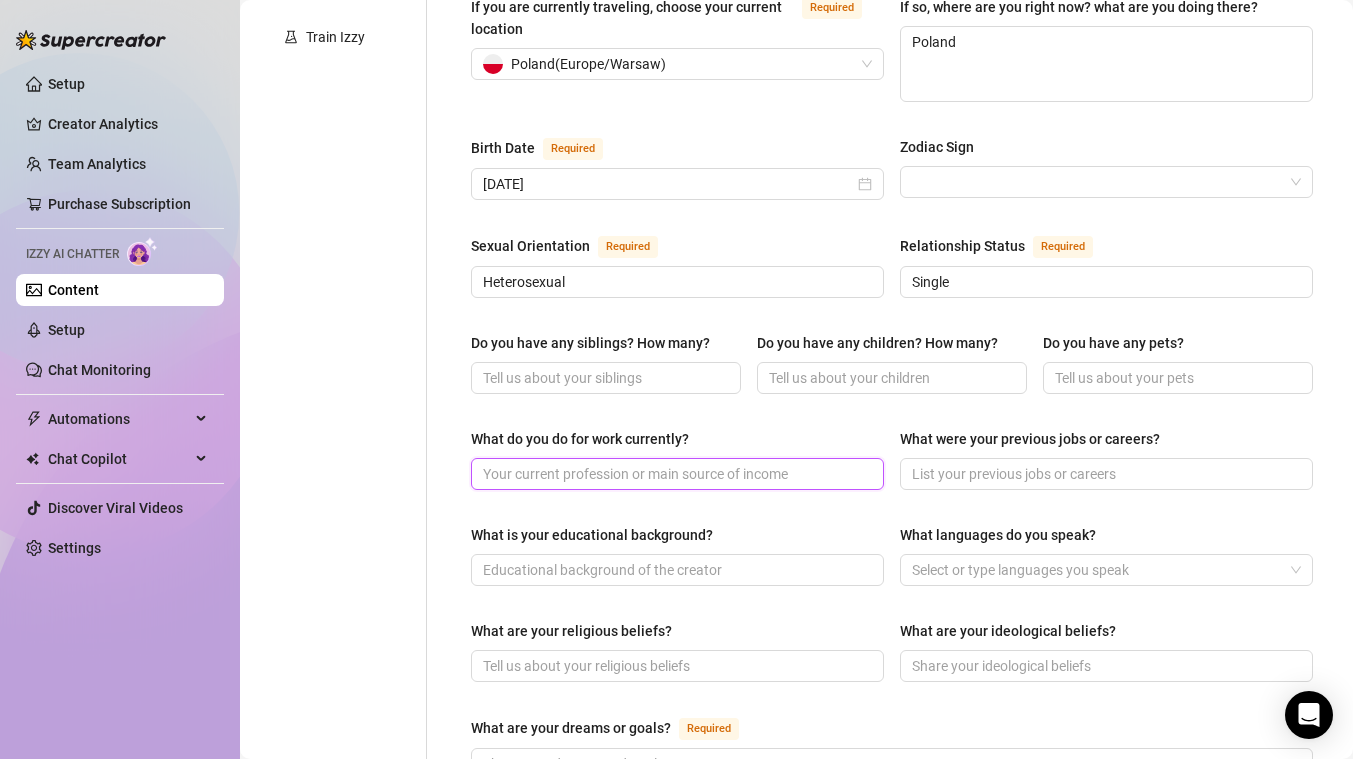 click on "What do you do for work currently?" at bounding box center (675, 474) 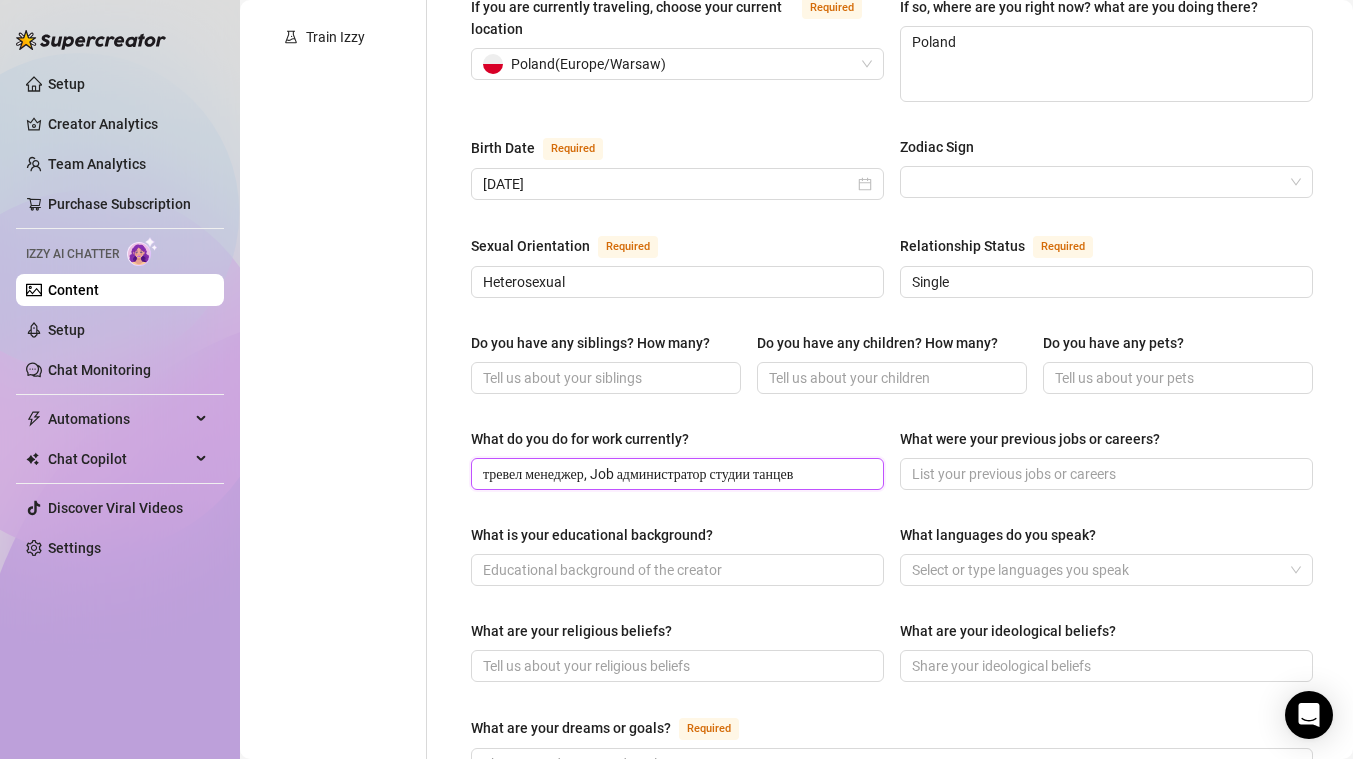 drag, startPoint x: 808, startPoint y: 469, endPoint x: 442, endPoint y: 465, distance: 366.02185 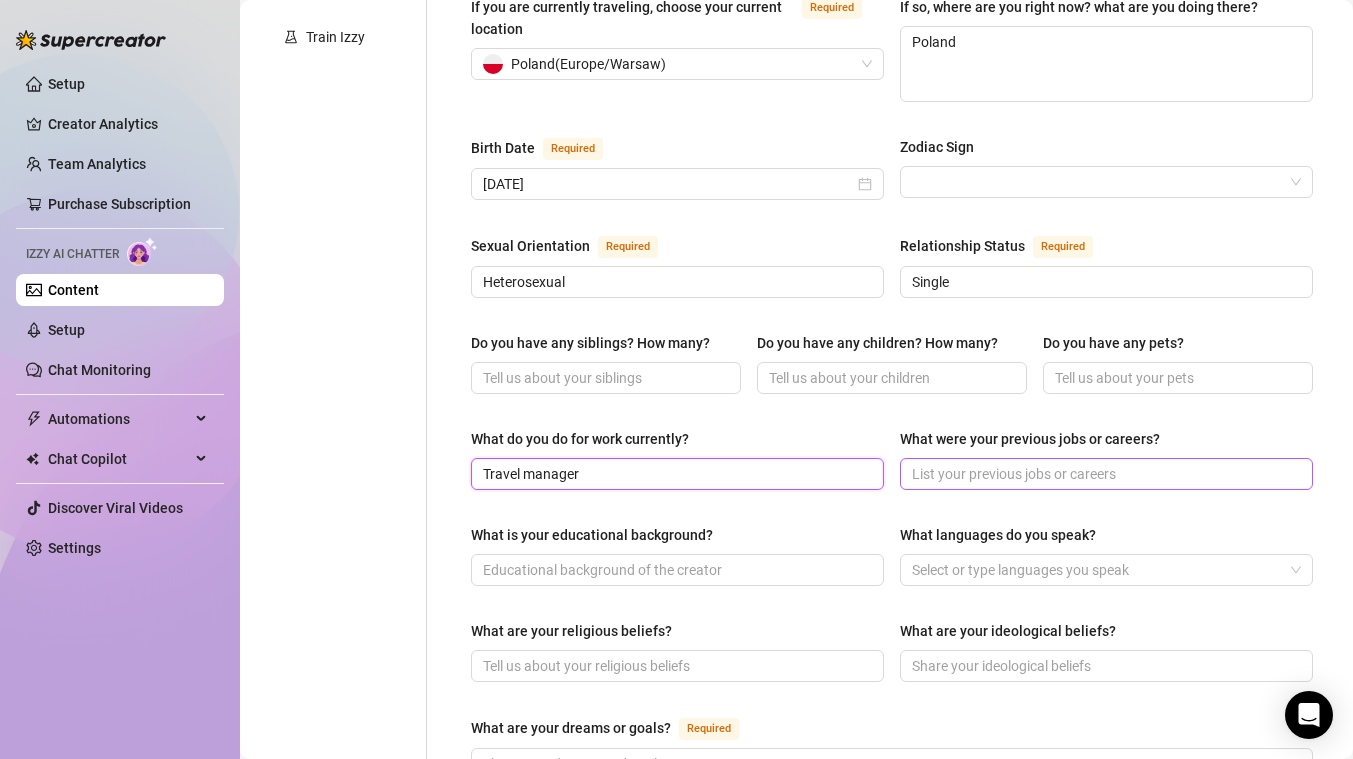 type on "Travel manager" 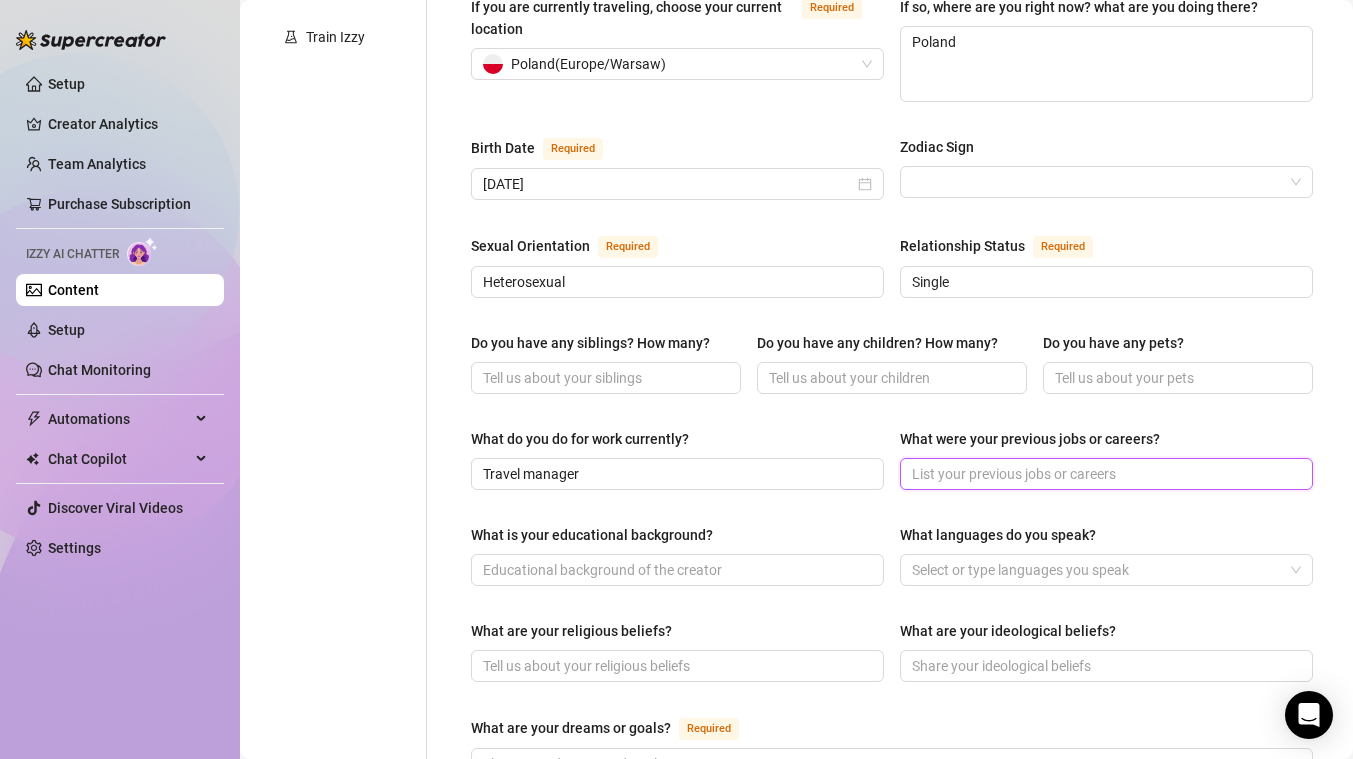 click on "What were your previous jobs or careers?" at bounding box center [1104, 474] 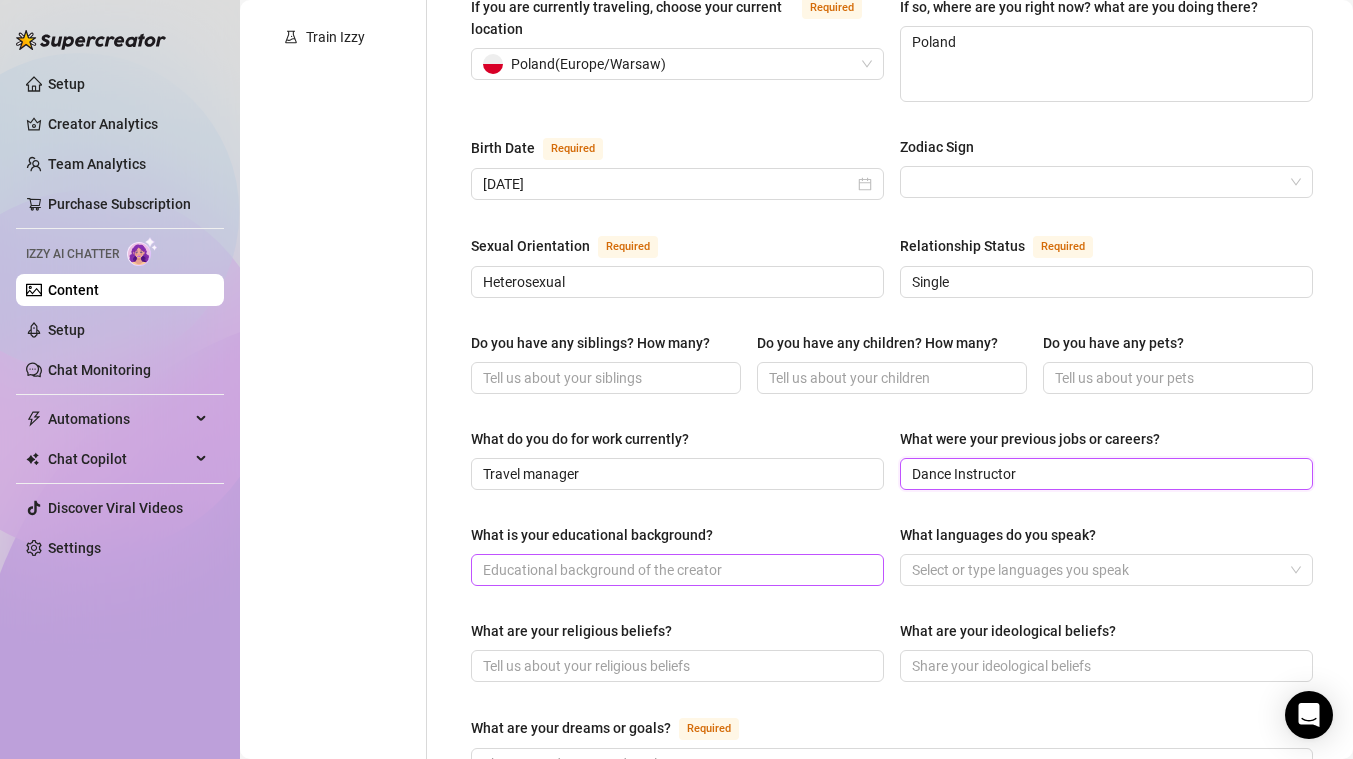 type on "Dance Instructor" 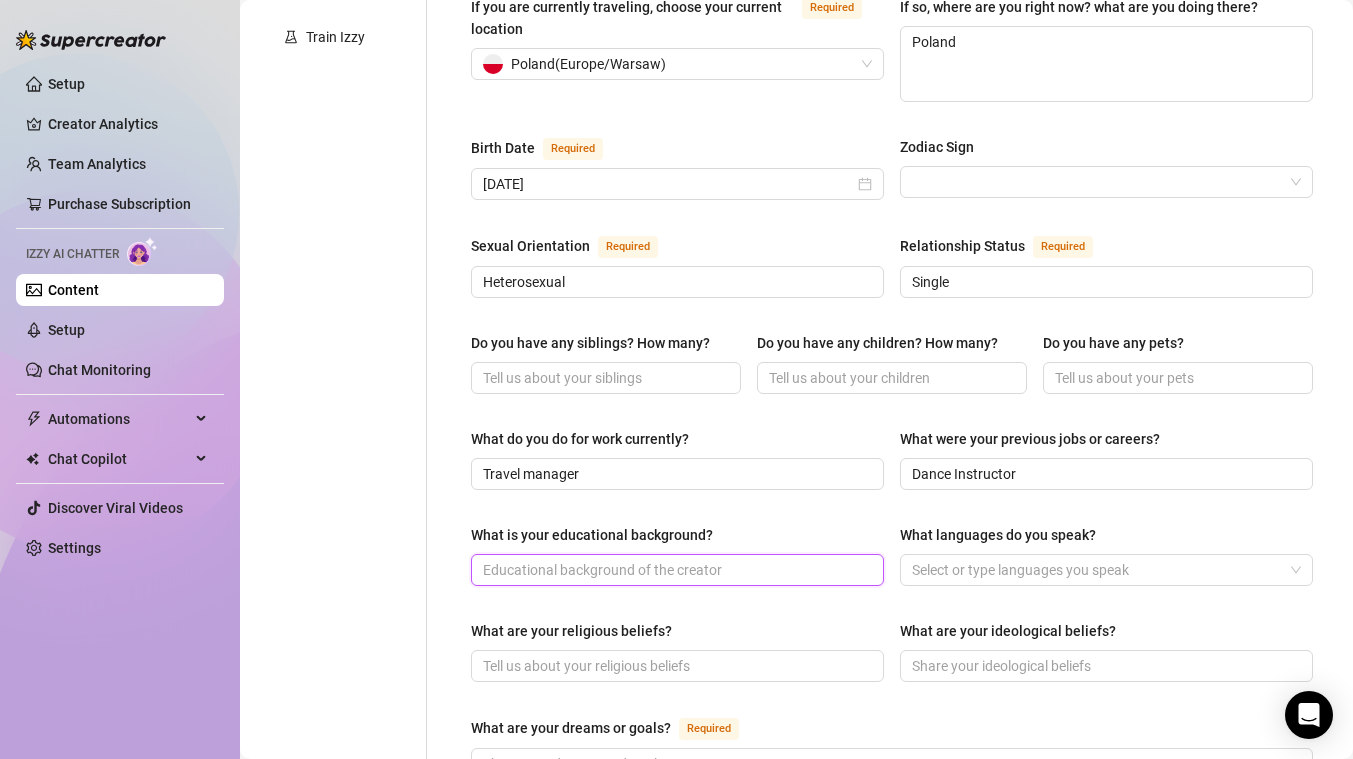 click on "What is your educational background?" at bounding box center (675, 570) 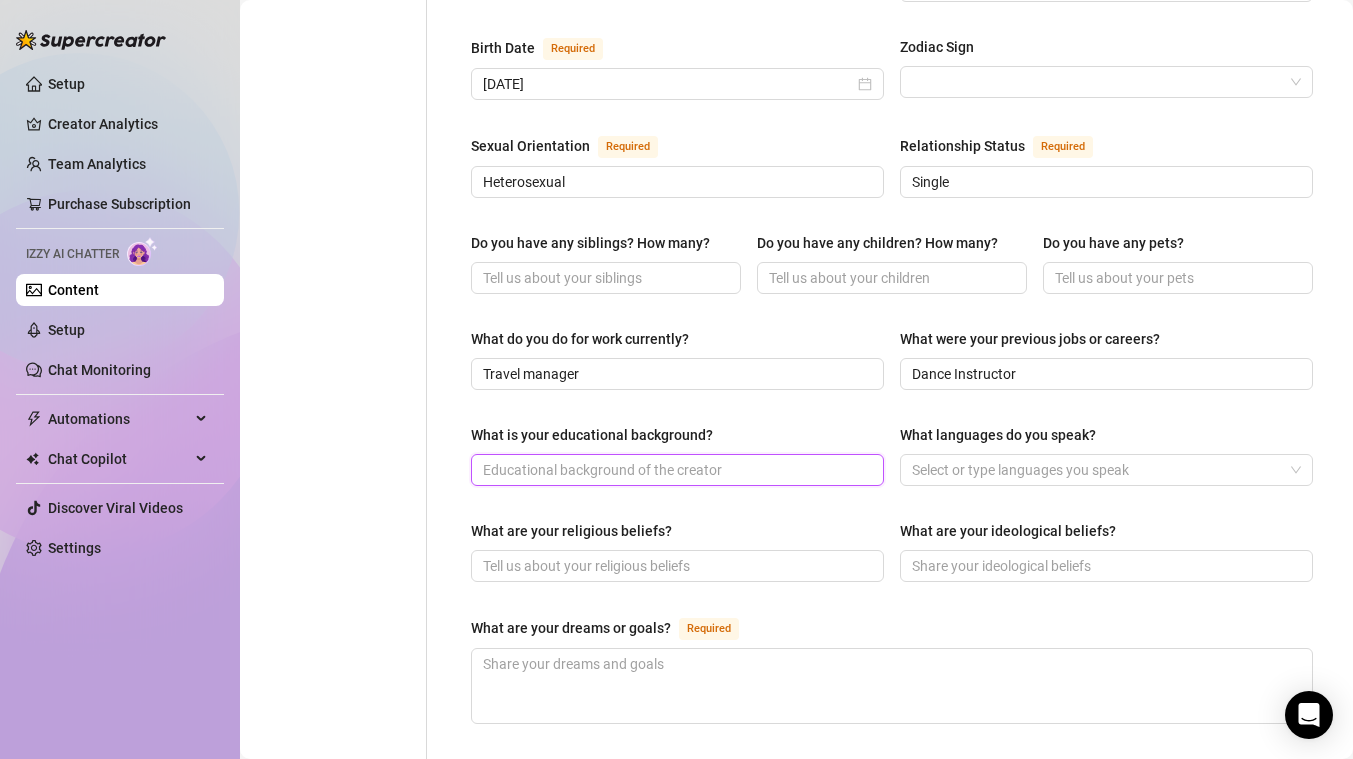 scroll, scrollTop: 653, scrollLeft: 0, axis: vertical 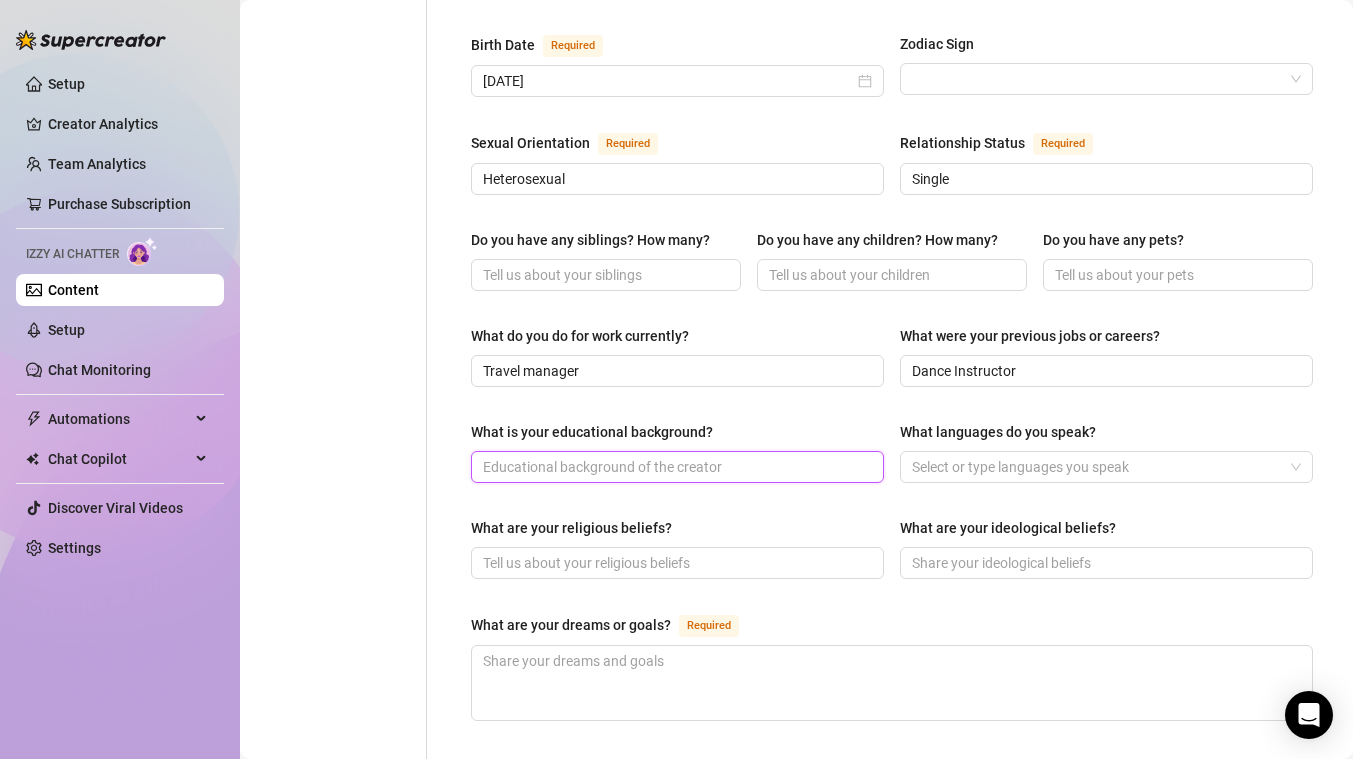 click on "What is your educational background?" at bounding box center [675, 467] 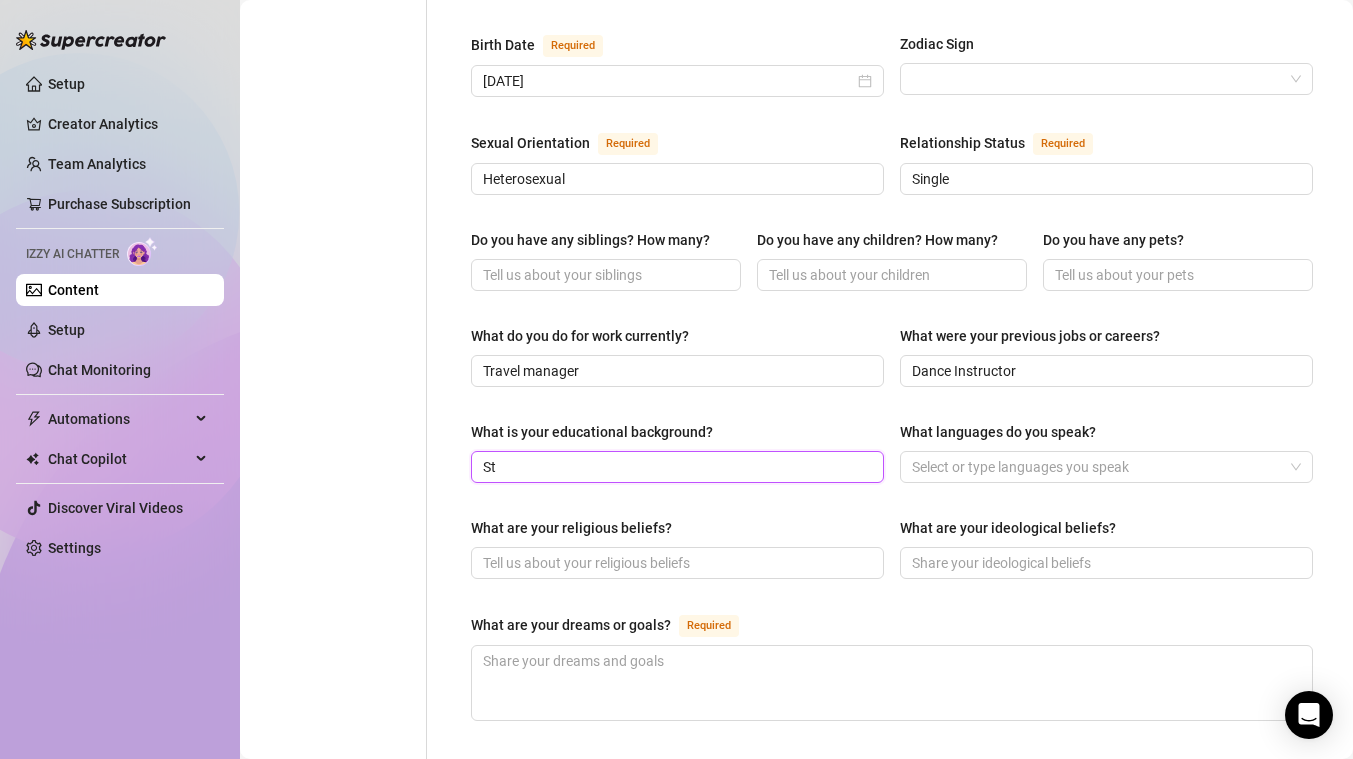 type on "S" 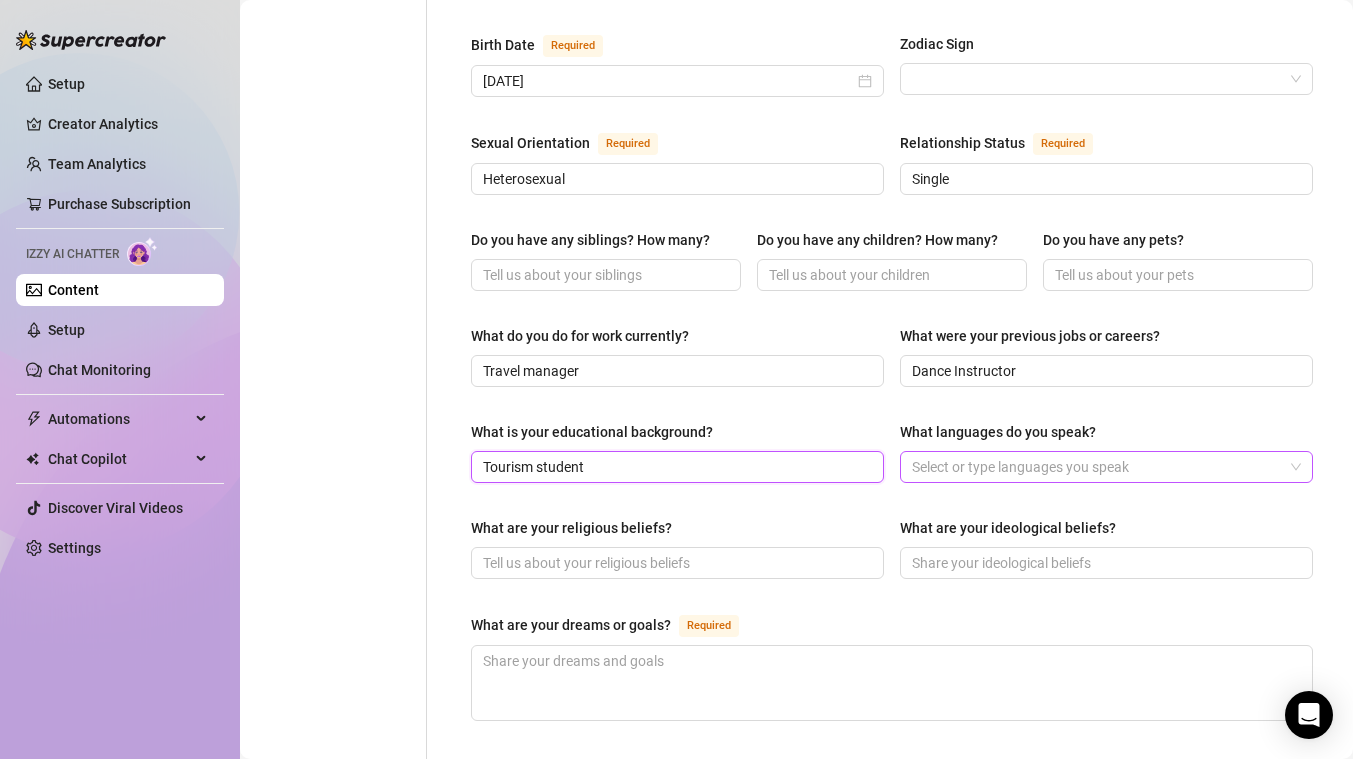 click at bounding box center [1096, 467] 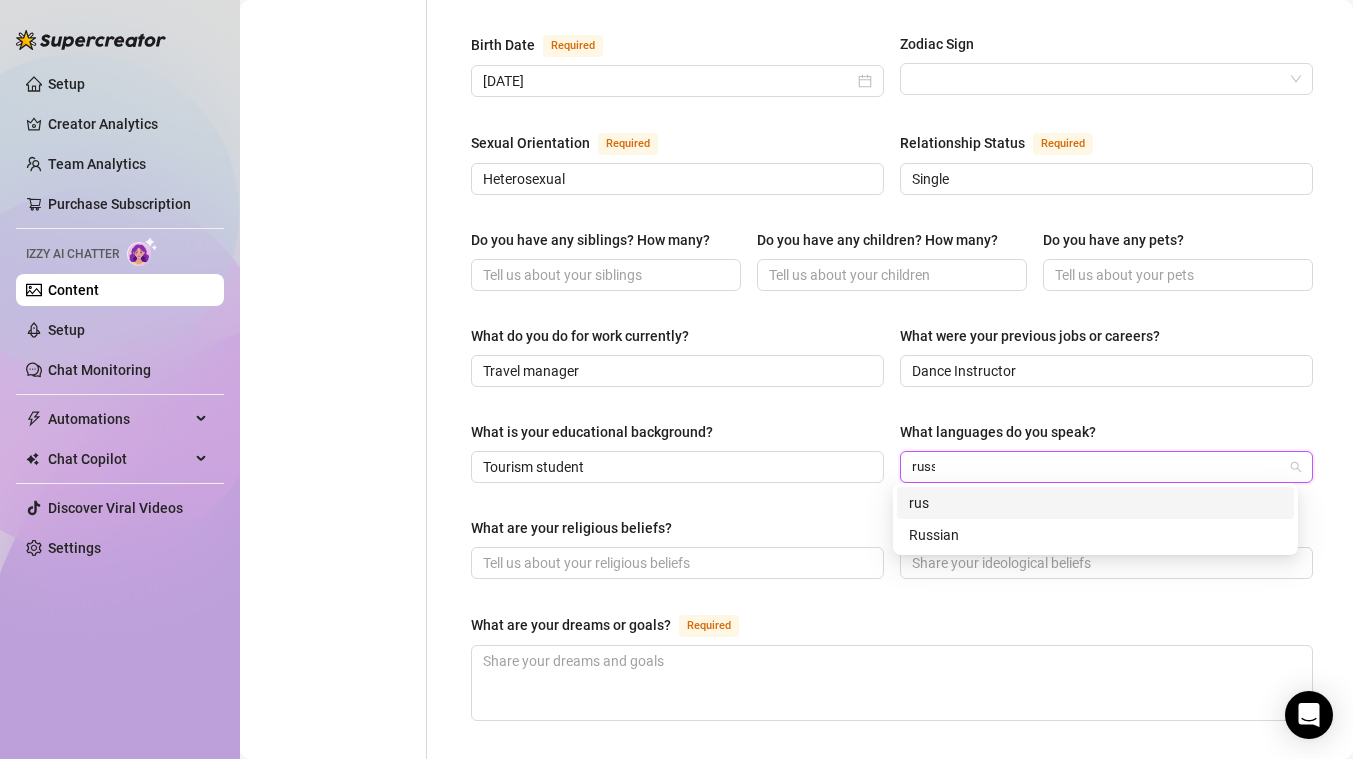 type on "russi" 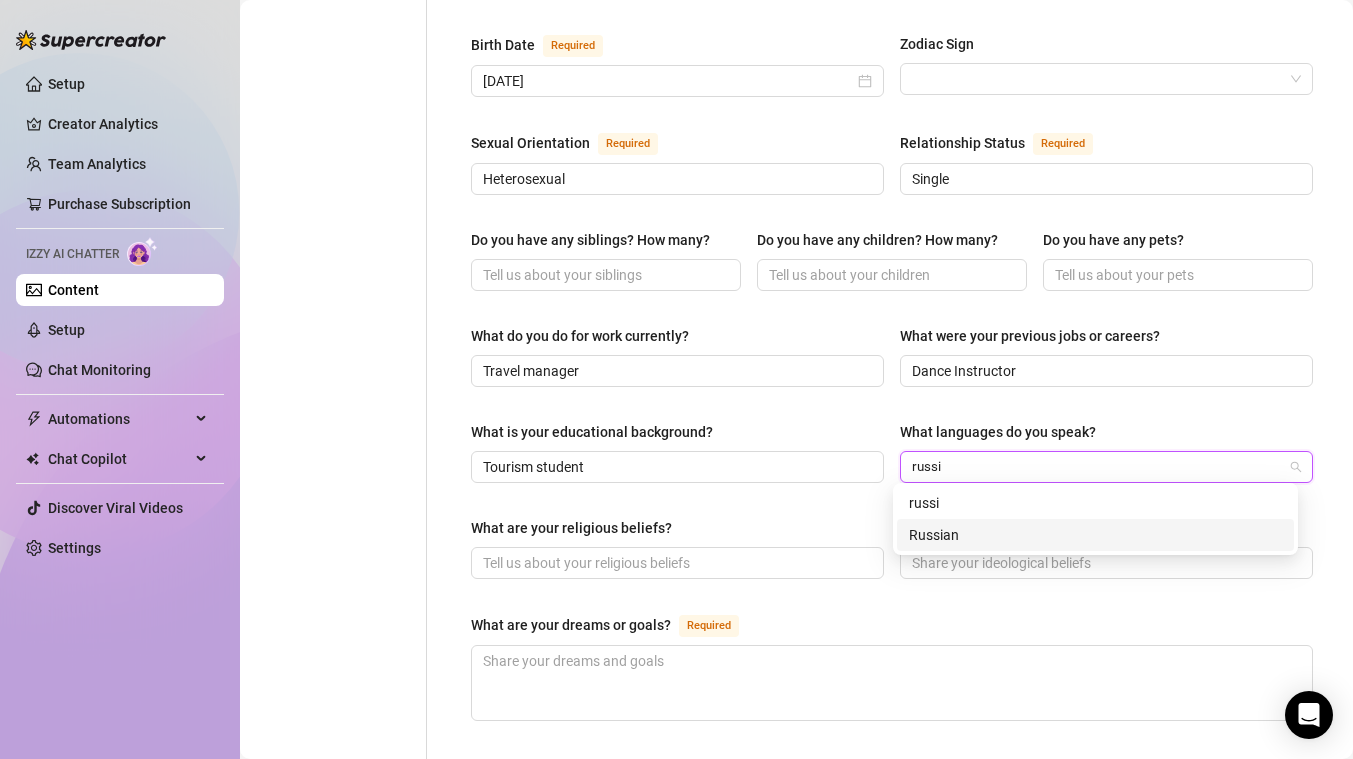 click on "Russian" at bounding box center [1095, 535] 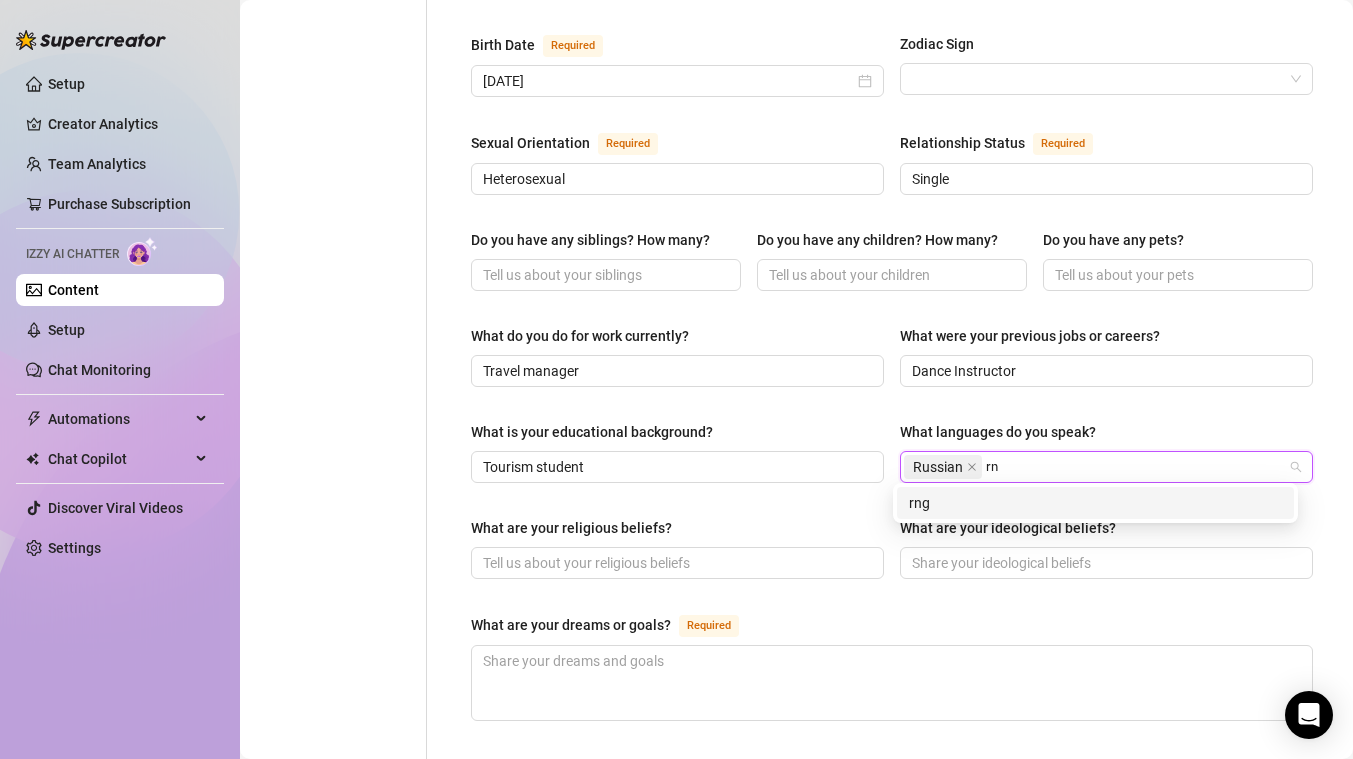 type on "r" 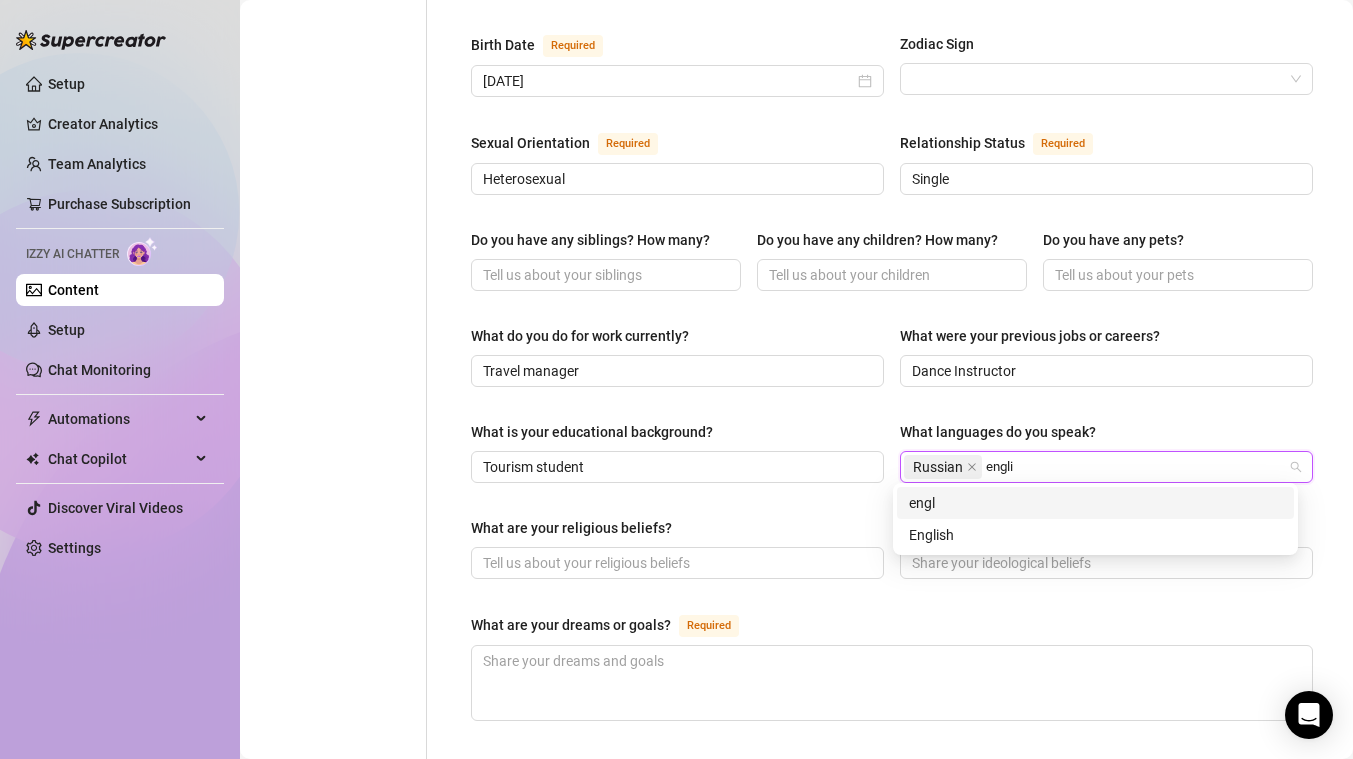 type on "englis" 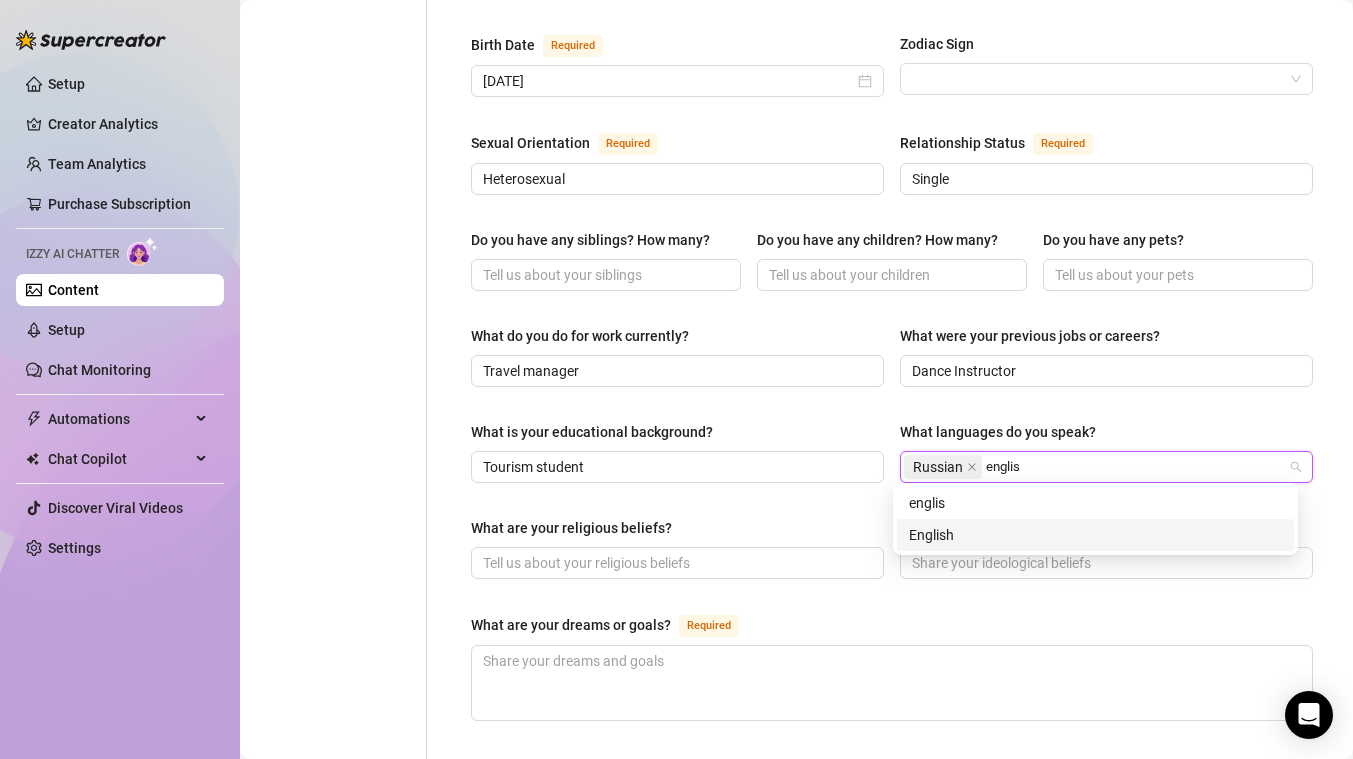 click on "English" at bounding box center [1095, 535] 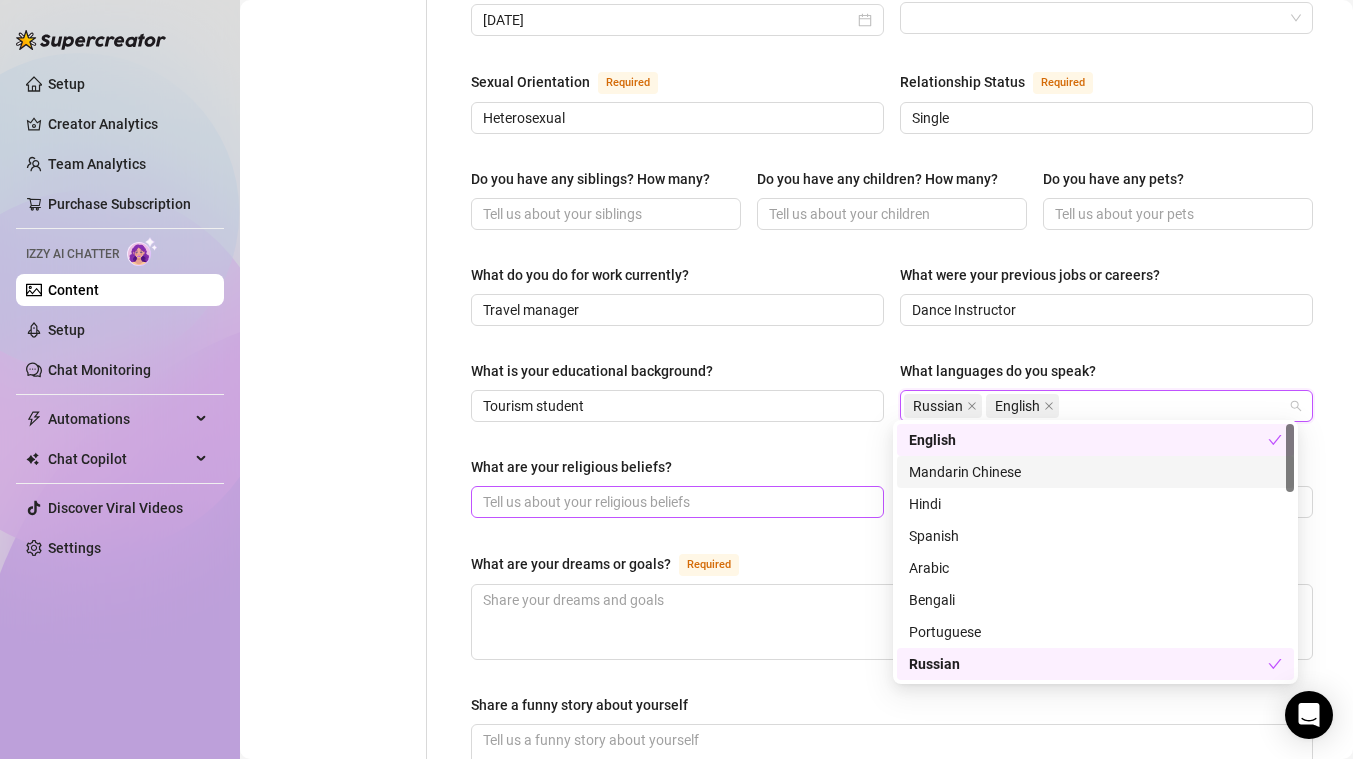 scroll, scrollTop: 716, scrollLeft: 0, axis: vertical 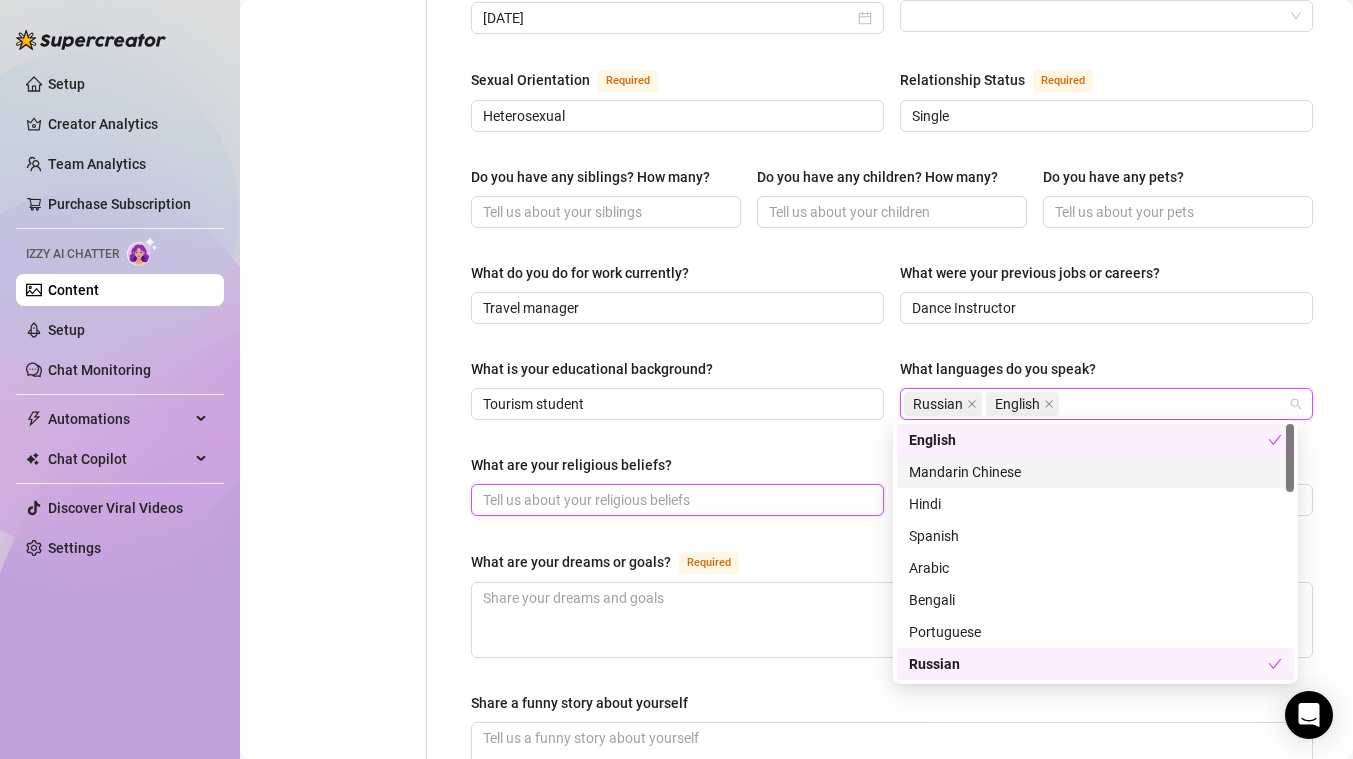 click on "What are your religious beliefs?" at bounding box center (675, 500) 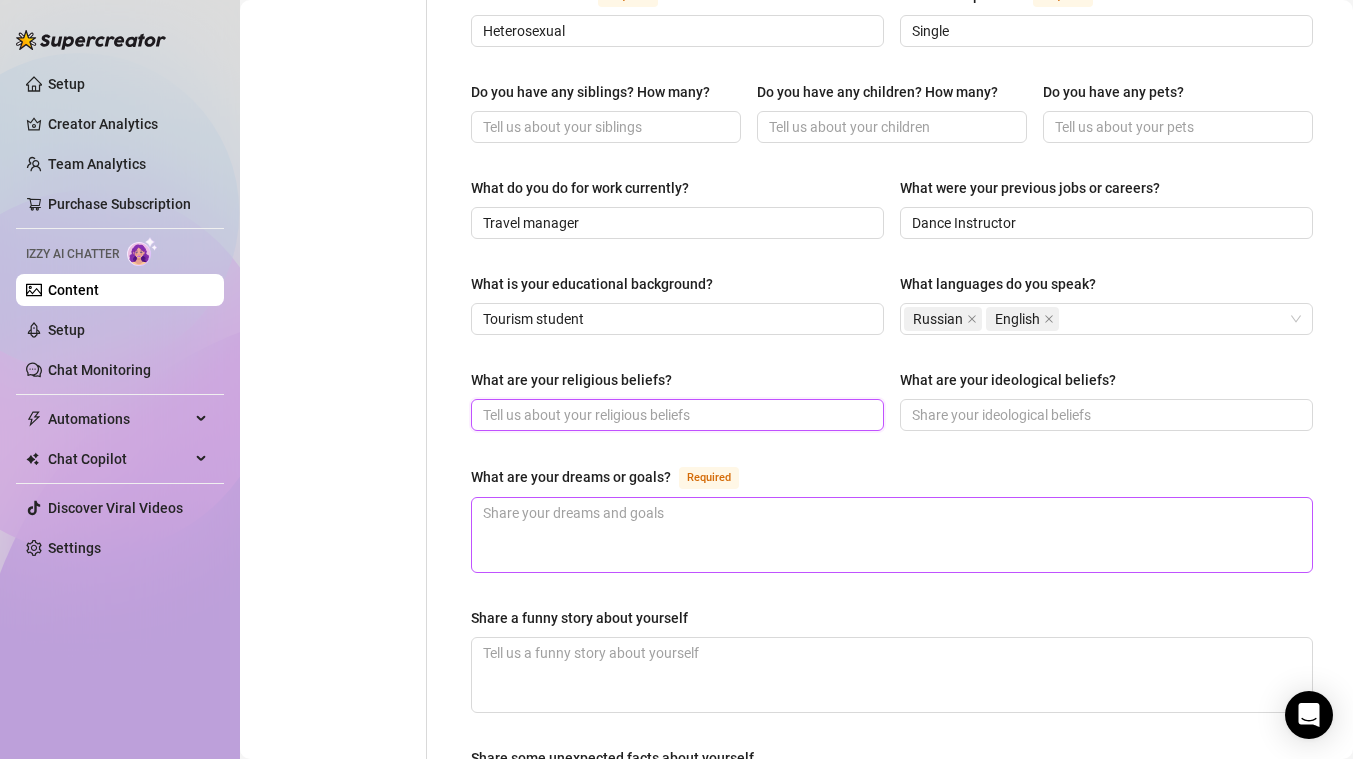 scroll, scrollTop: 813, scrollLeft: 0, axis: vertical 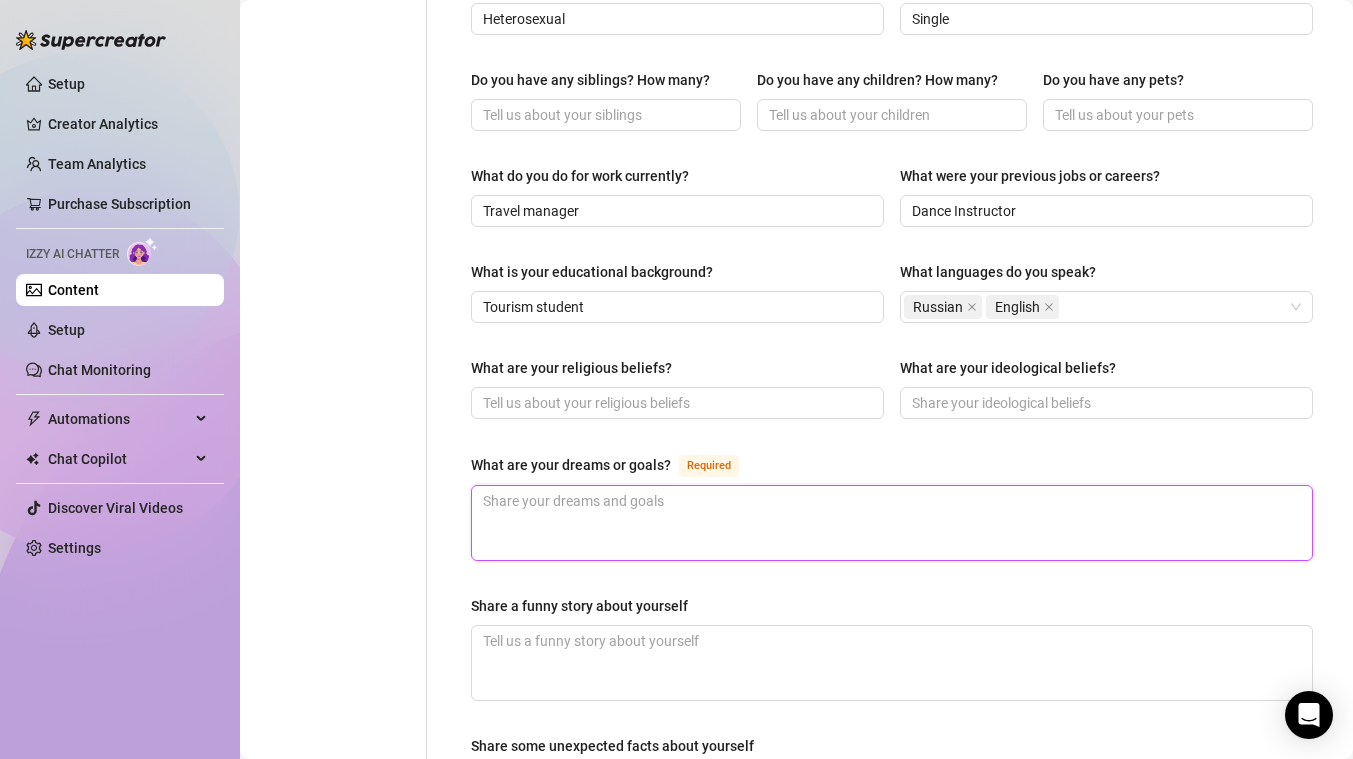 click on "What are your dreams or goals? Required" at bounding box center [892, 523] 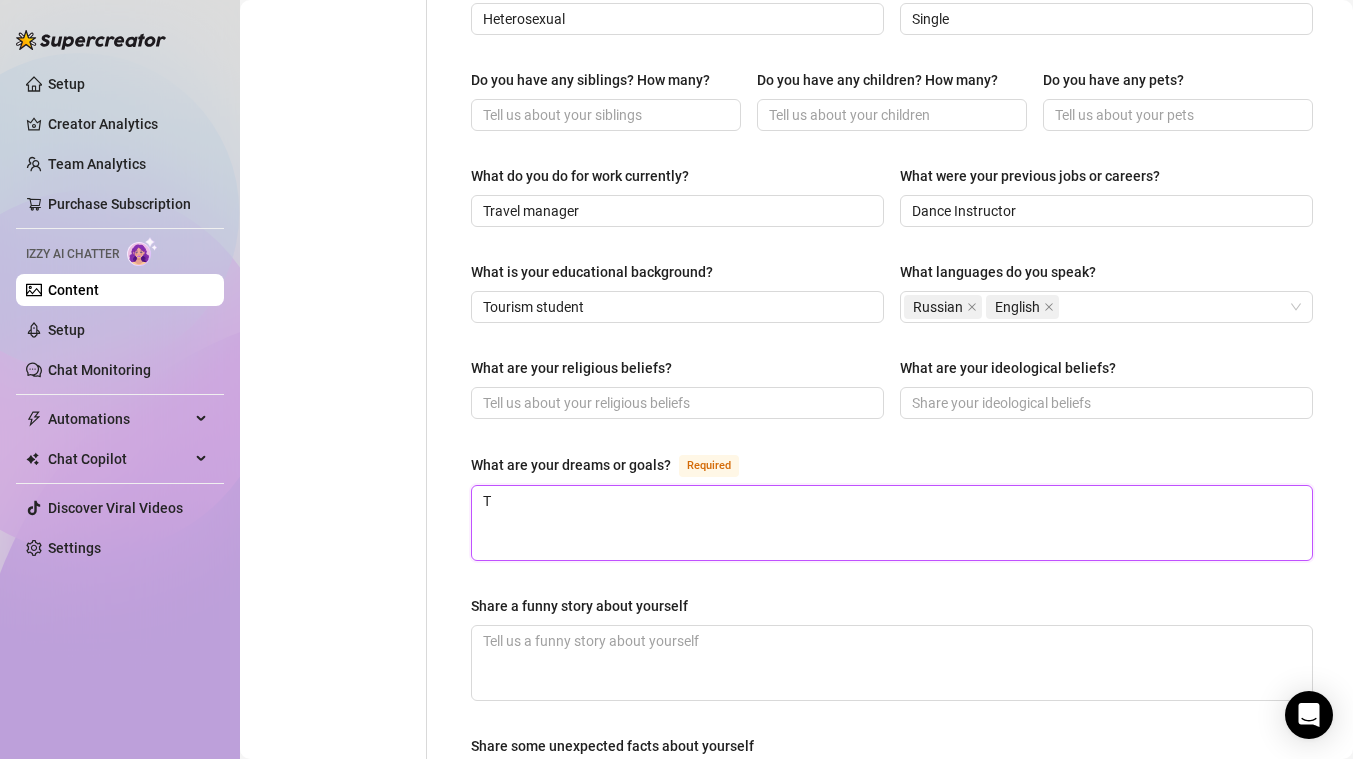 type on "To" 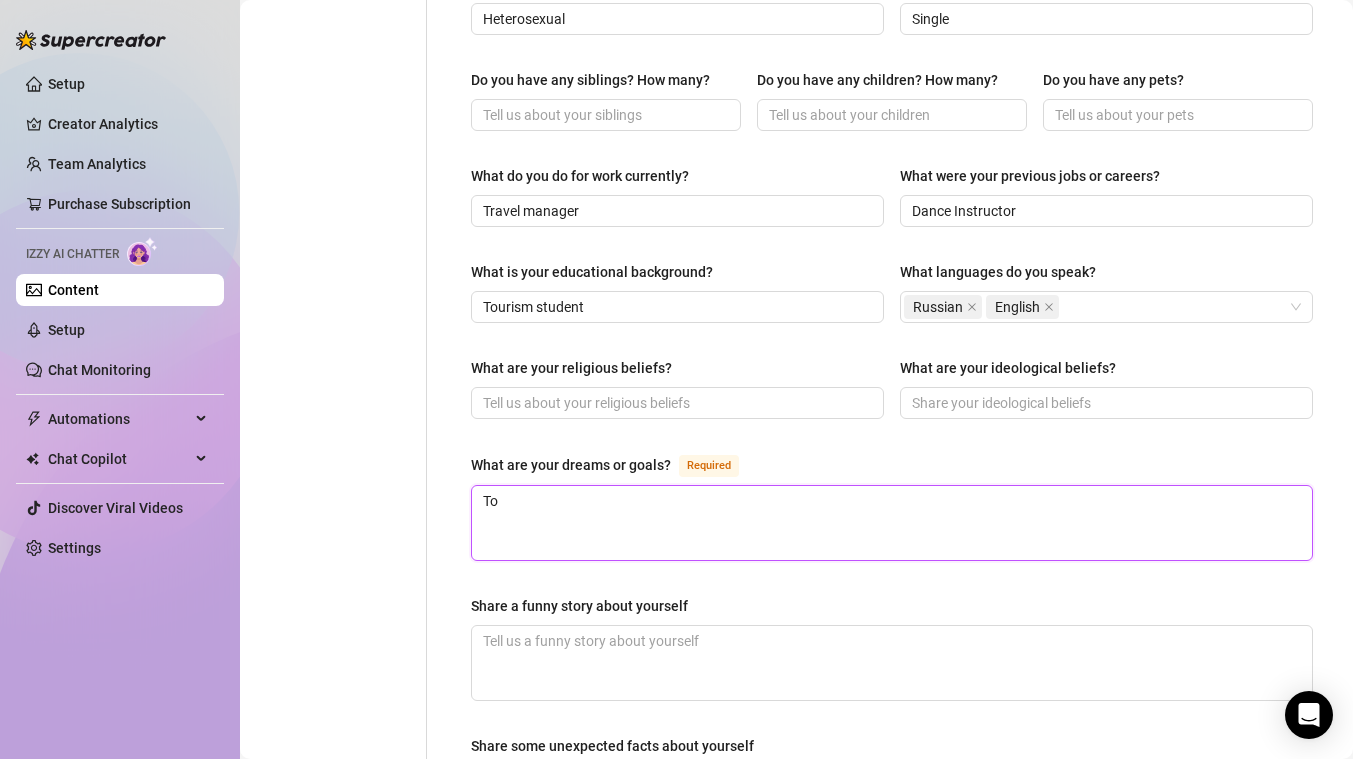 type on "To" 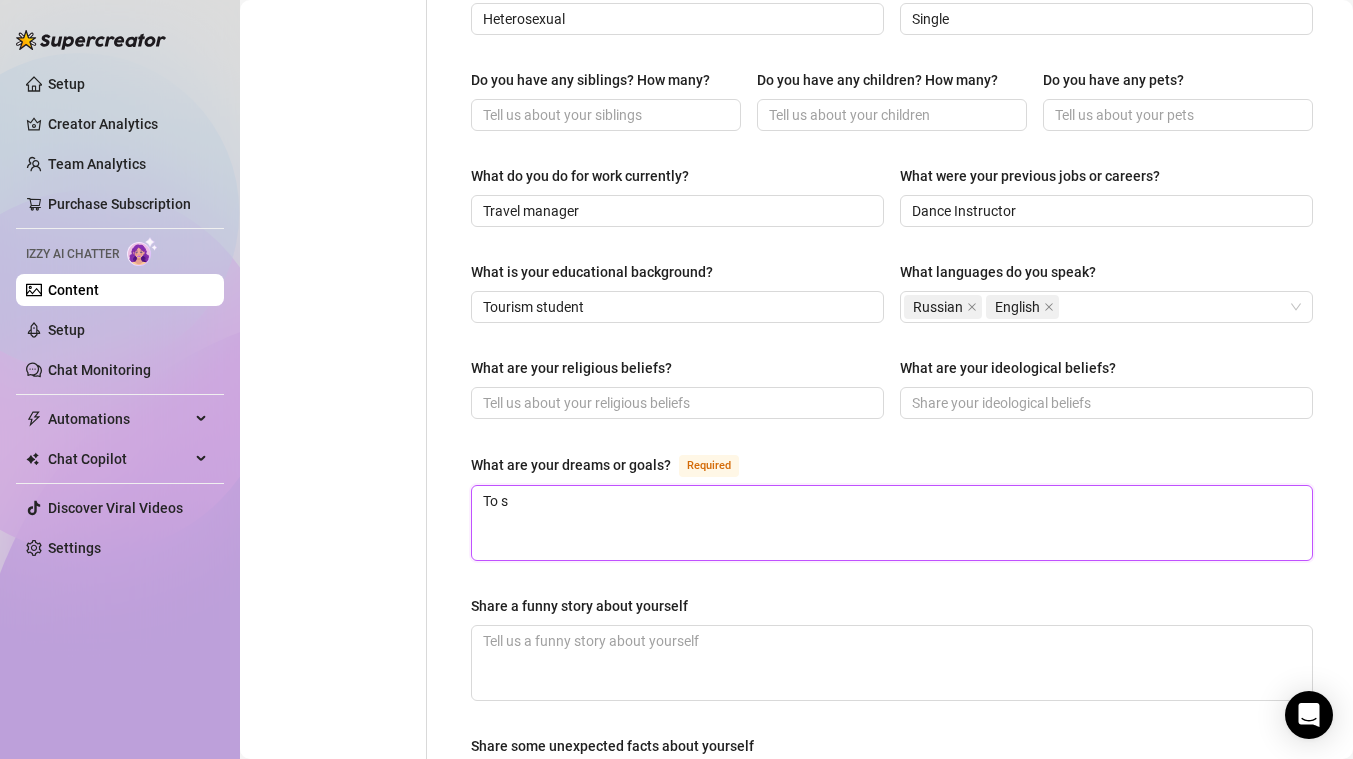 type 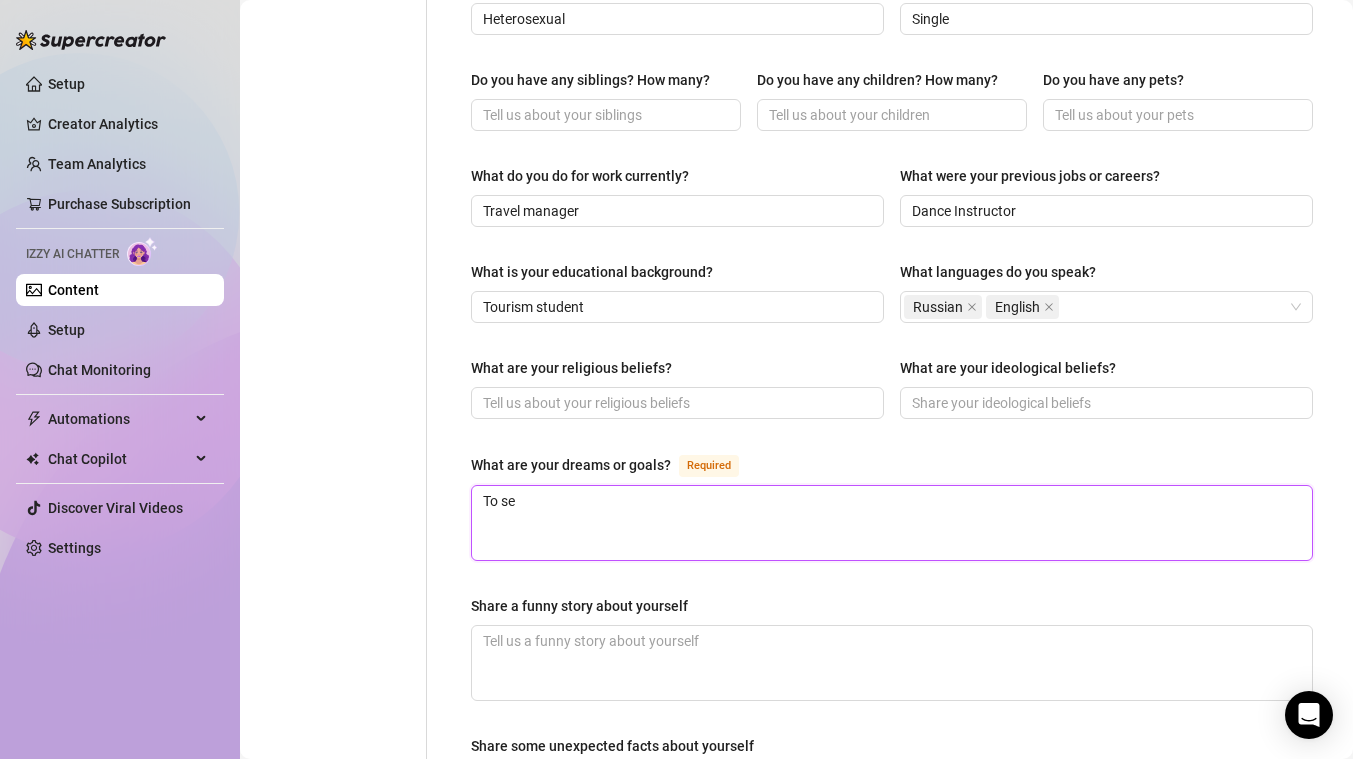 type on "To see" 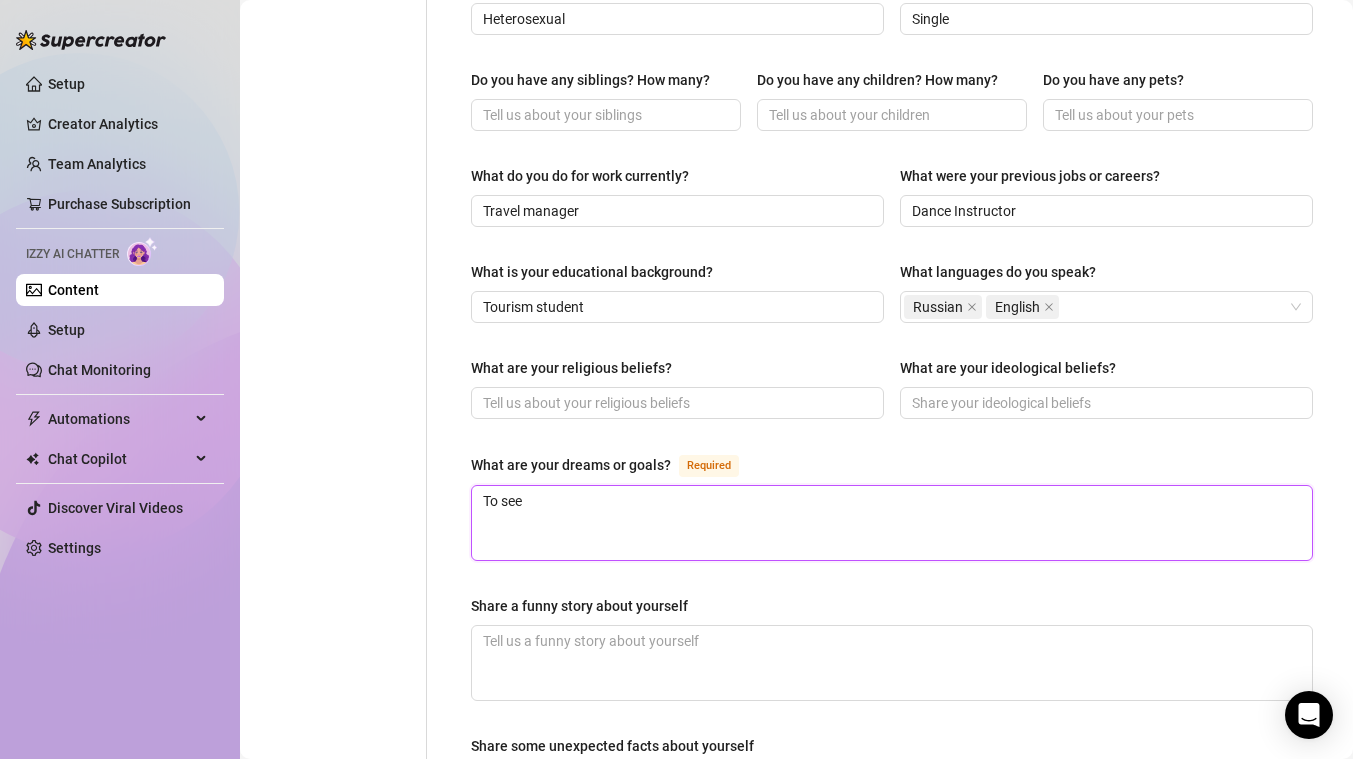 type on "To see" 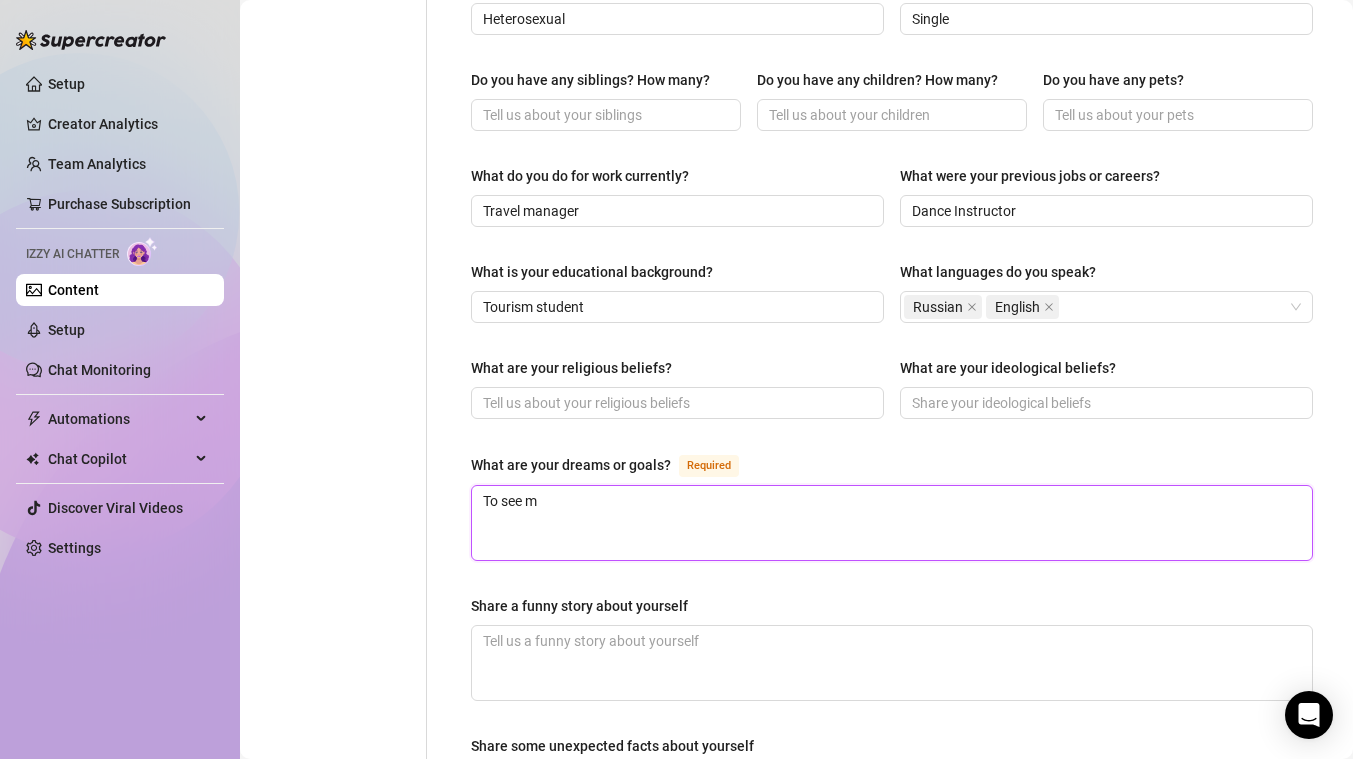 type on "To see ma" 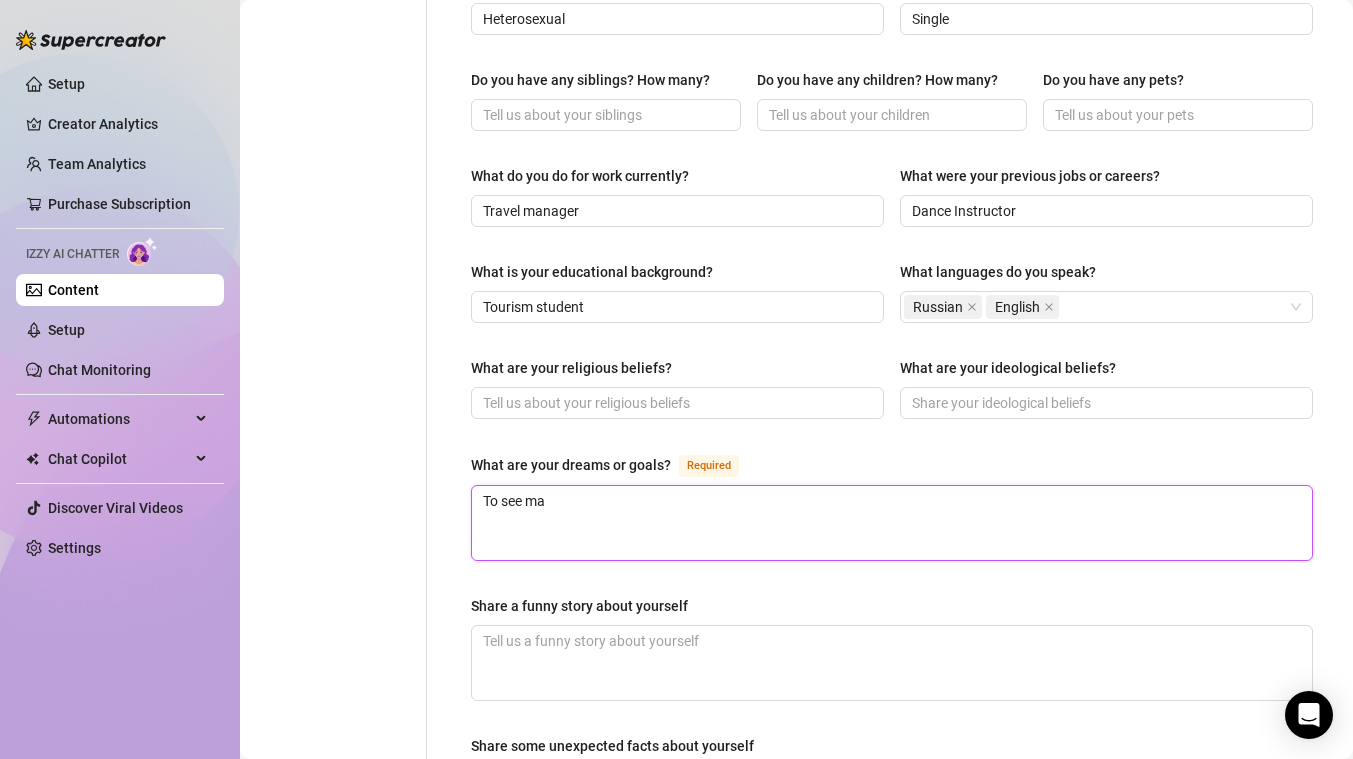type on "To see man" 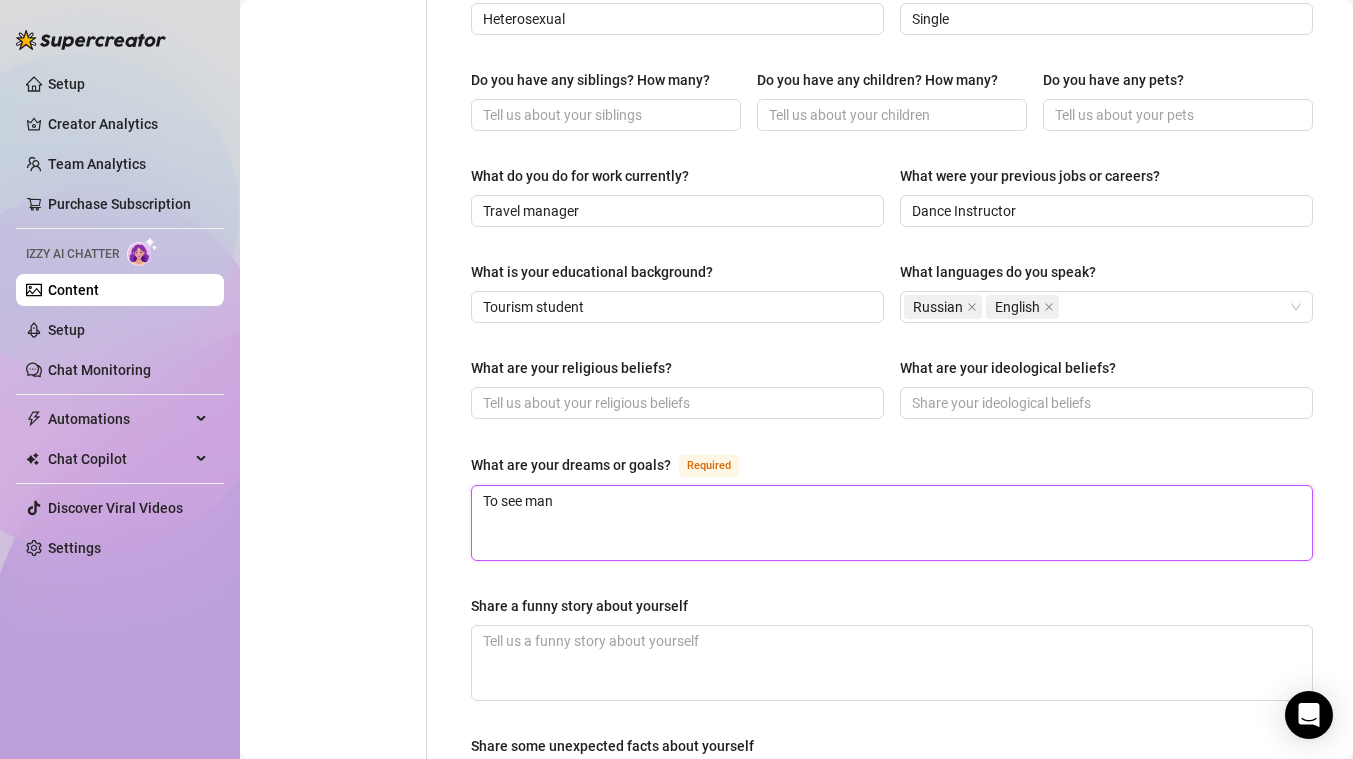 type 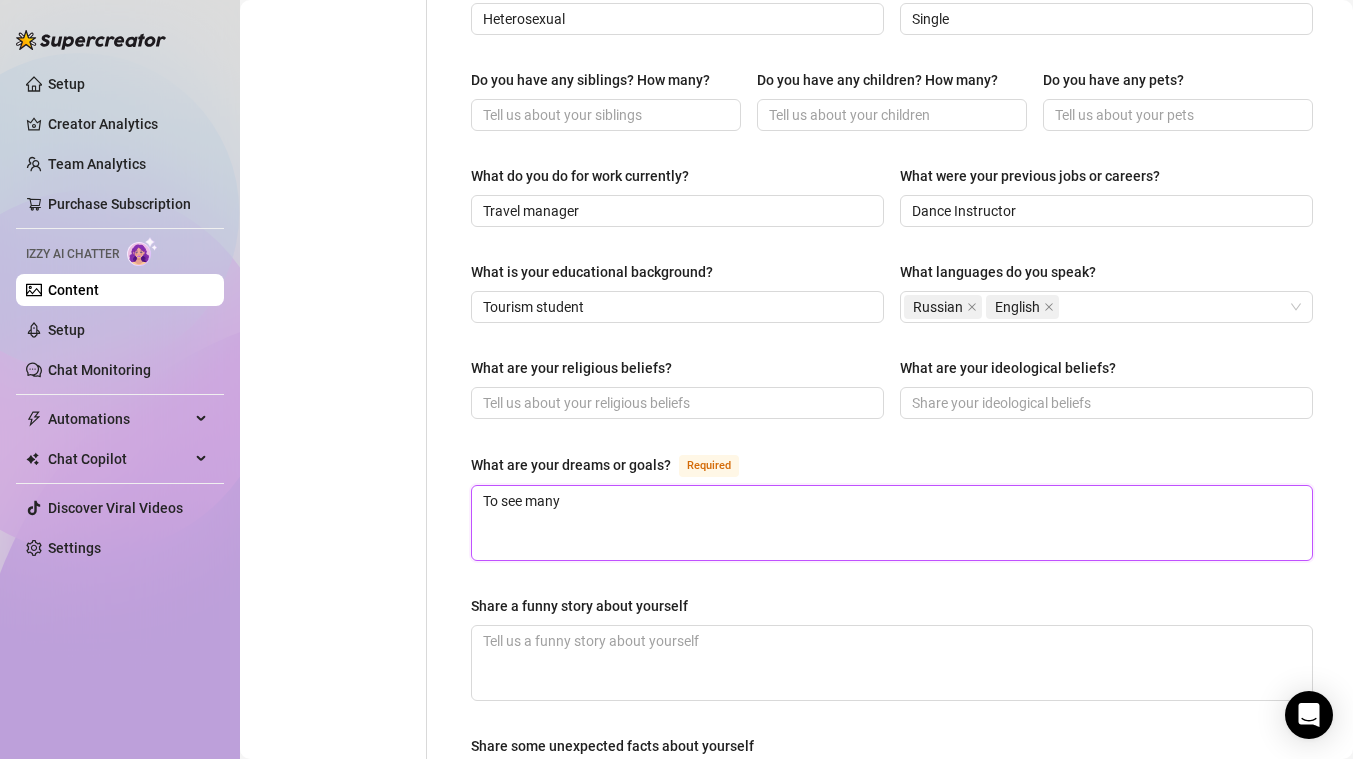 type on "To see many" 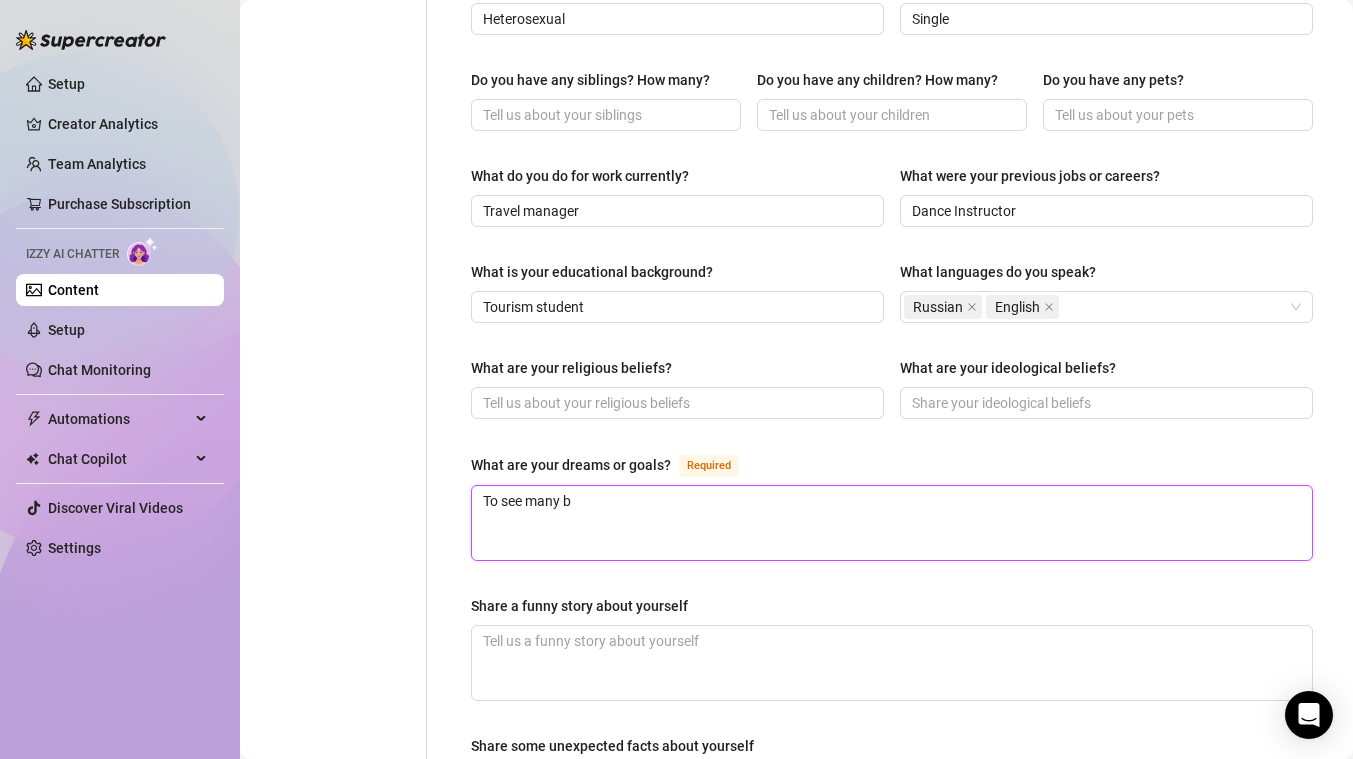 type on "To see many be" 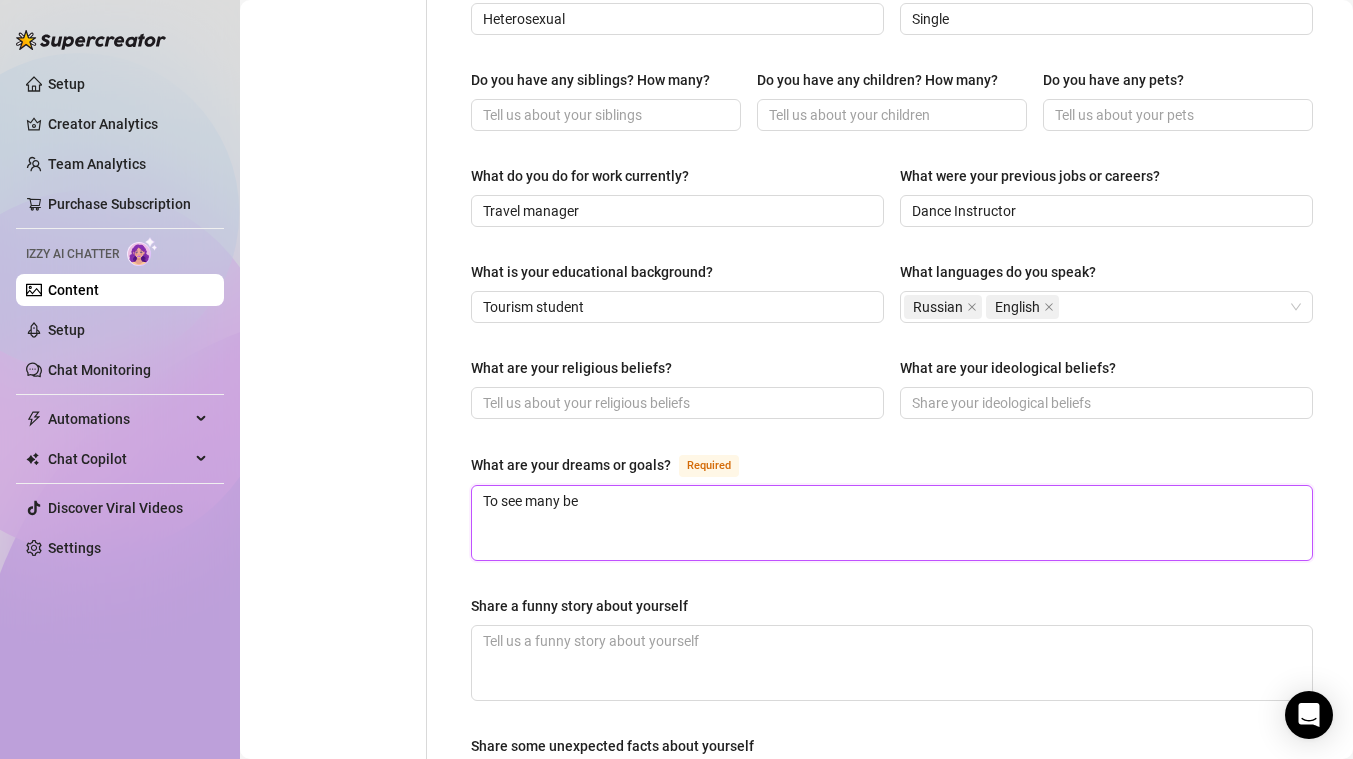 type 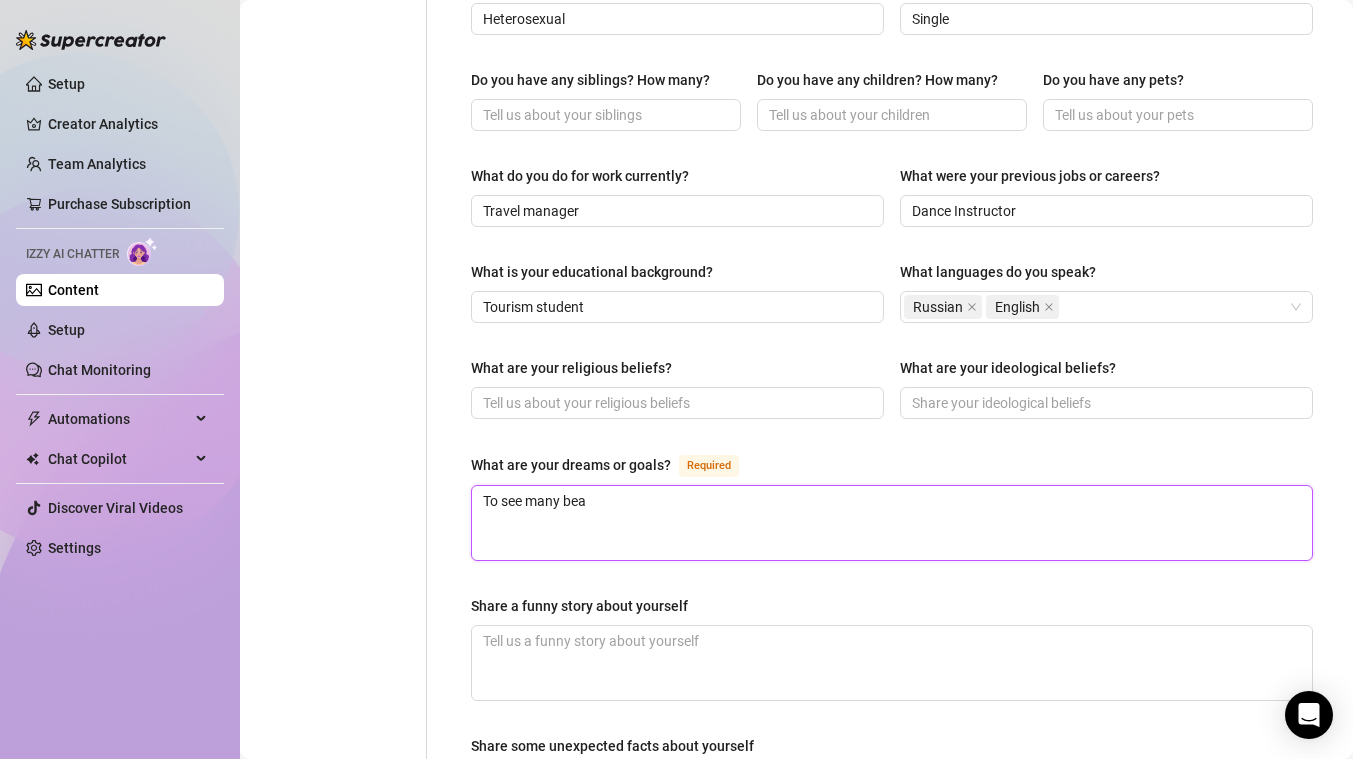 type on "To see many beau" 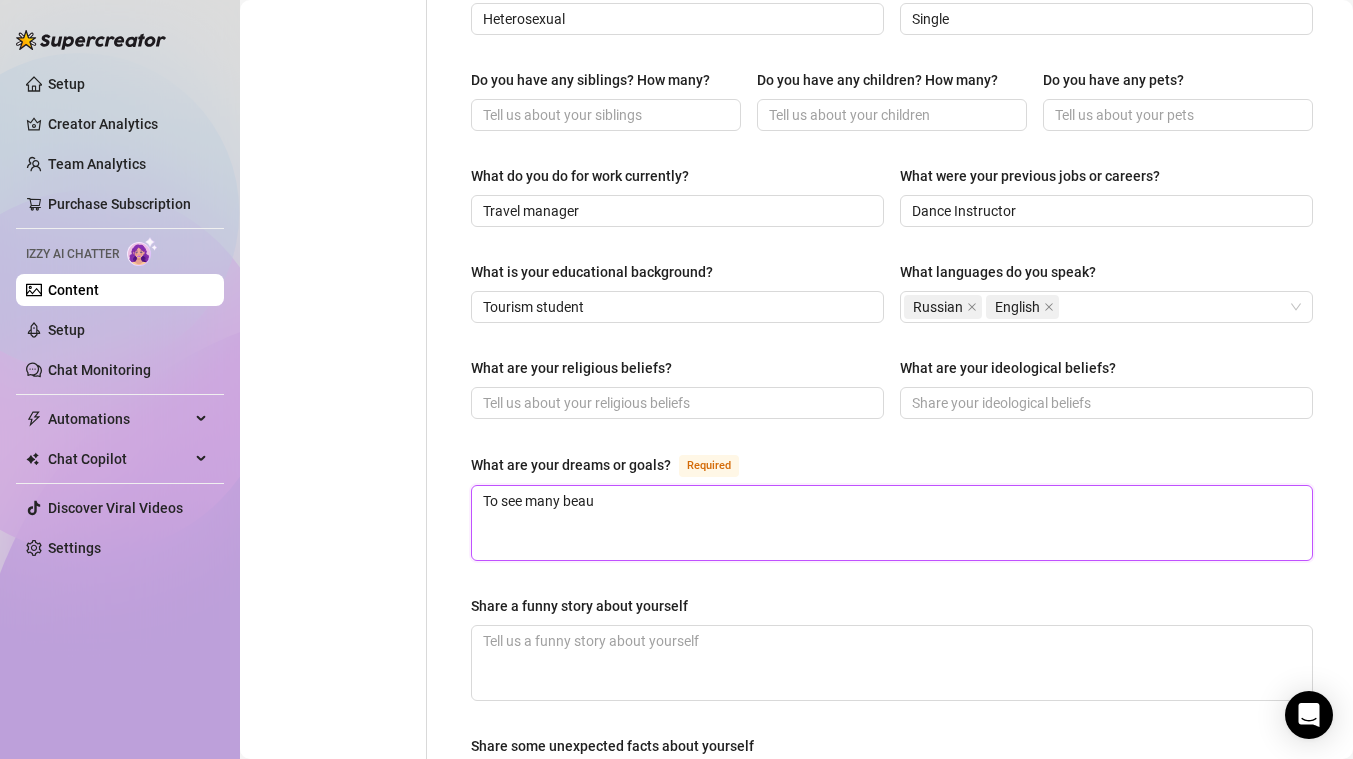 type on "To see many beaut" 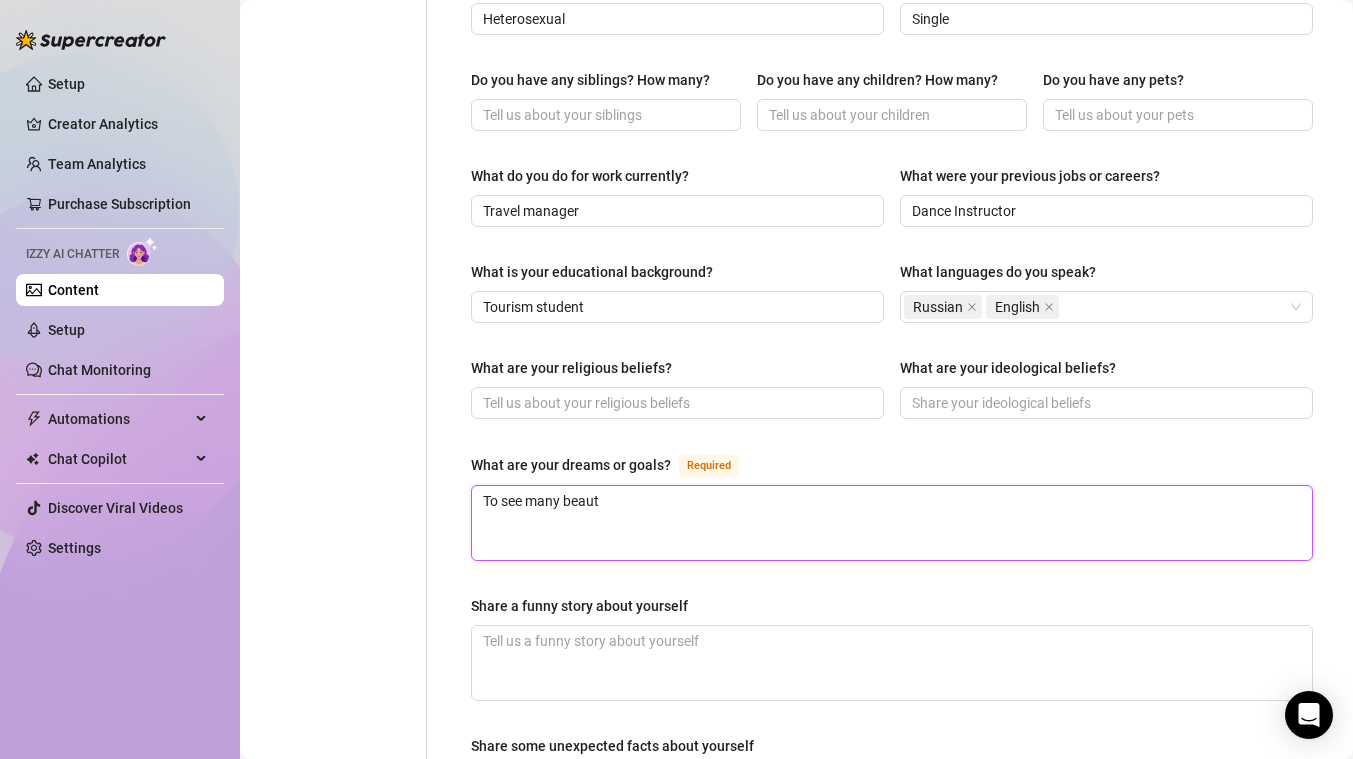 type on "To see many beauti" 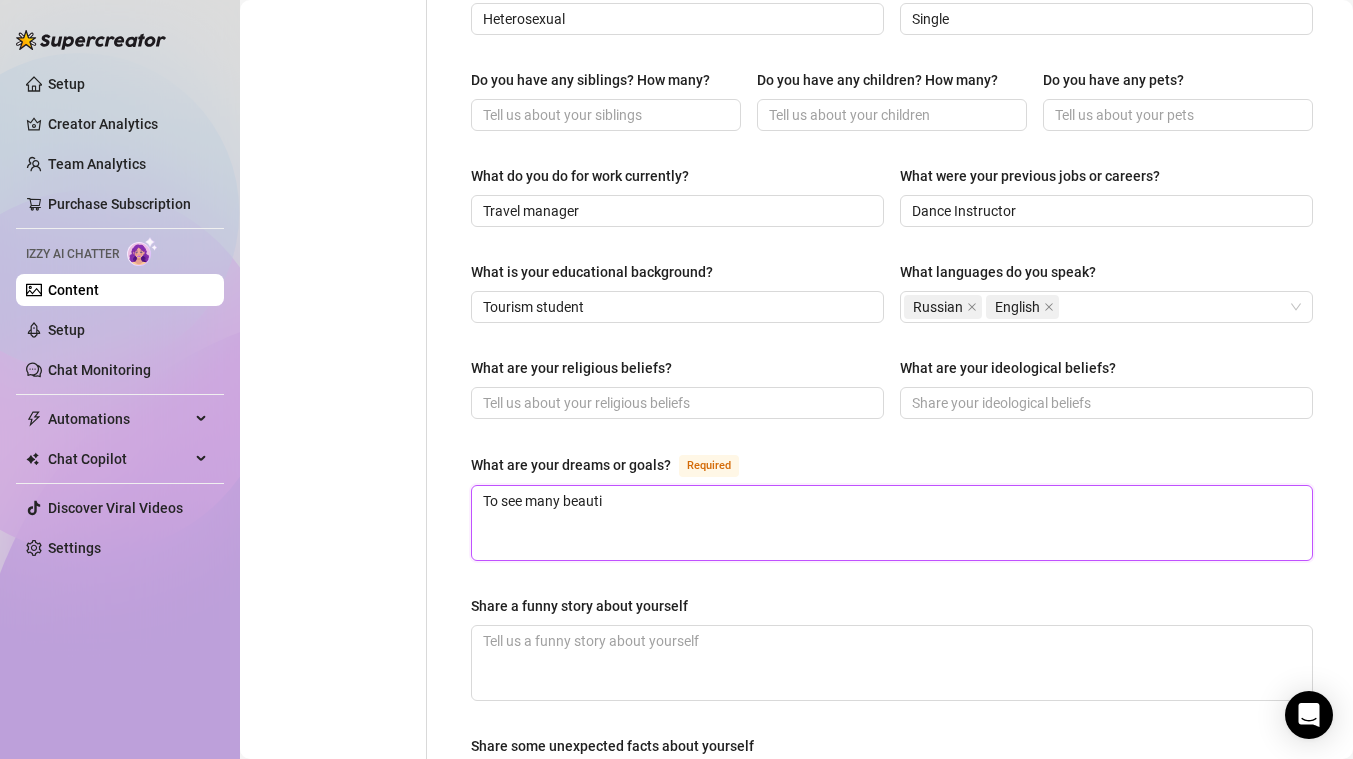 type on "To see many beautif" 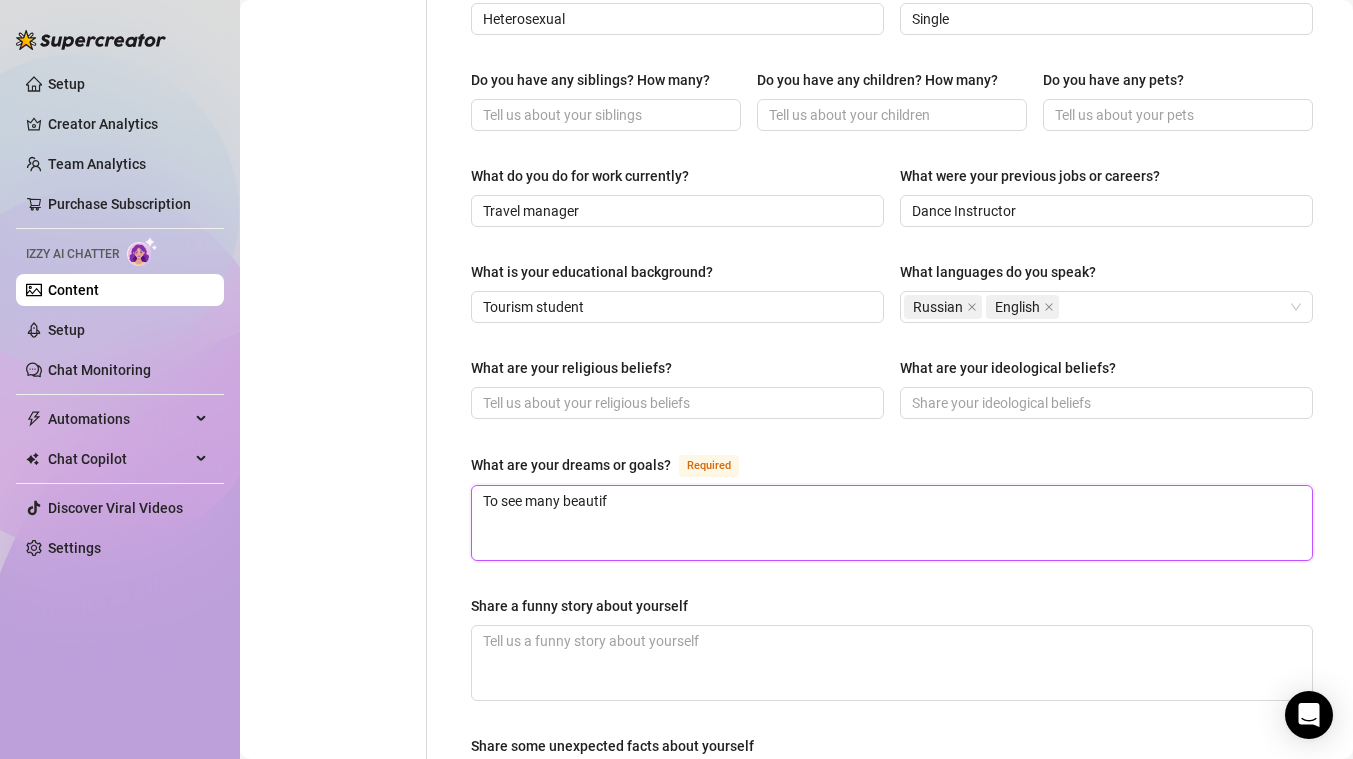 type on "To see many beautifu" 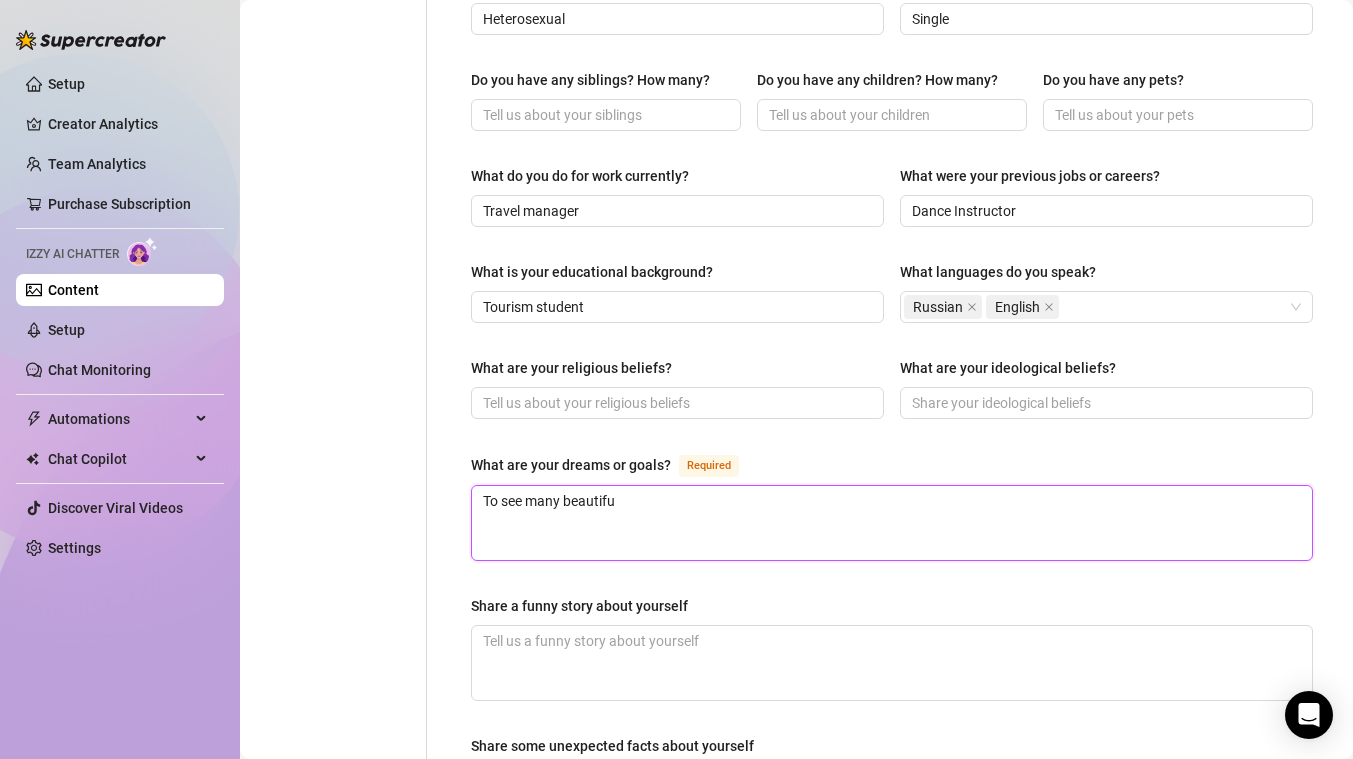 type on "To see many beautiful" 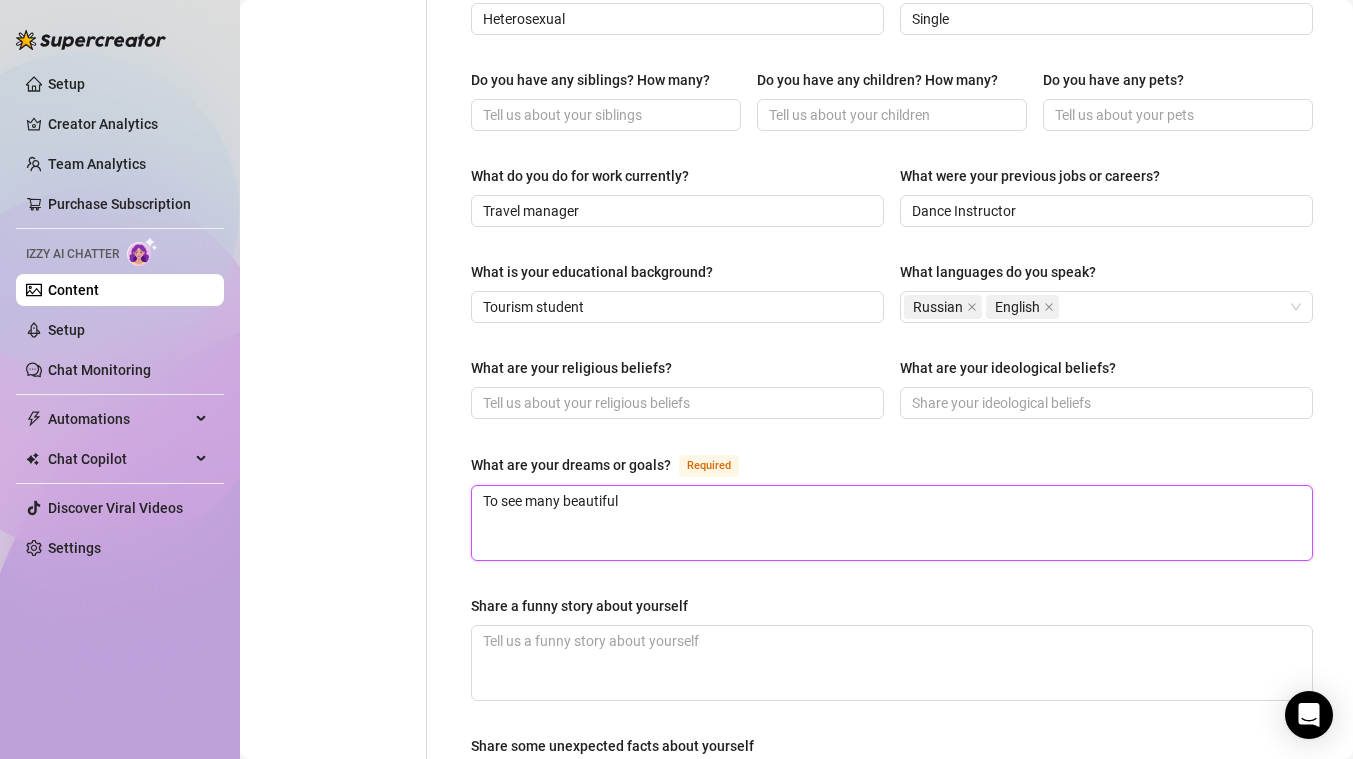 type on "To see many beautiful" 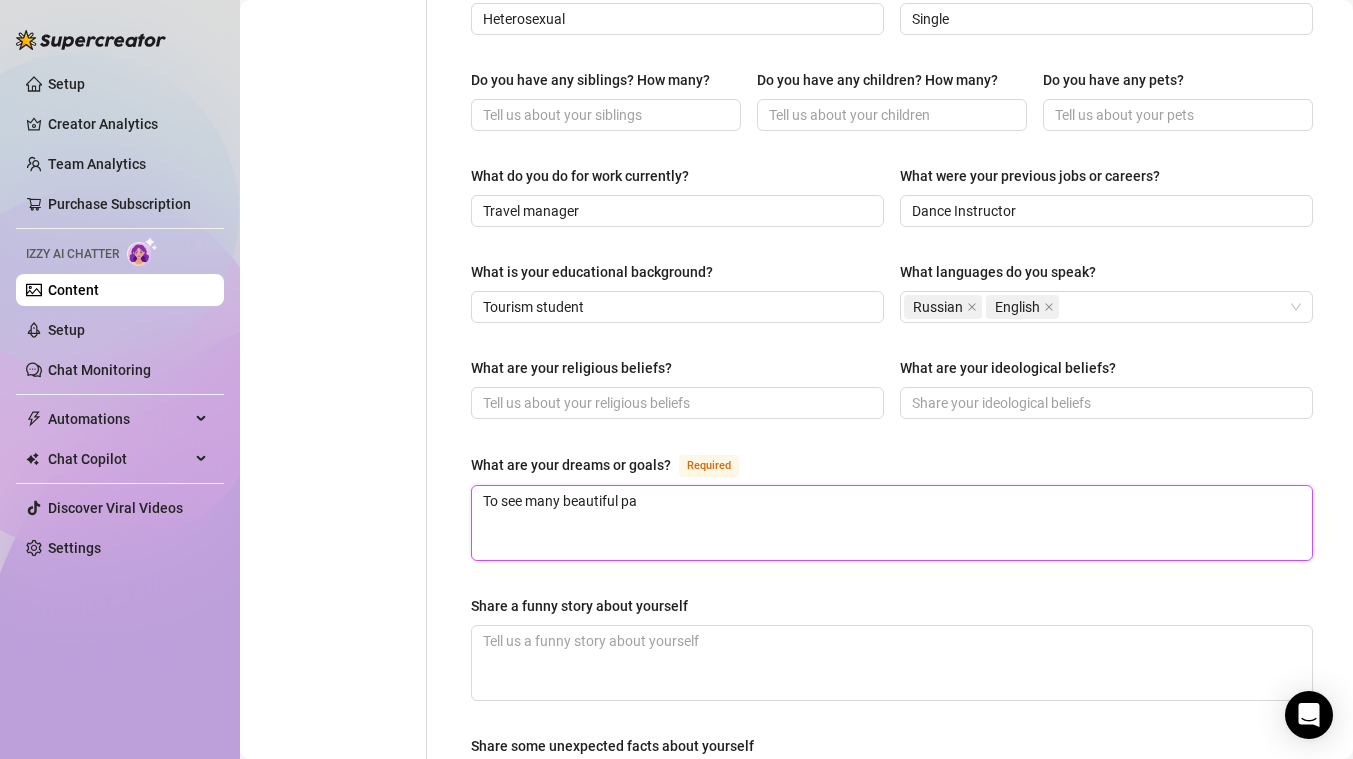 type on "To see many beautiful pal" 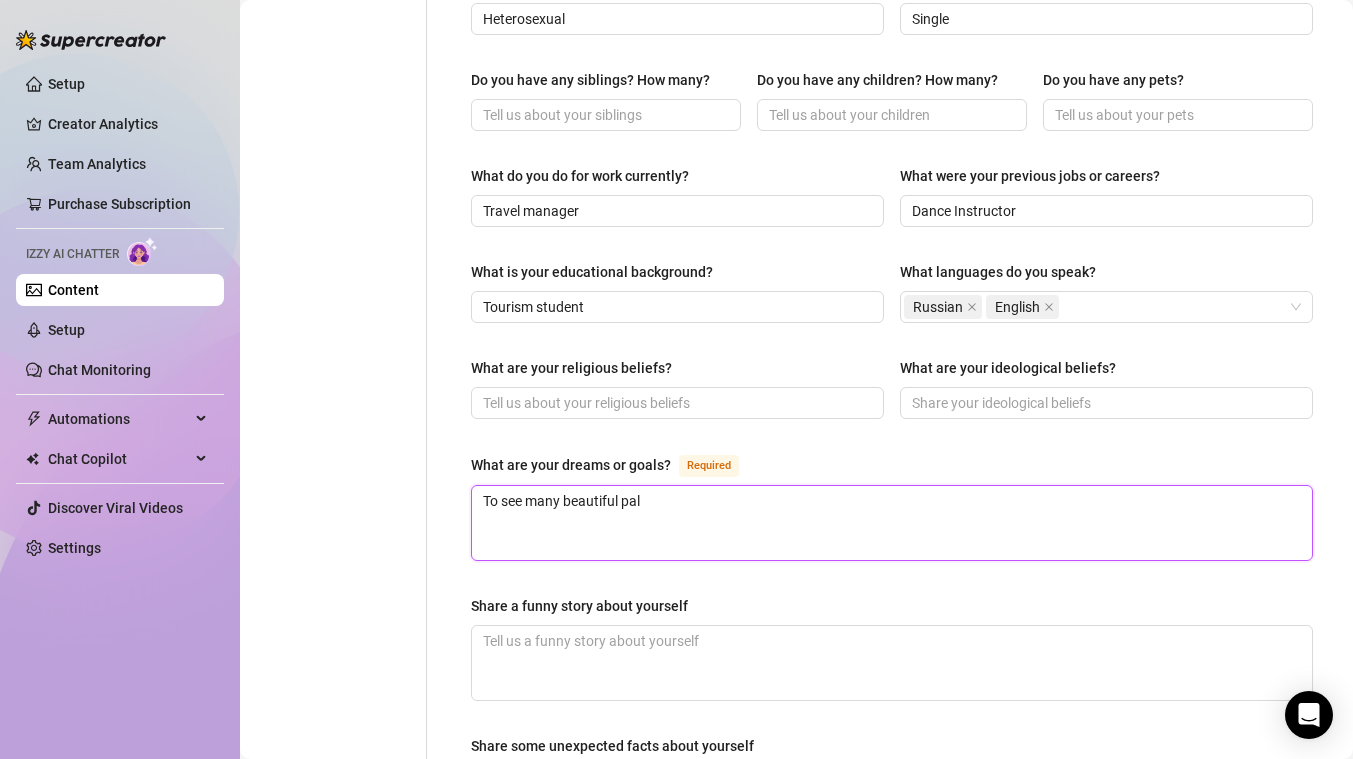 type on "To see many beautiful palc" 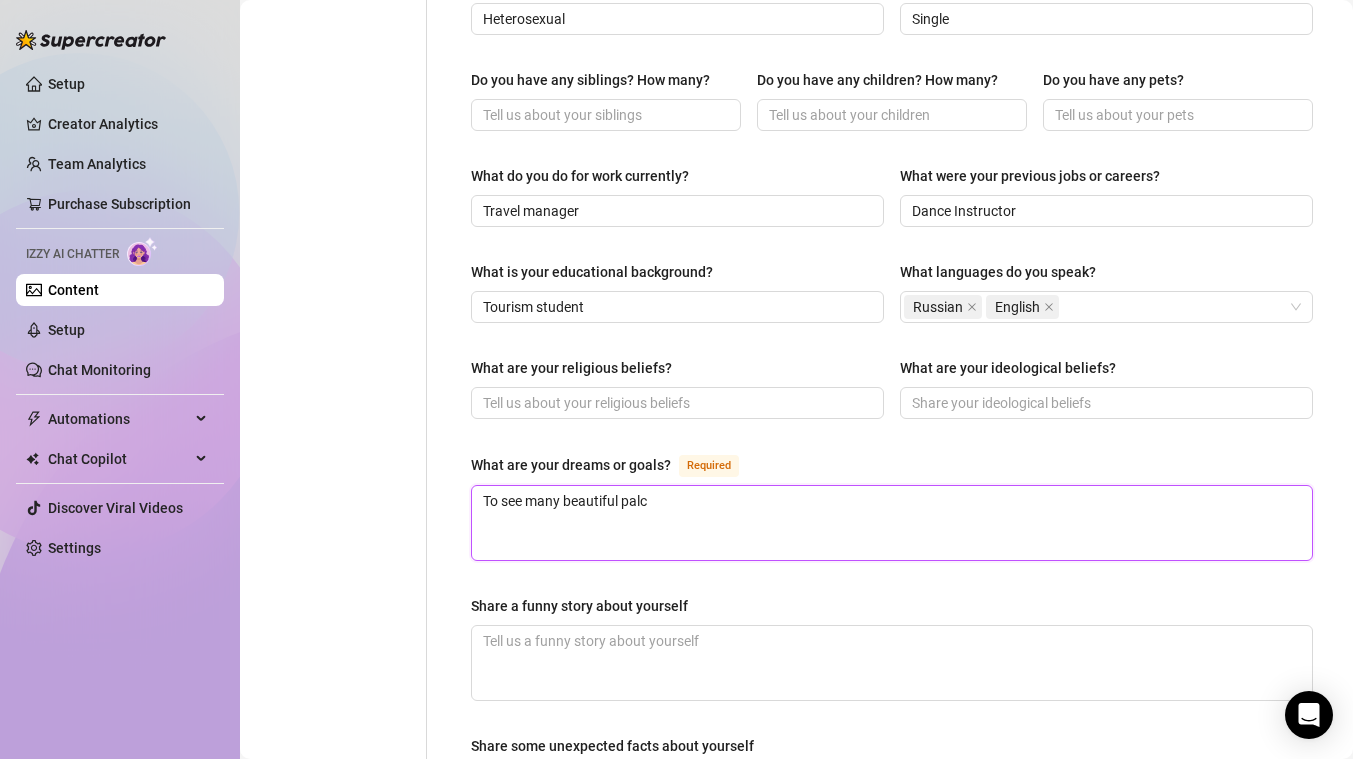 type on "To see many beautiful palce" 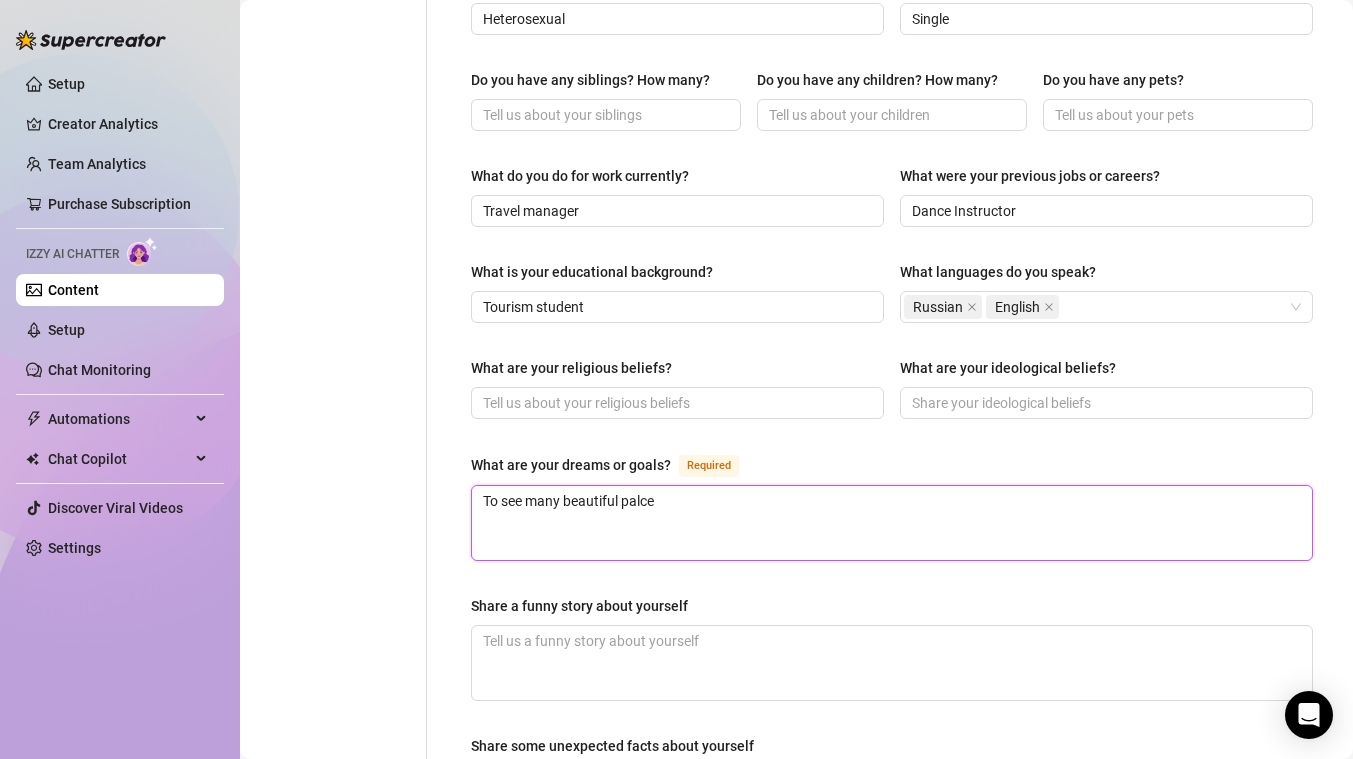 type on "To see many beautiful palces" 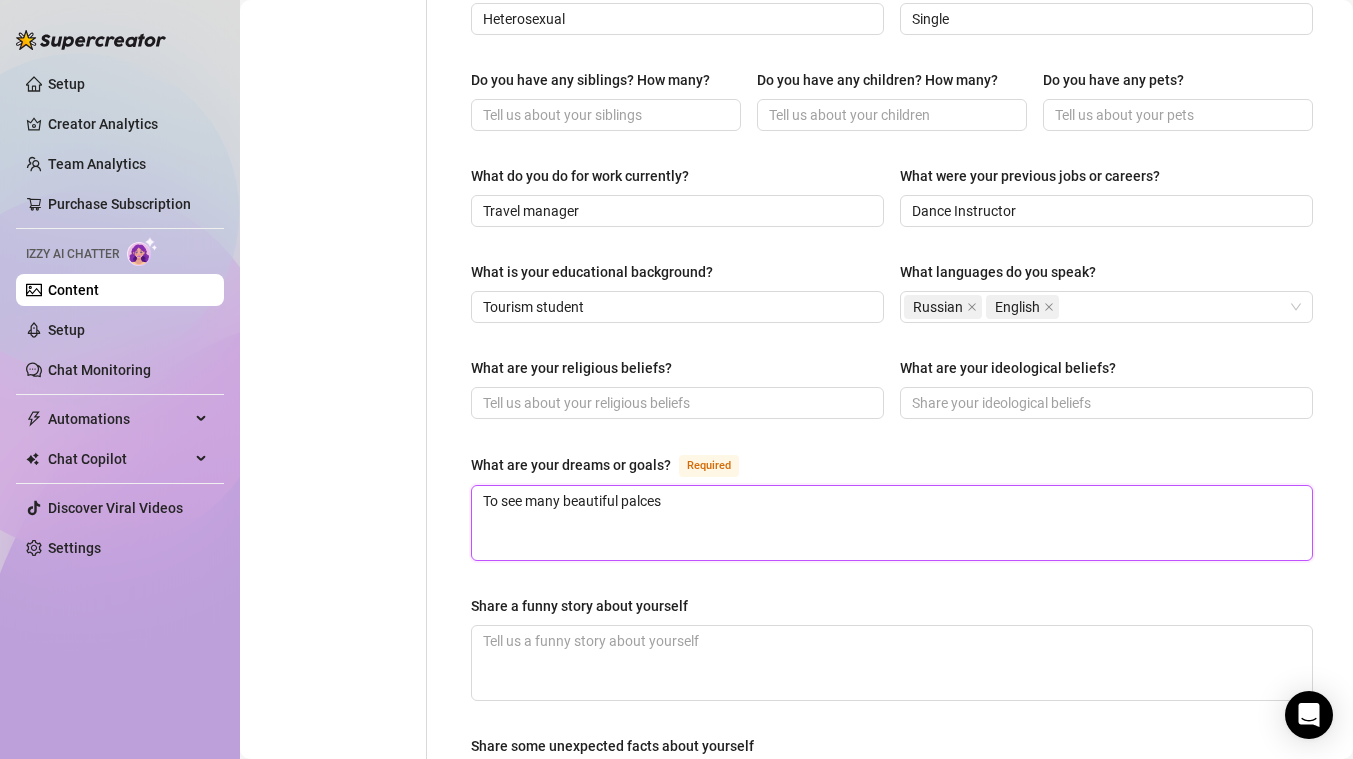 type on "To see many beautiful palce" 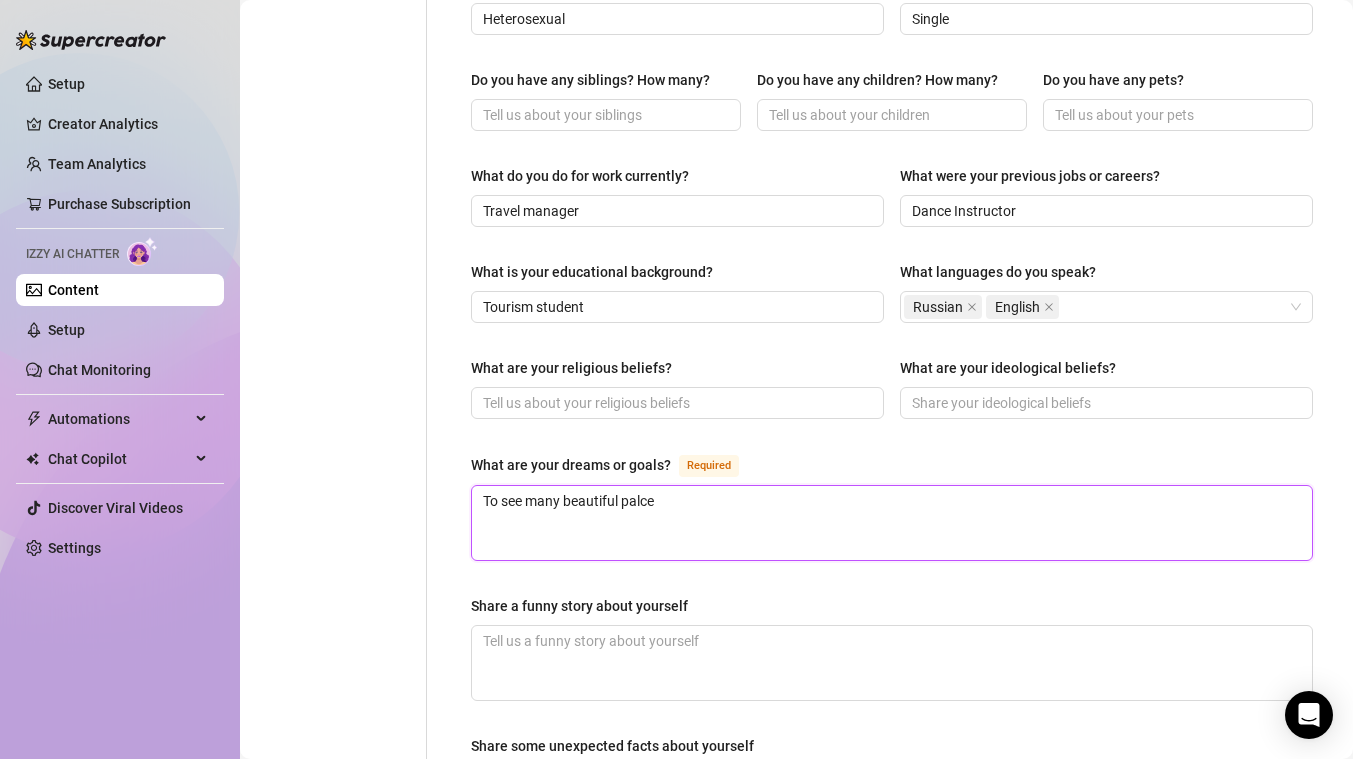 type on "To see many beautiful palc" 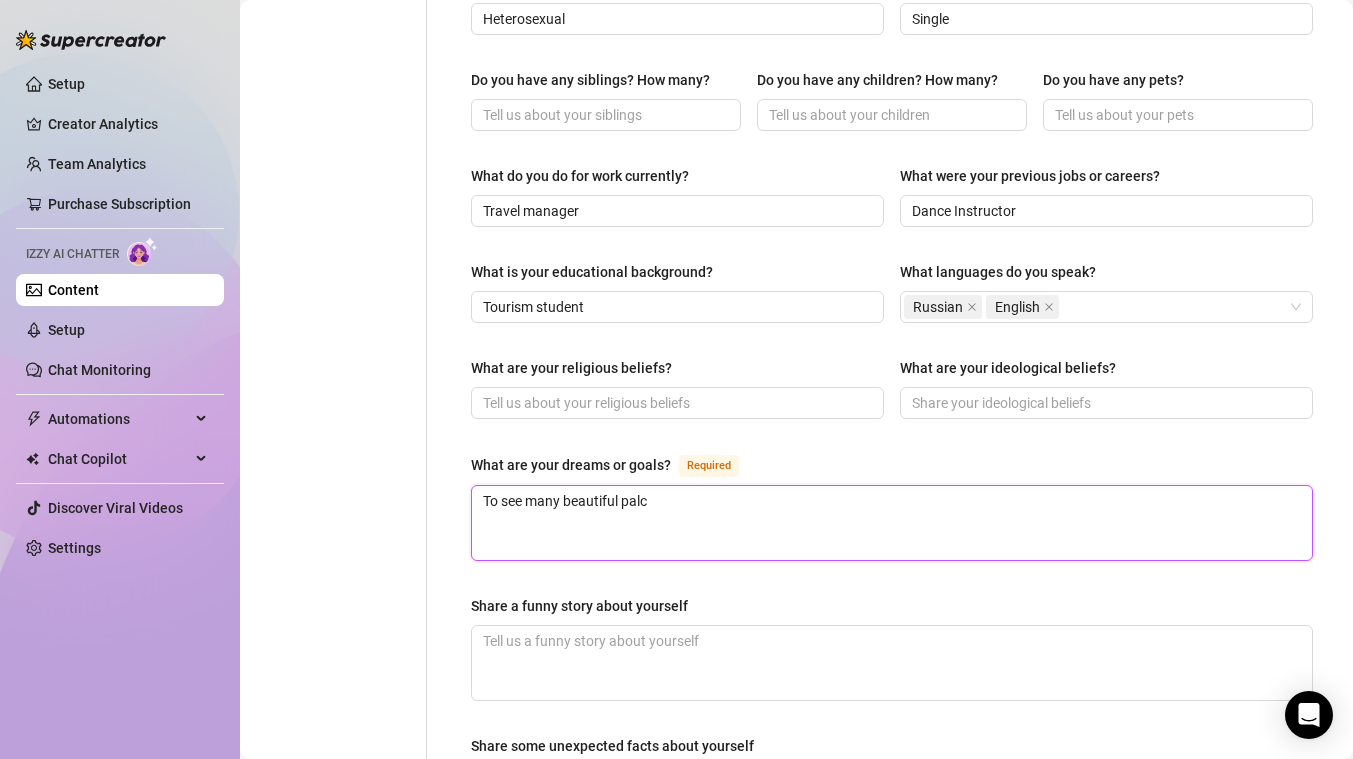 type on "To see many beautiful pal" 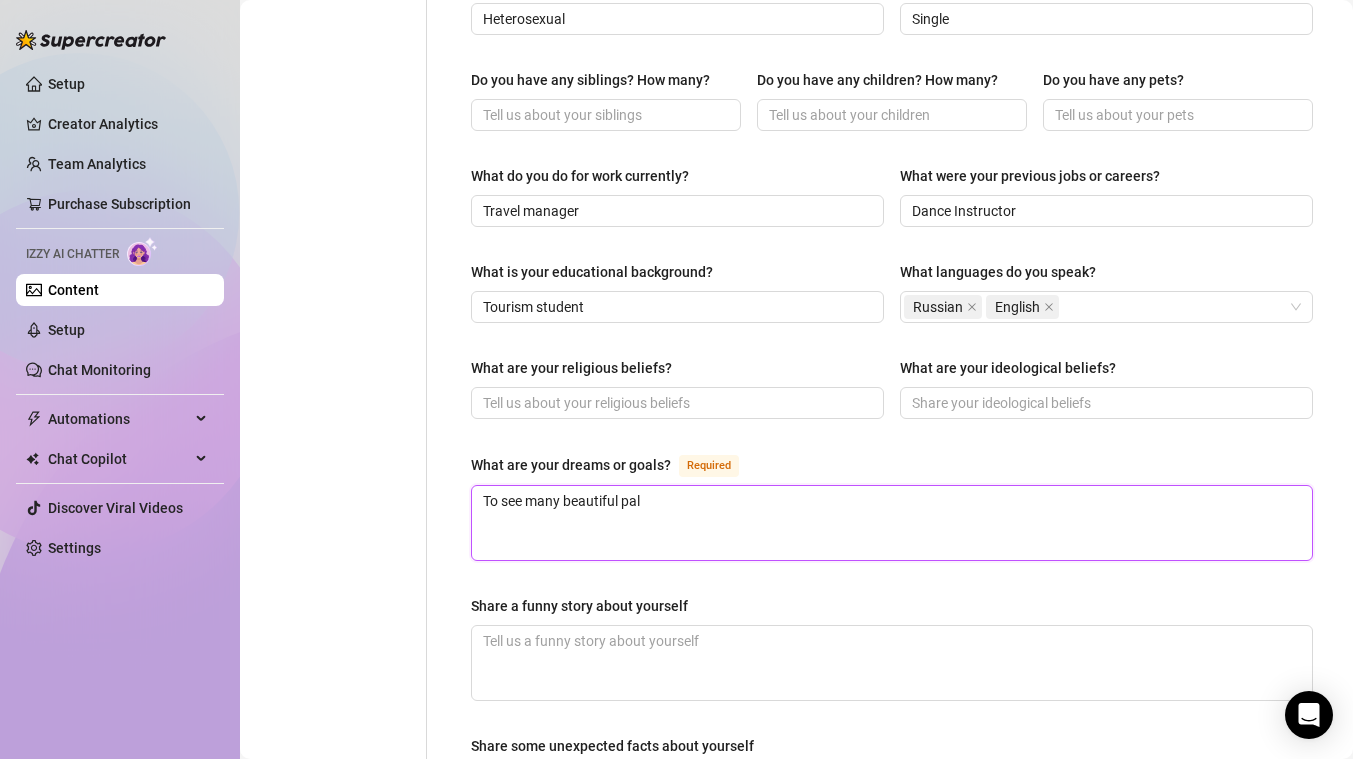 type on "To see many beautiful pa" 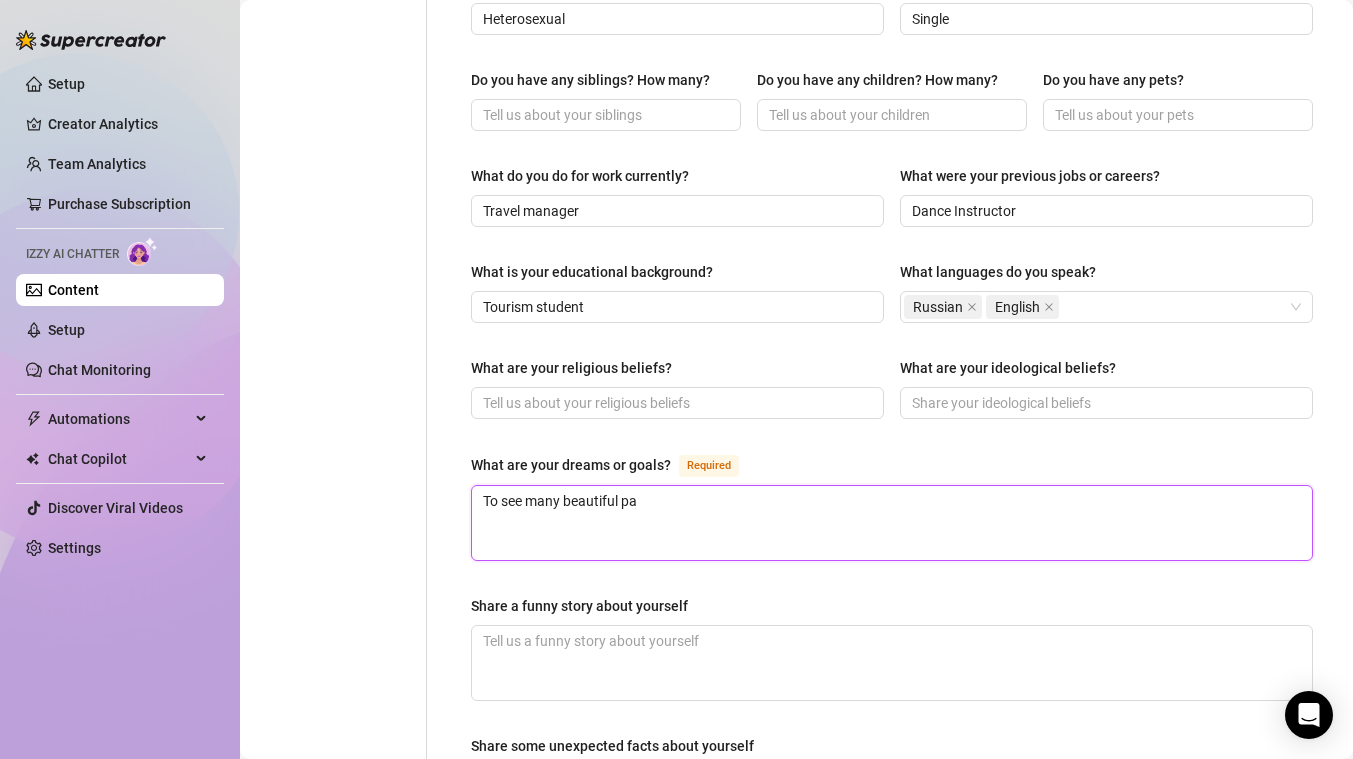 type on "To see many beautiful p" 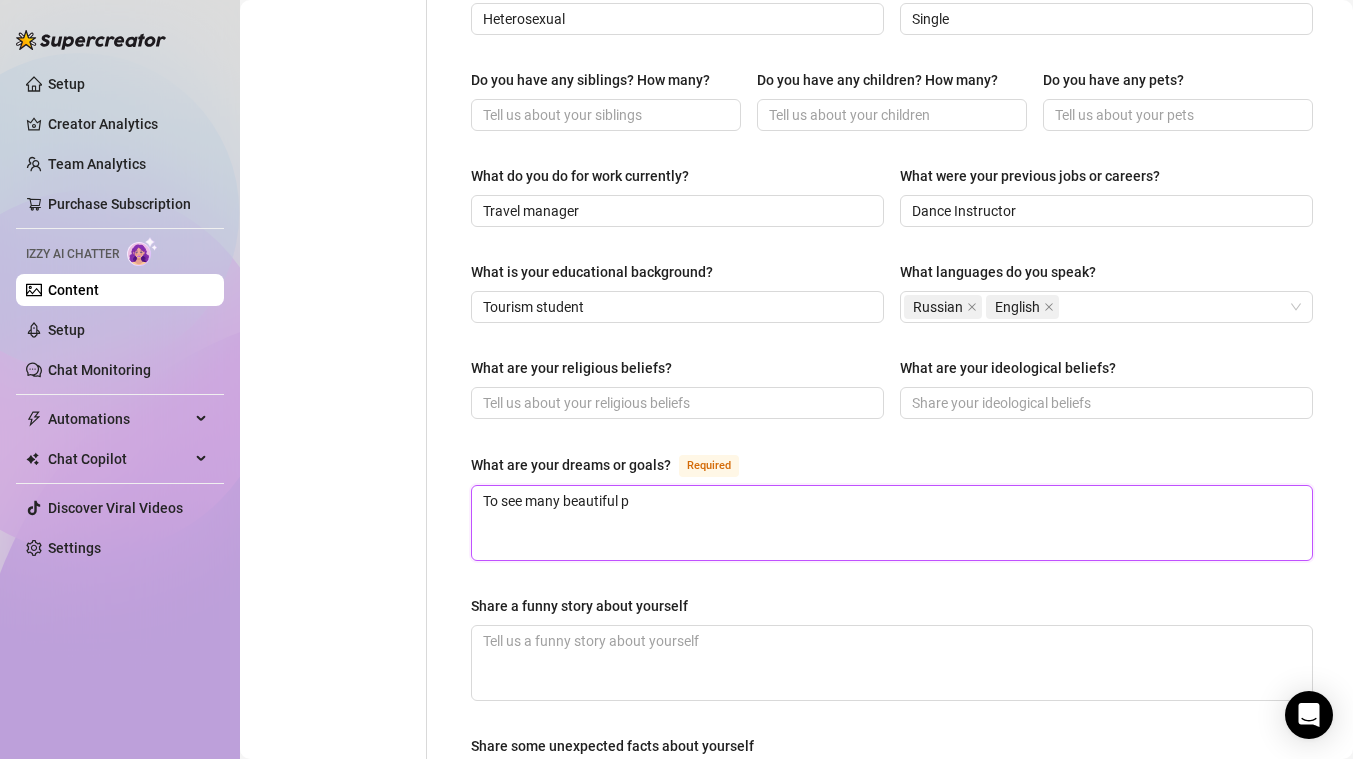 type on "To see many beautiful pl" 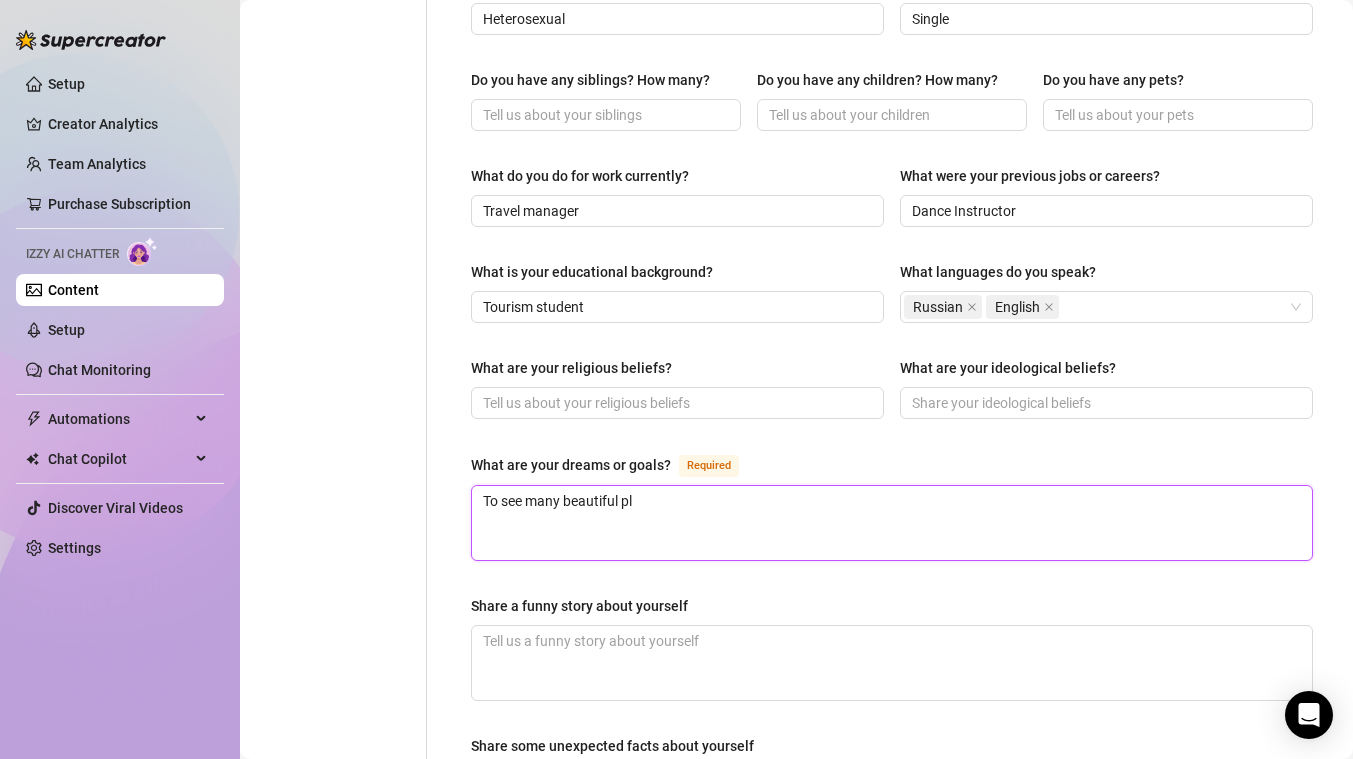 type on "To see many beautiful pla" 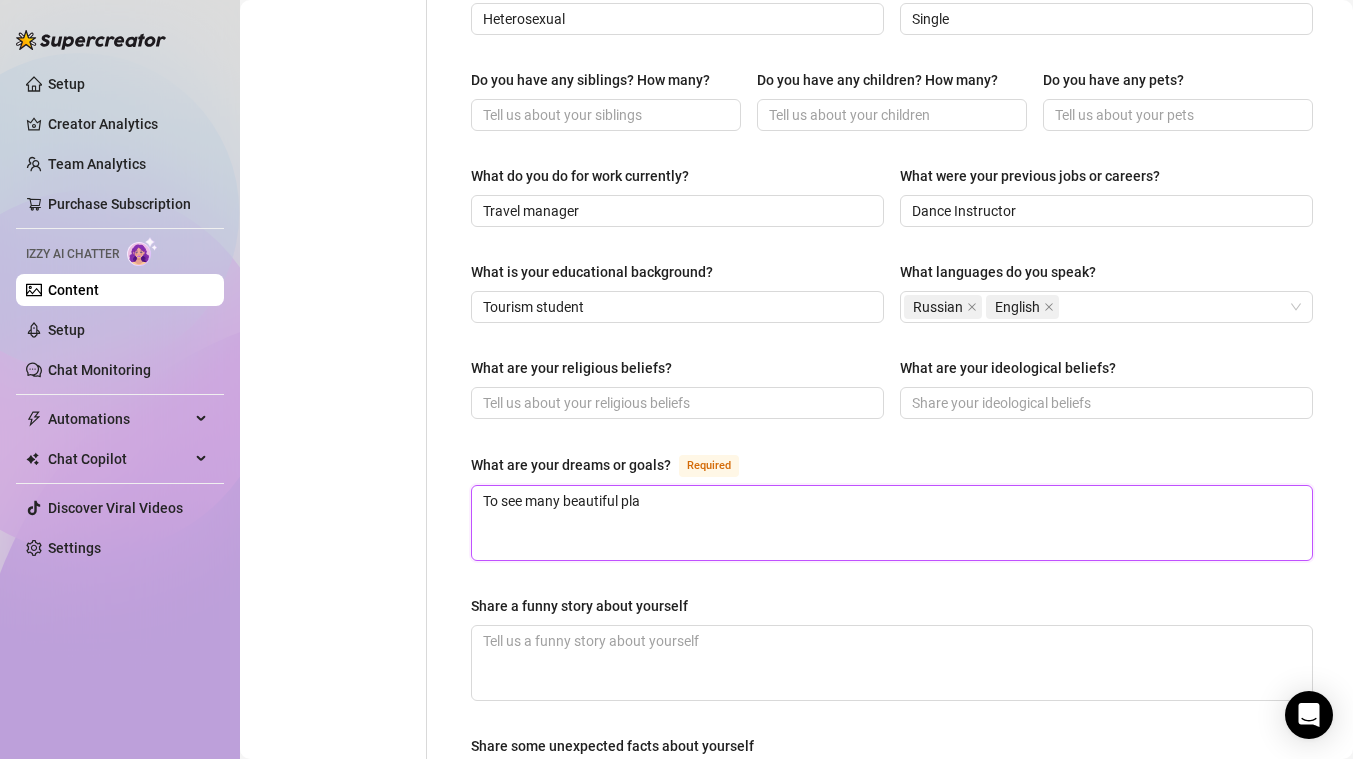 type on "To see many beautiful plac" 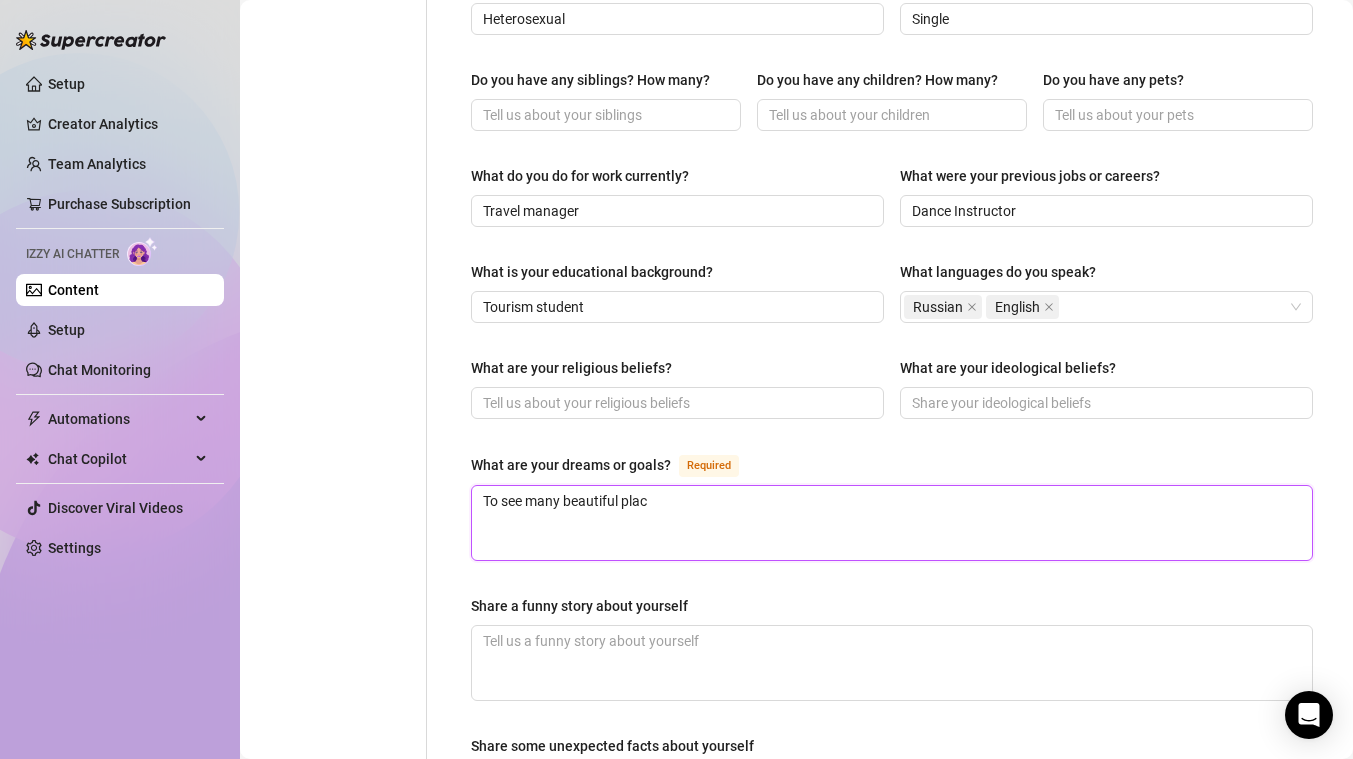 type on "To see many beautiful place" 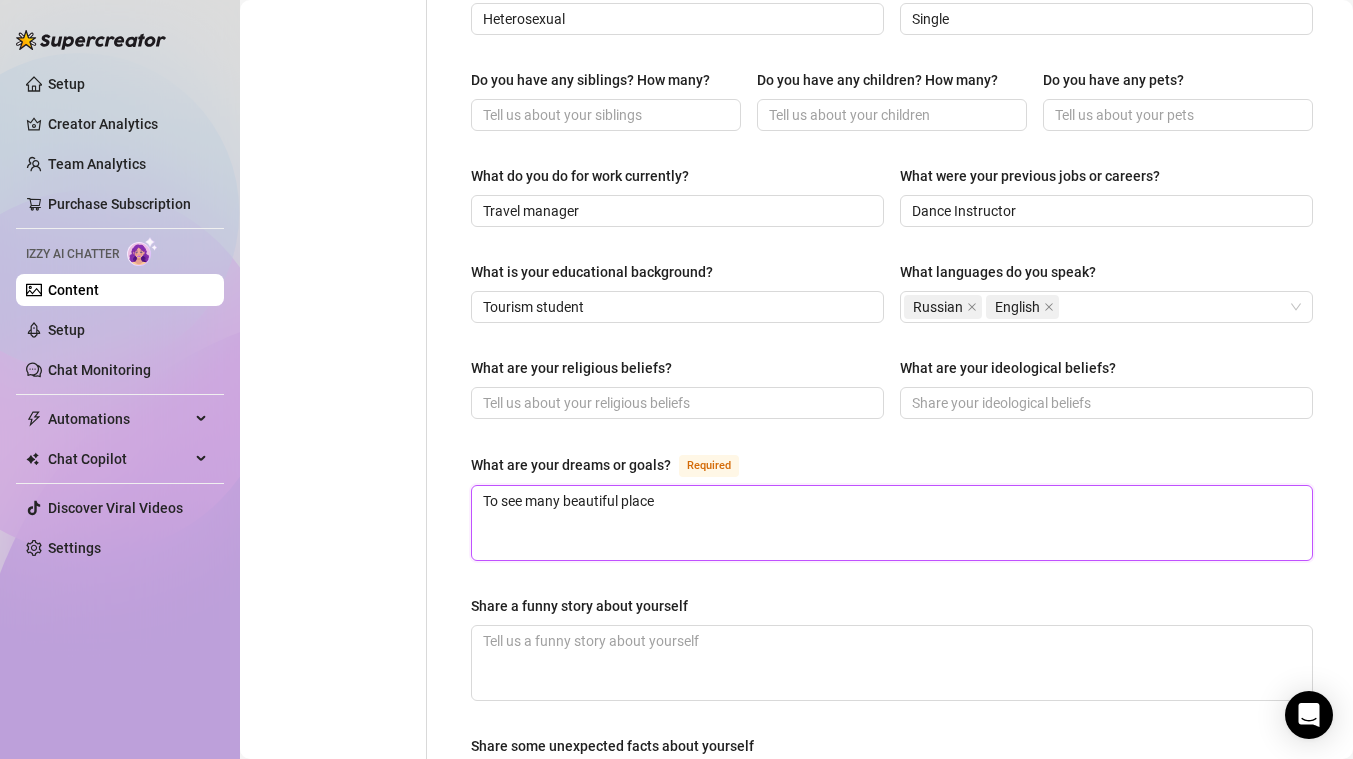 type on "To see many beautiful places" 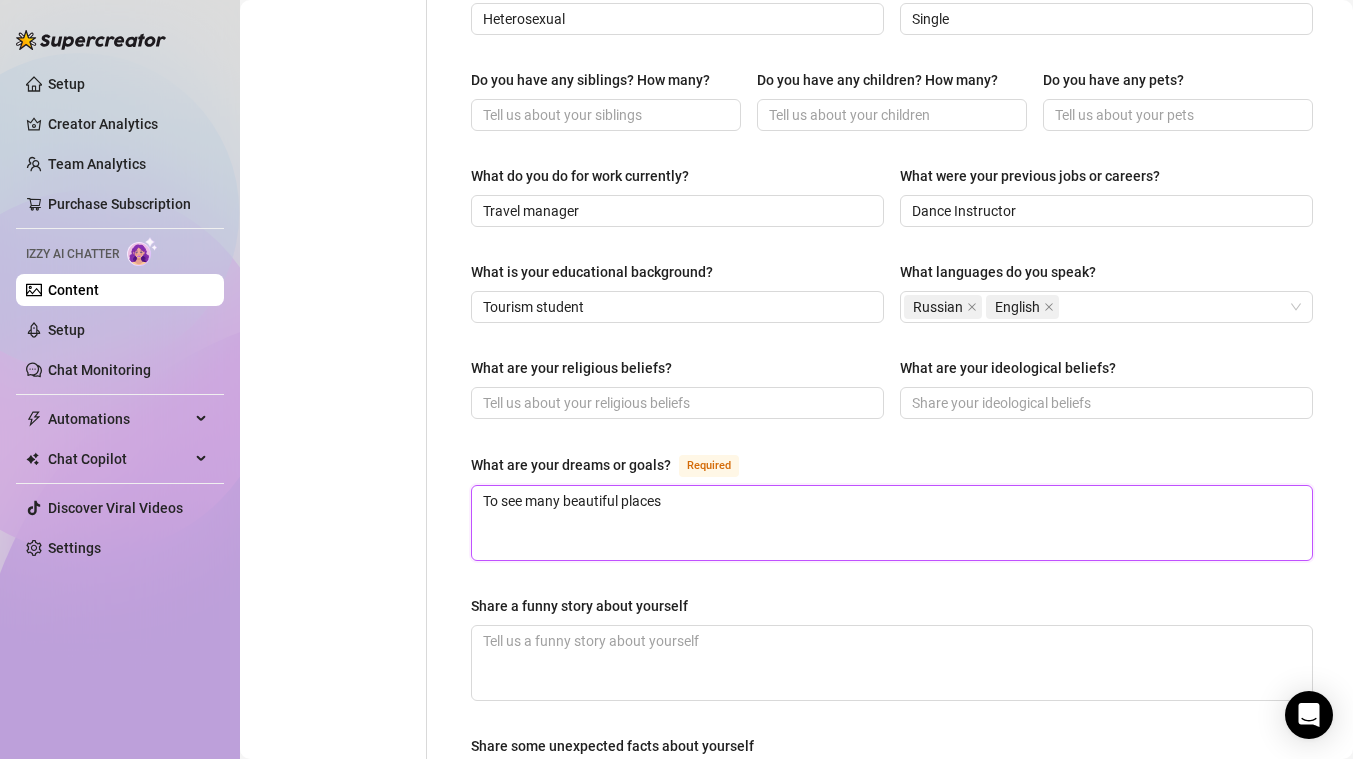 type on "To see many beautiful places," 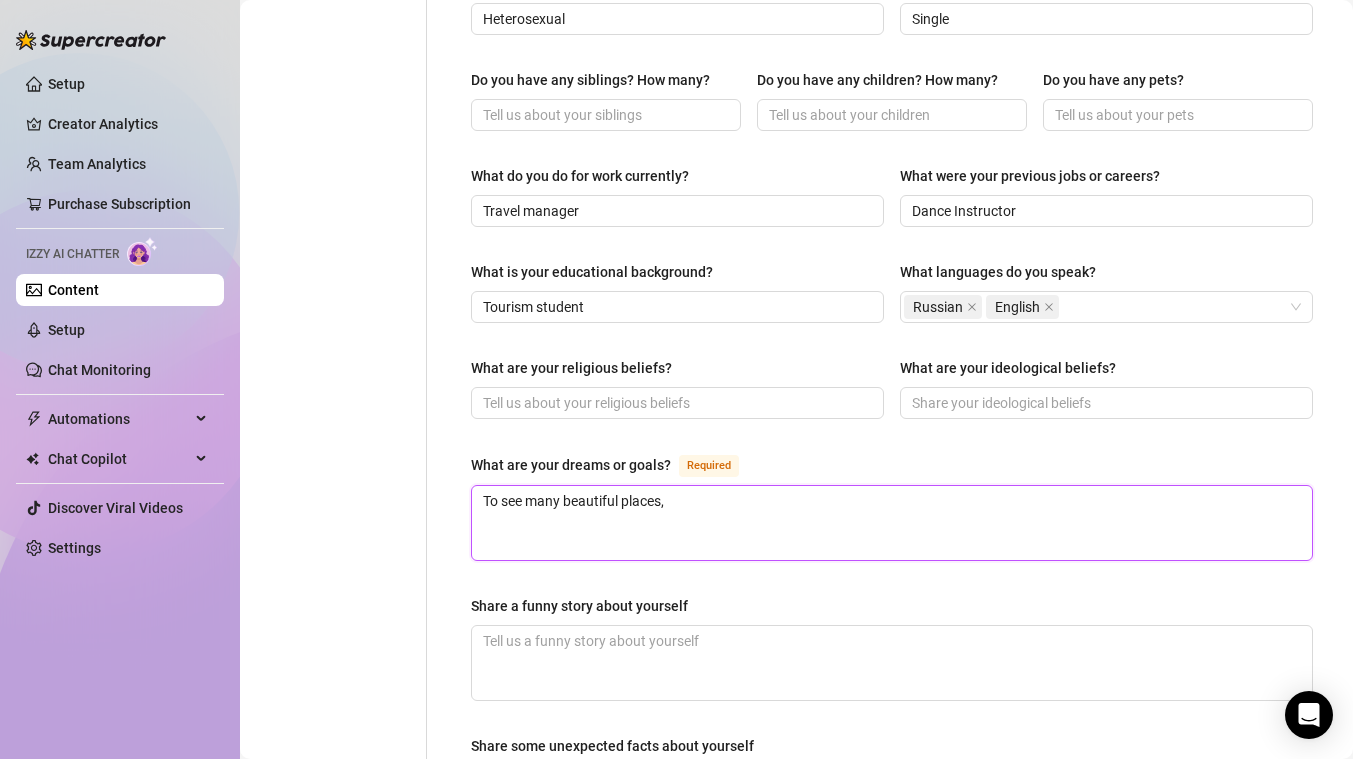 type on "To see many beautiful places," 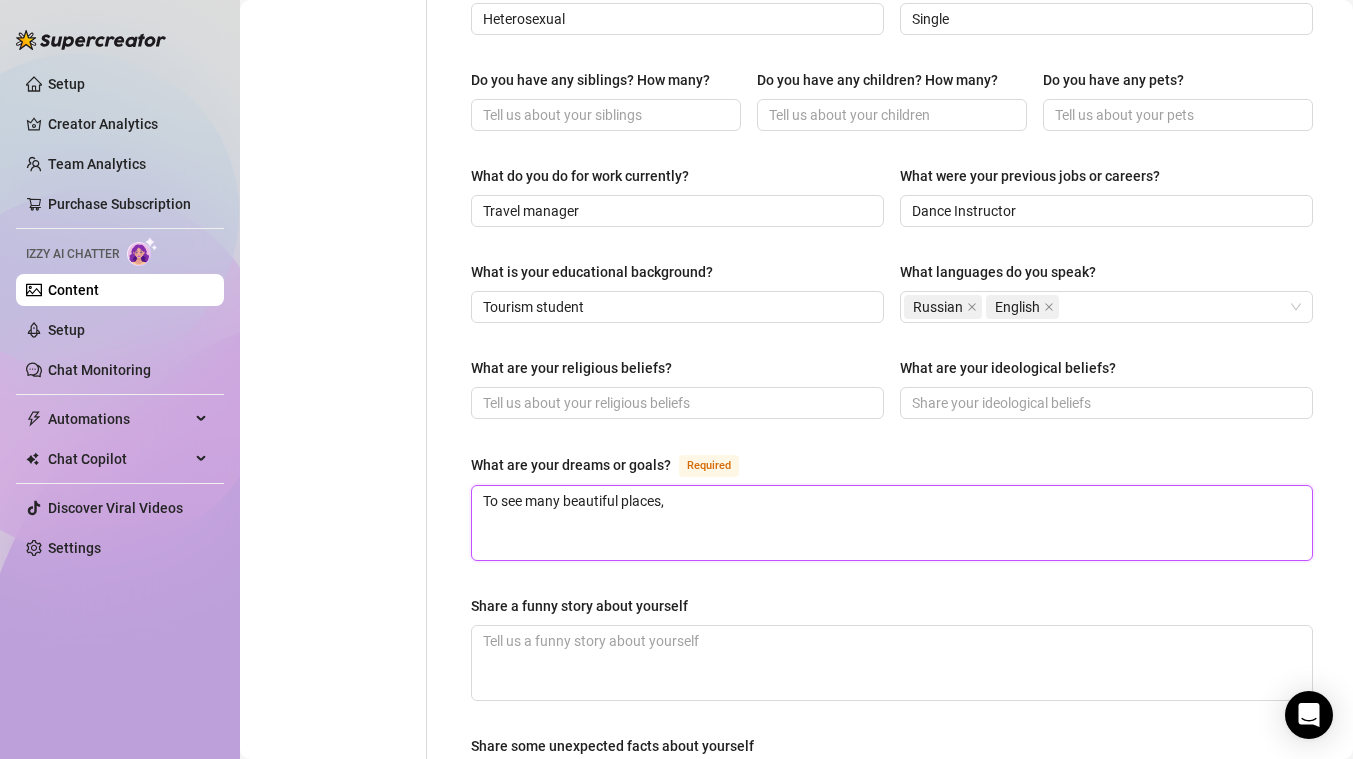 click on "To see many beautiful places," at bounding box center (892, 523) 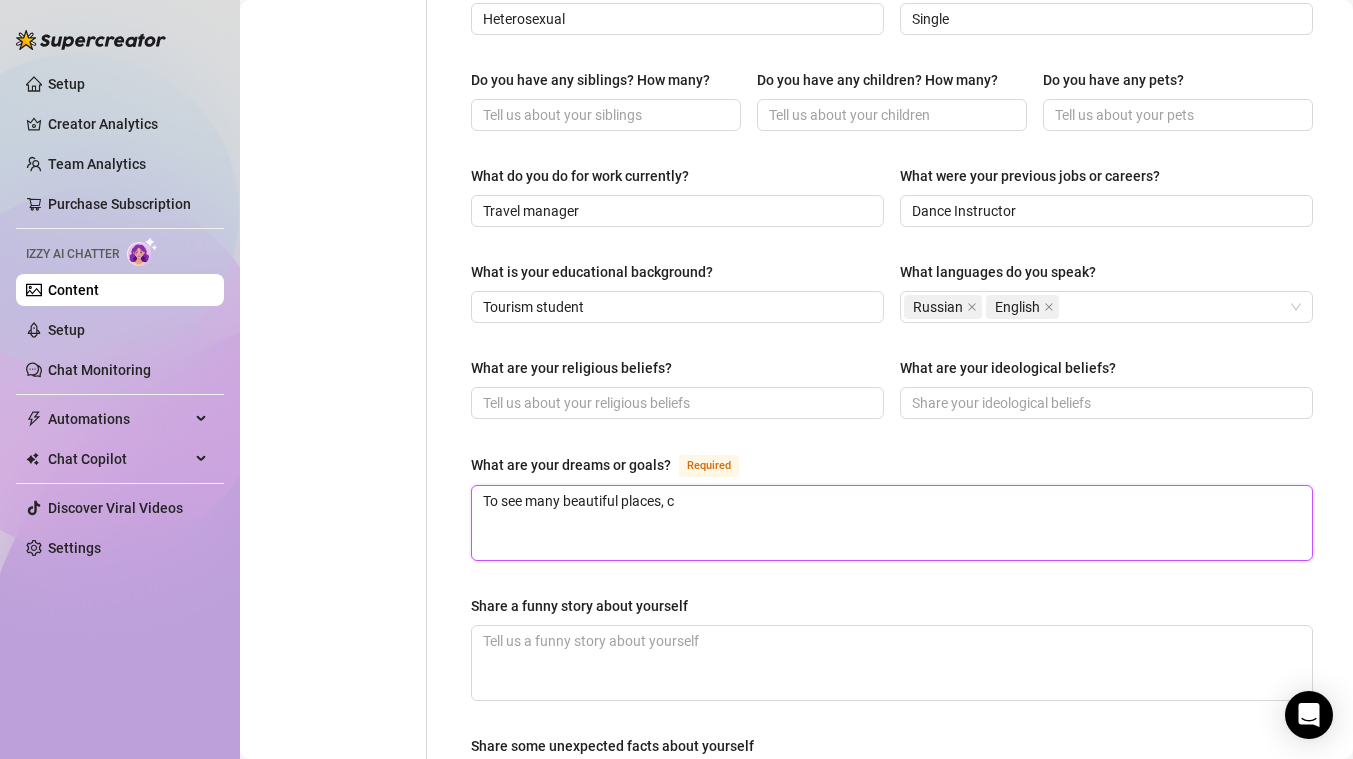 type on "To see many beautiful places, cu" 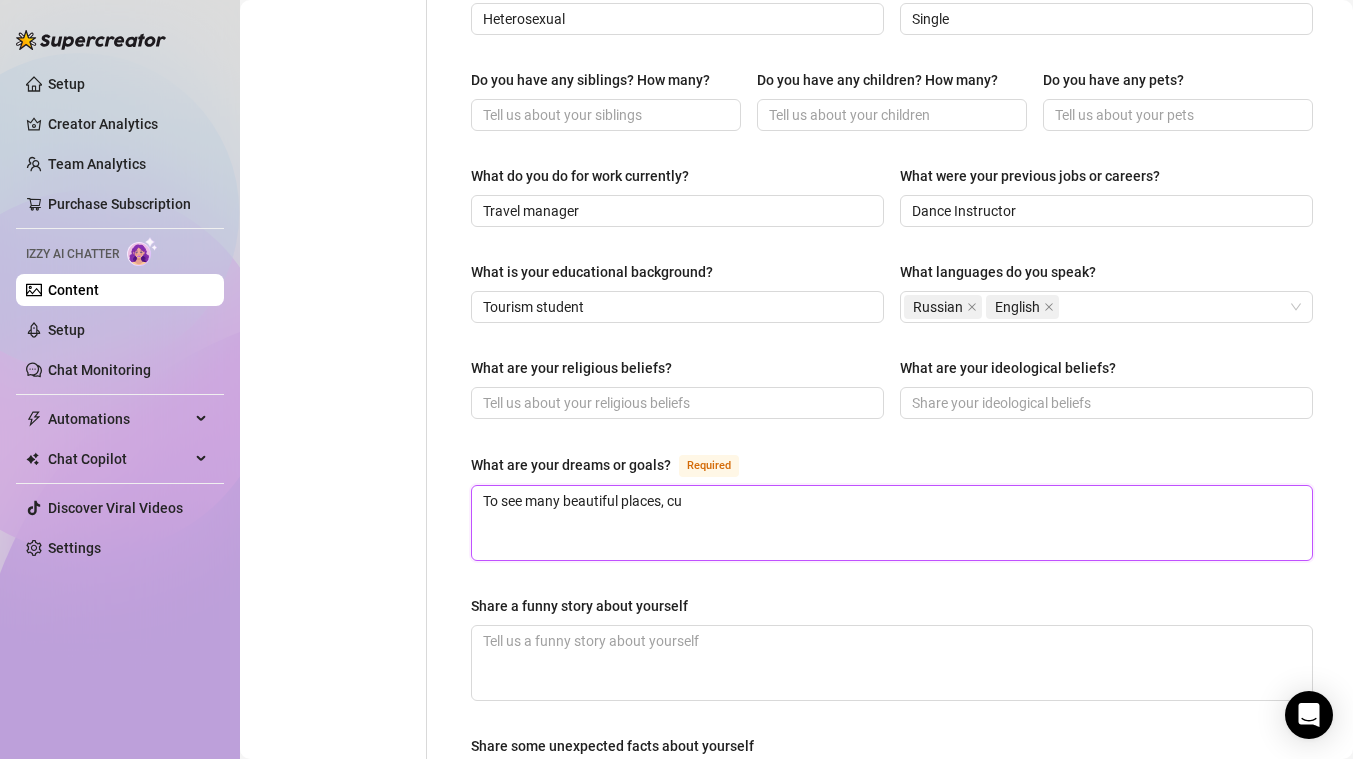type on "To see many beautiful places, cul" 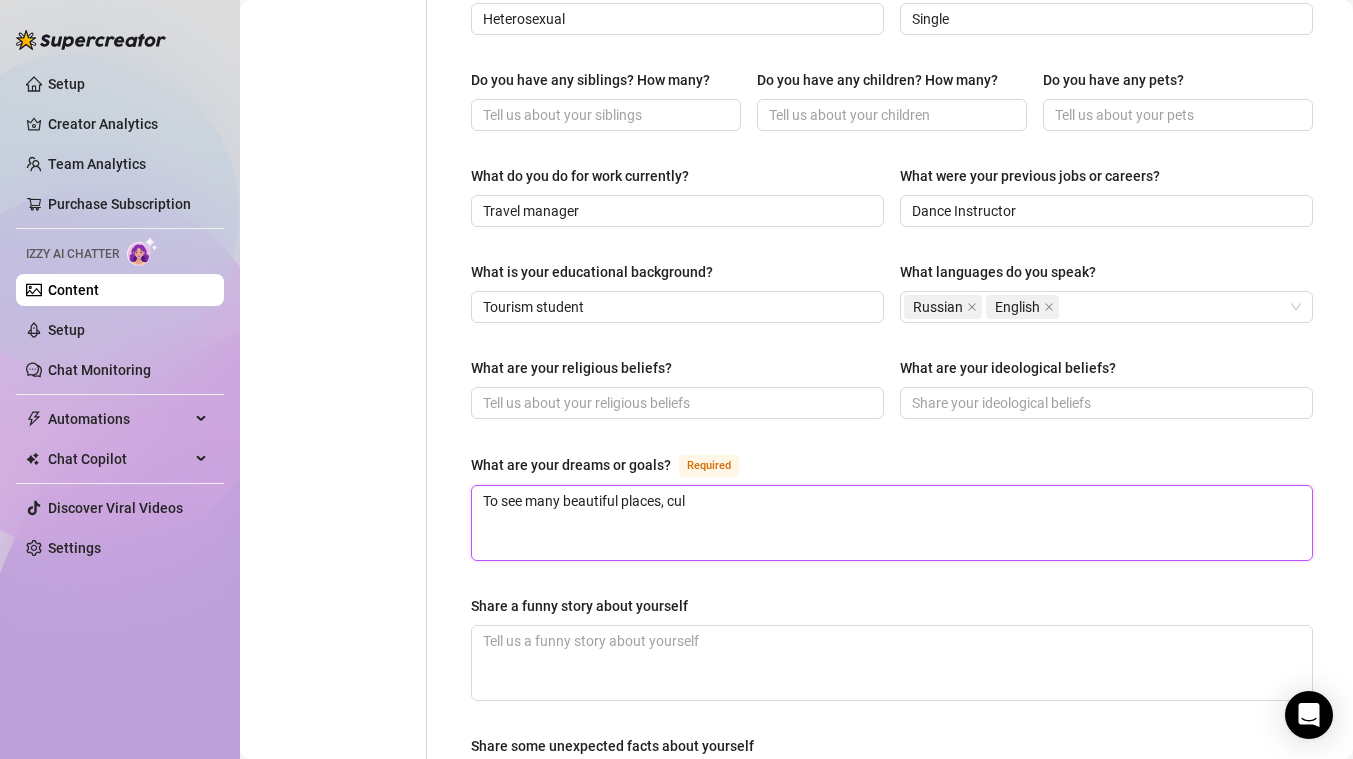 type on "To see many beautiful places, cult" 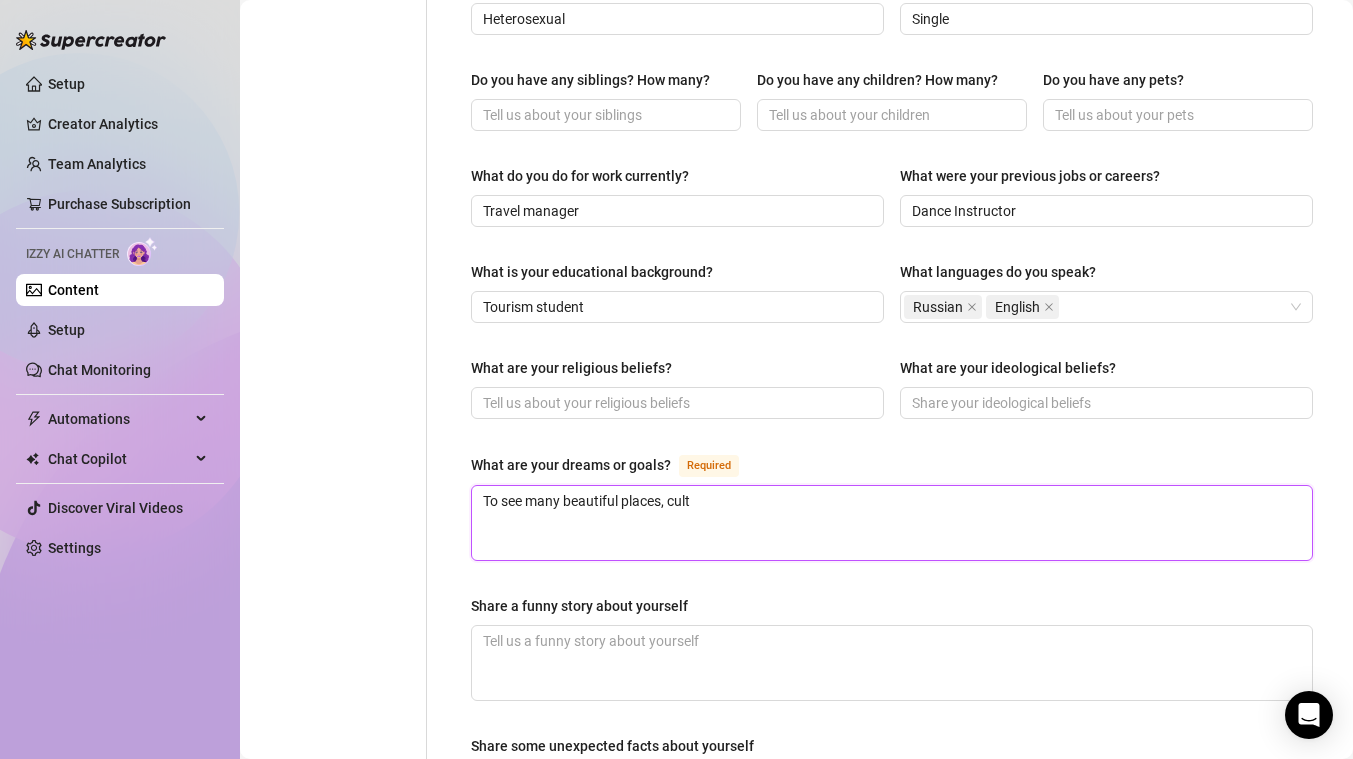 type on "To see many beautiful places, cultu" 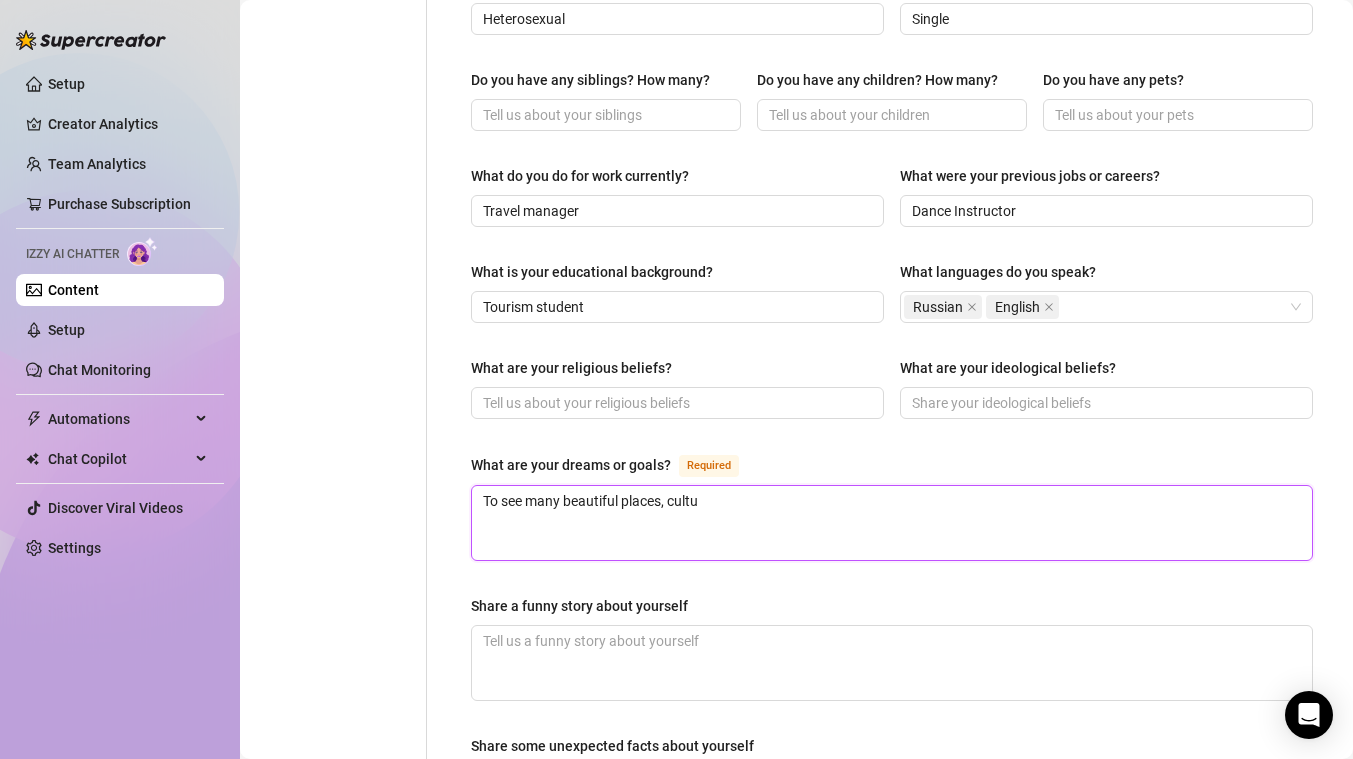 type on "To see many beautiful places, cultur" 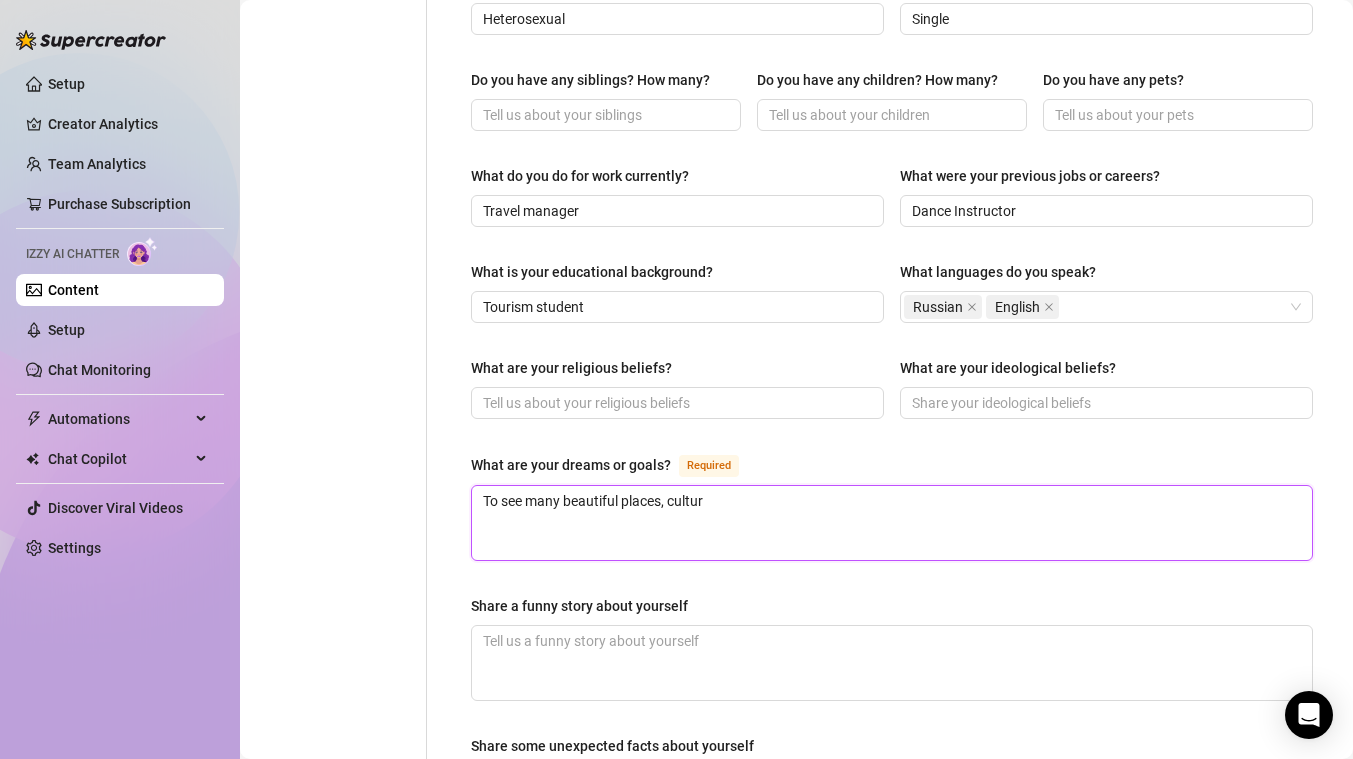 type on "To see many beautiful places, culture" 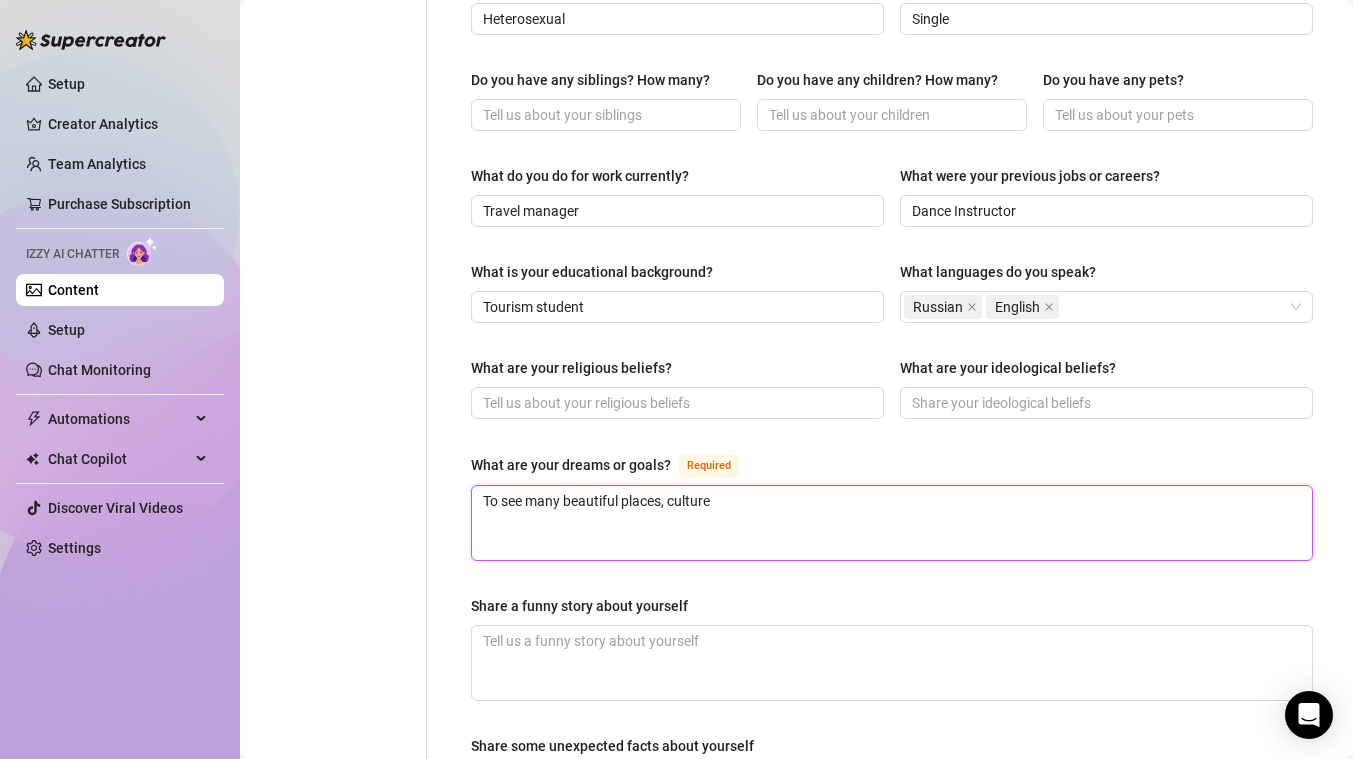 type on "To see many beautiful places, cultures" 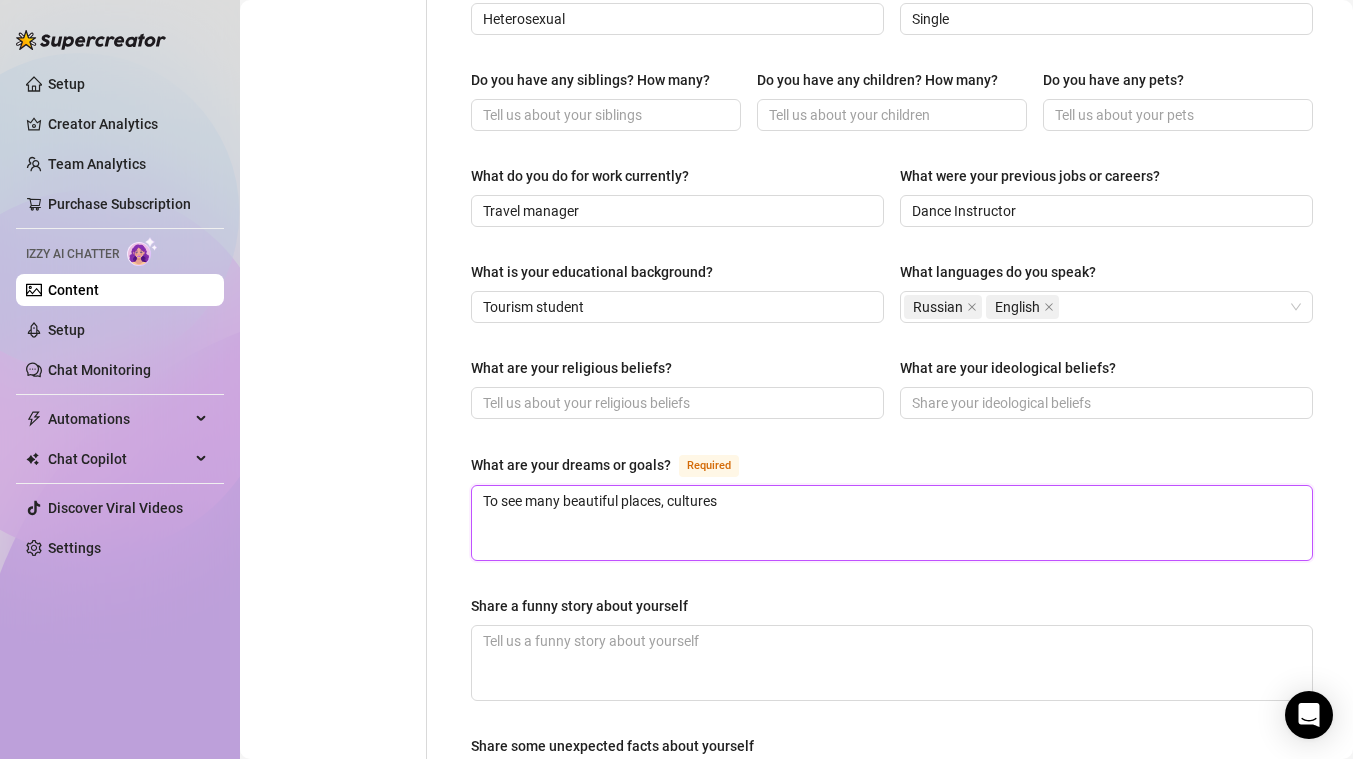type on "To see many beautiful places, cultures" 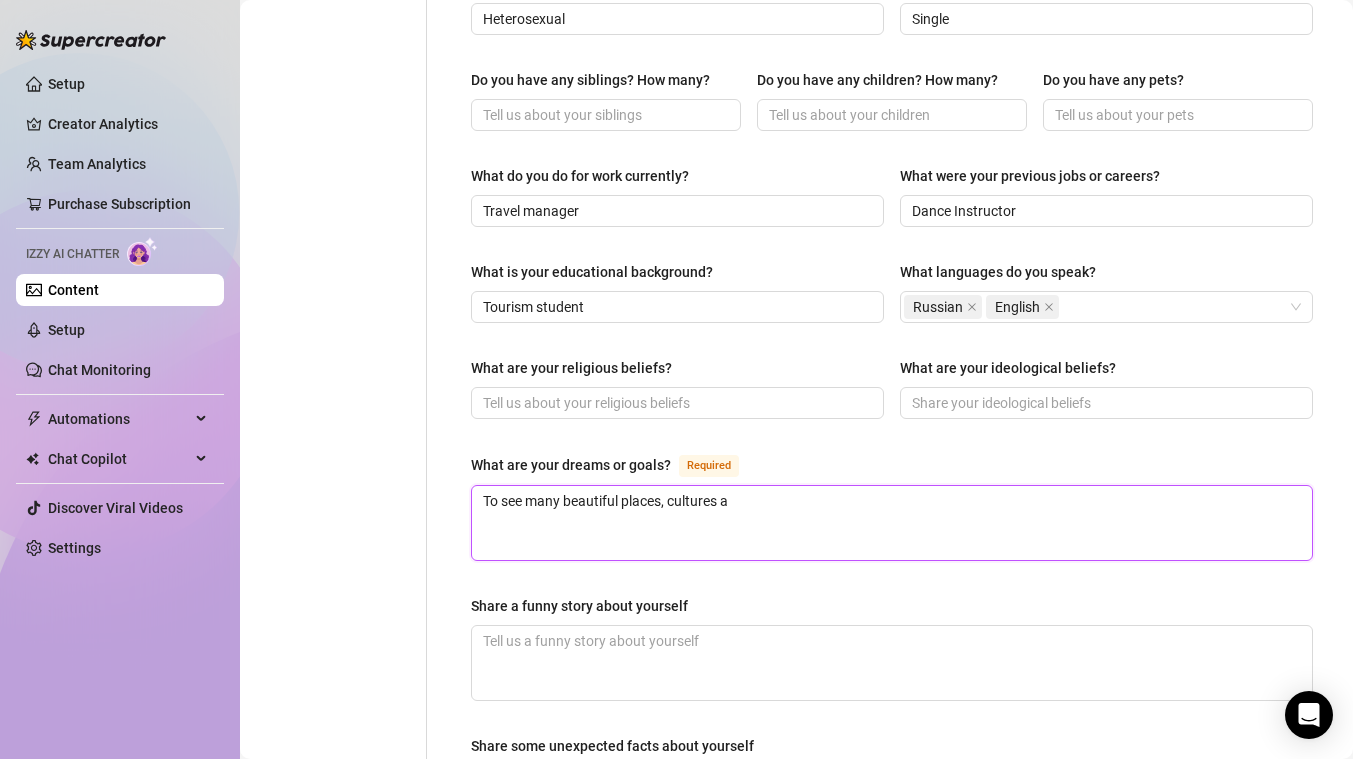 type on "To see many beautiful places, cultures an" 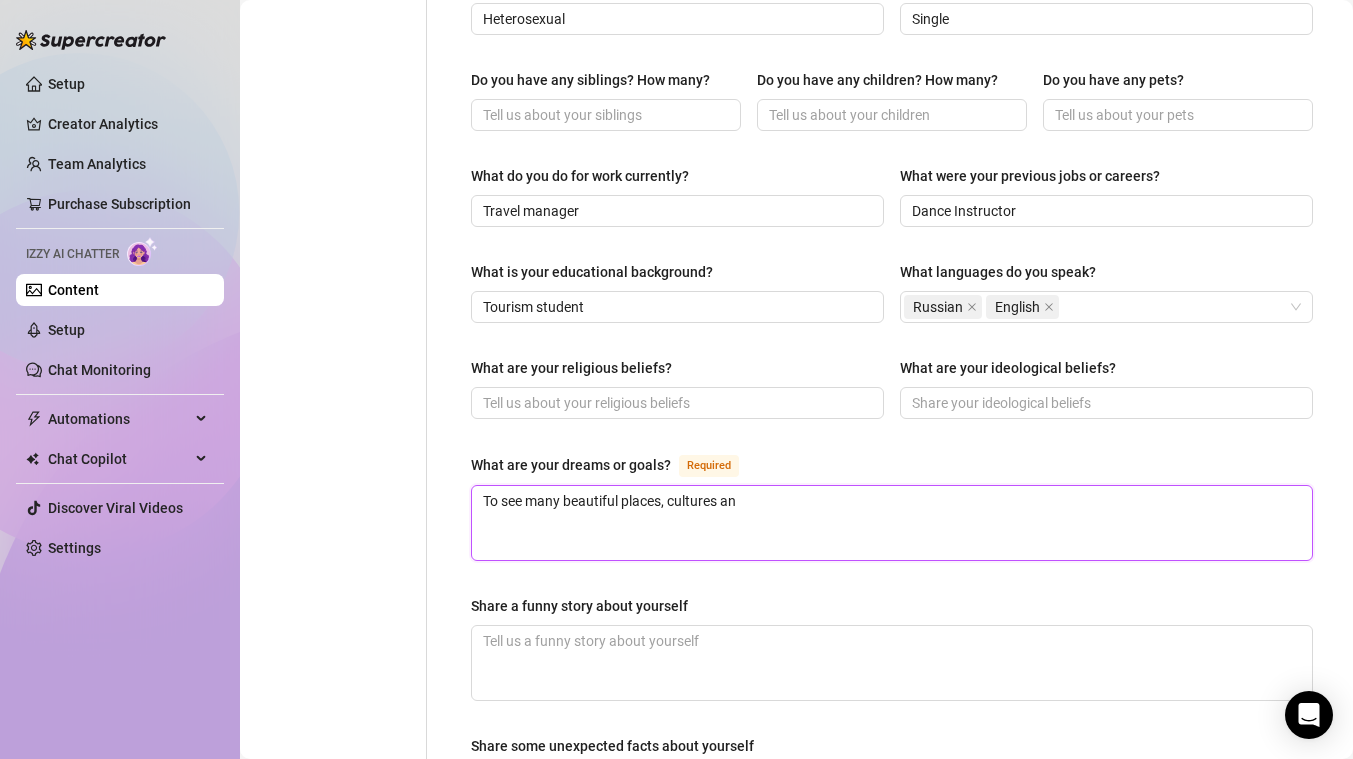 type on "To see many beautiful places, cultures and" 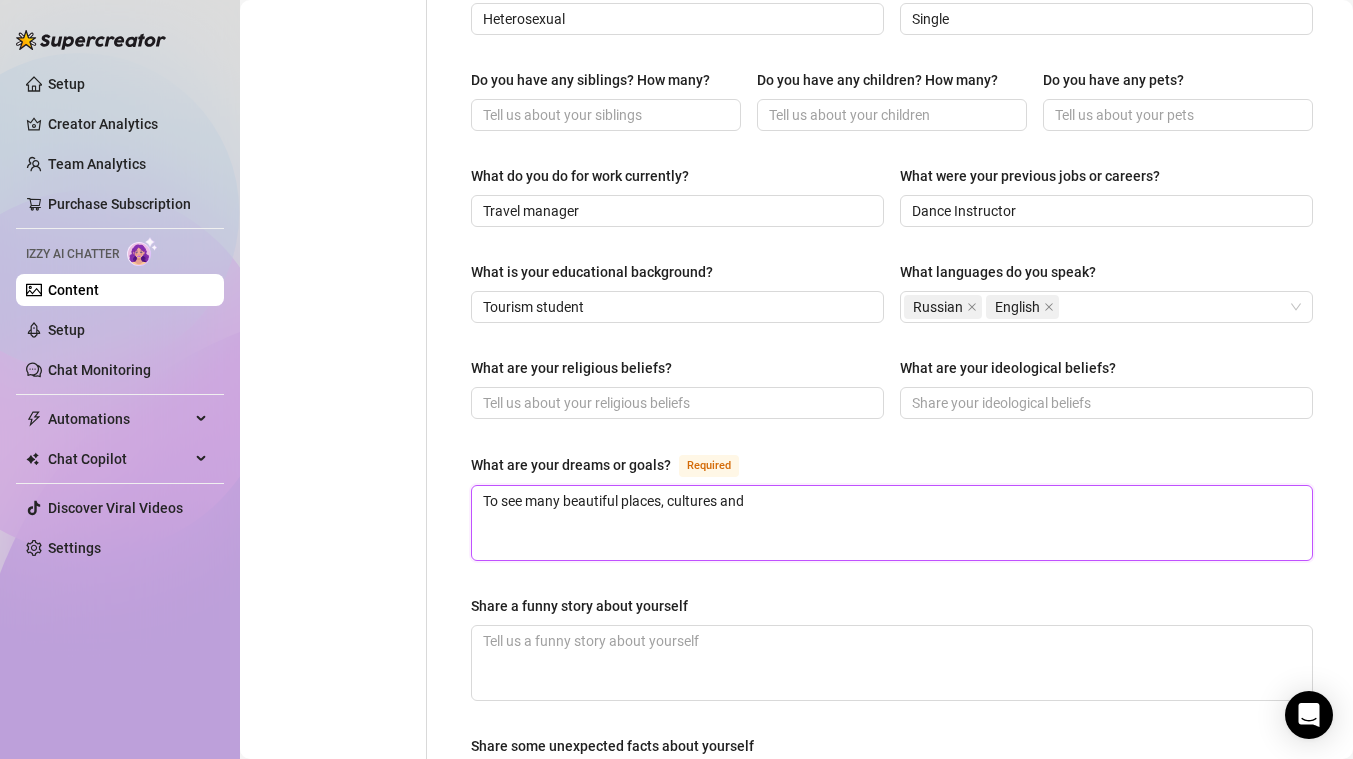 type on "To see many beautiful places, cultures and" 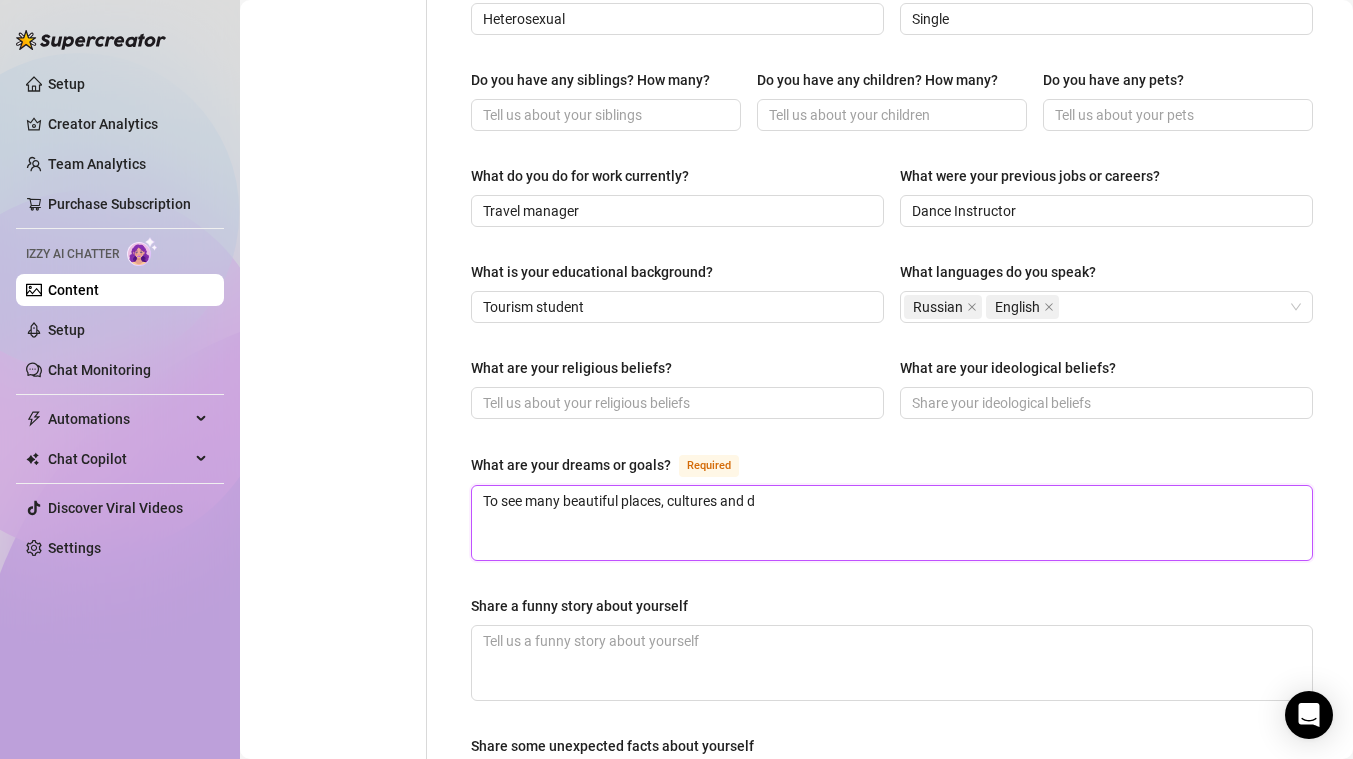 type on "To see many beautiful places, cultures and di" 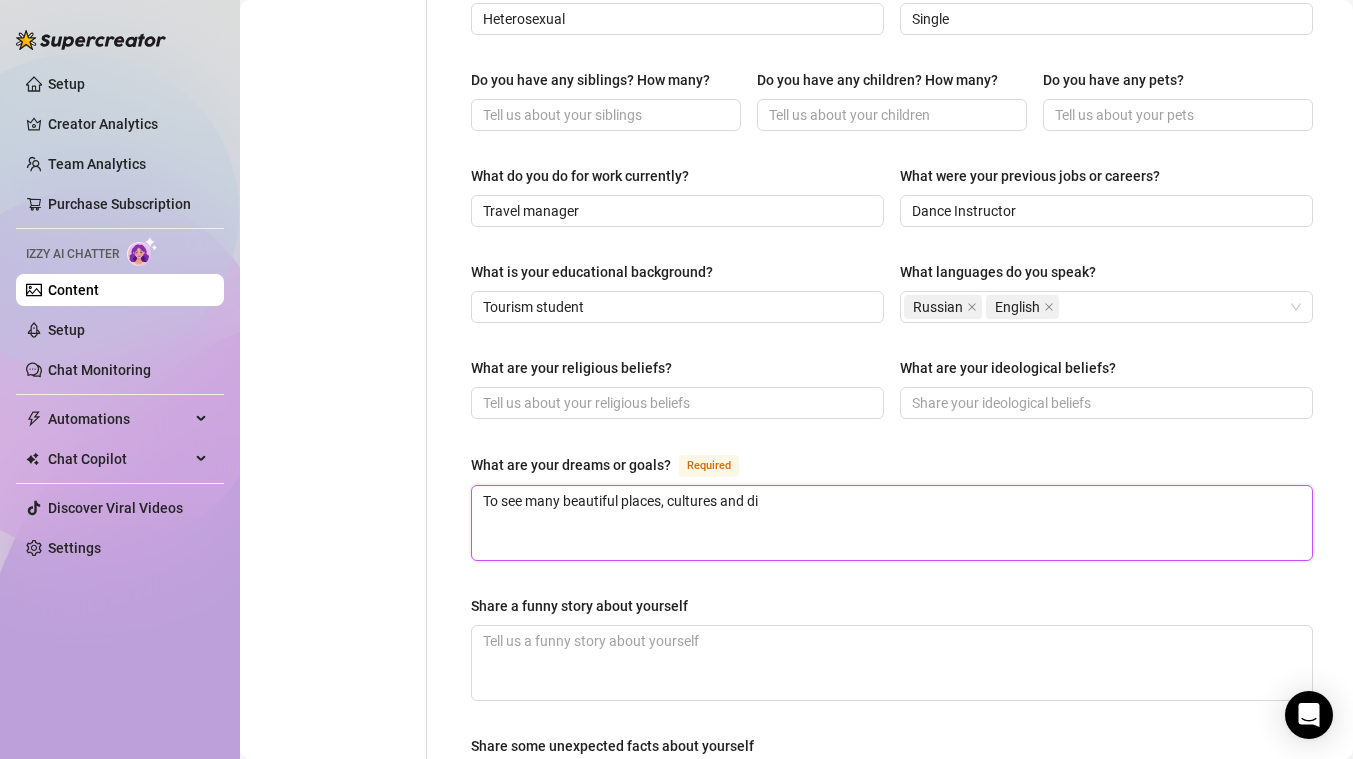 type on "To see many beautiful places, cultures and dif" 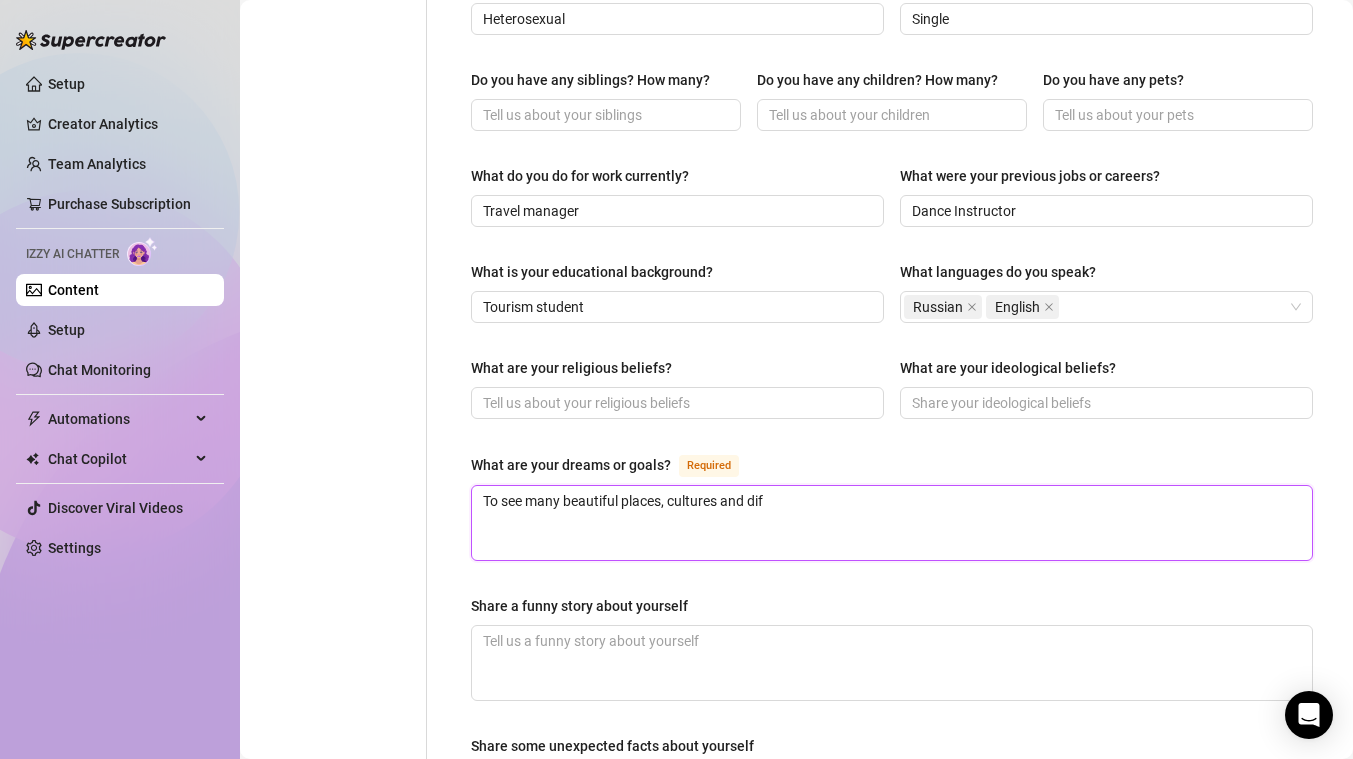 type on "To see many beautiful places, cultures and diff" 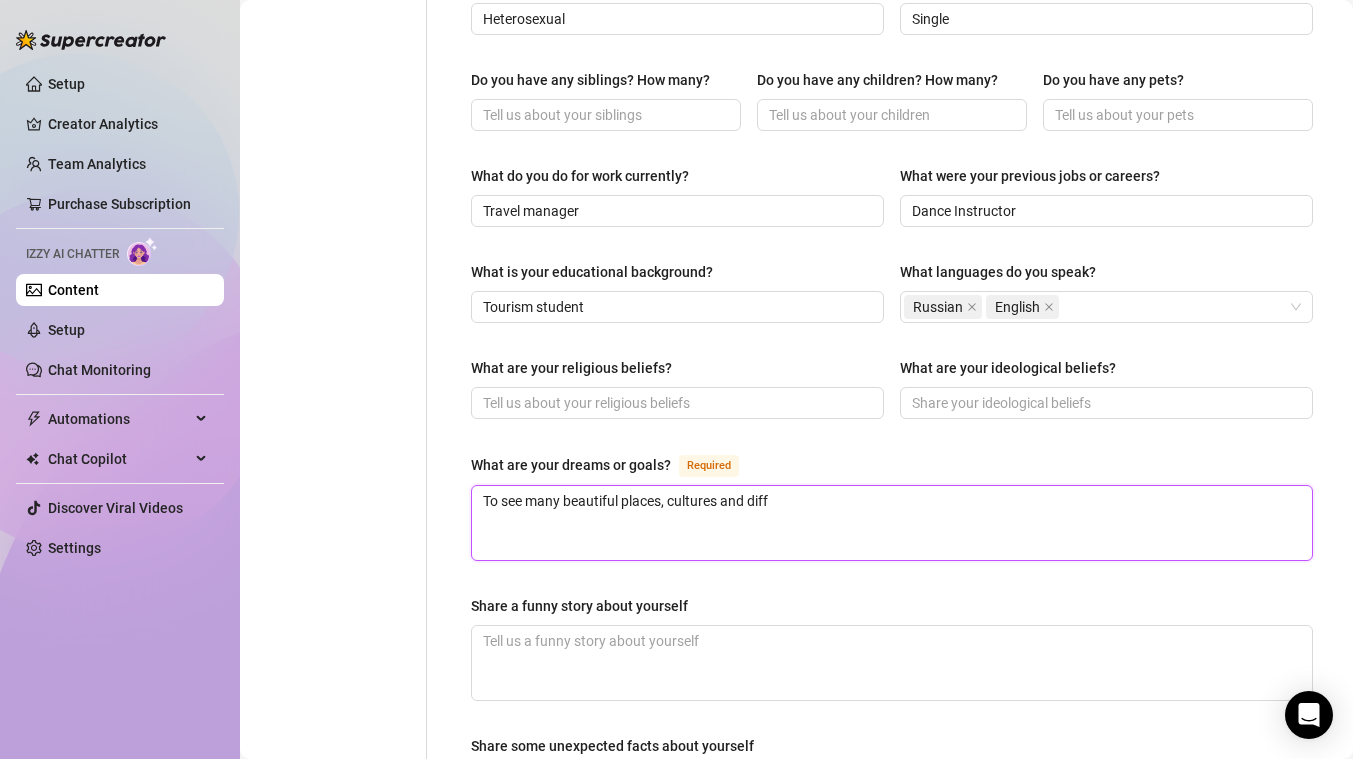 type on "To see many beautiful places, cultures and diffe" 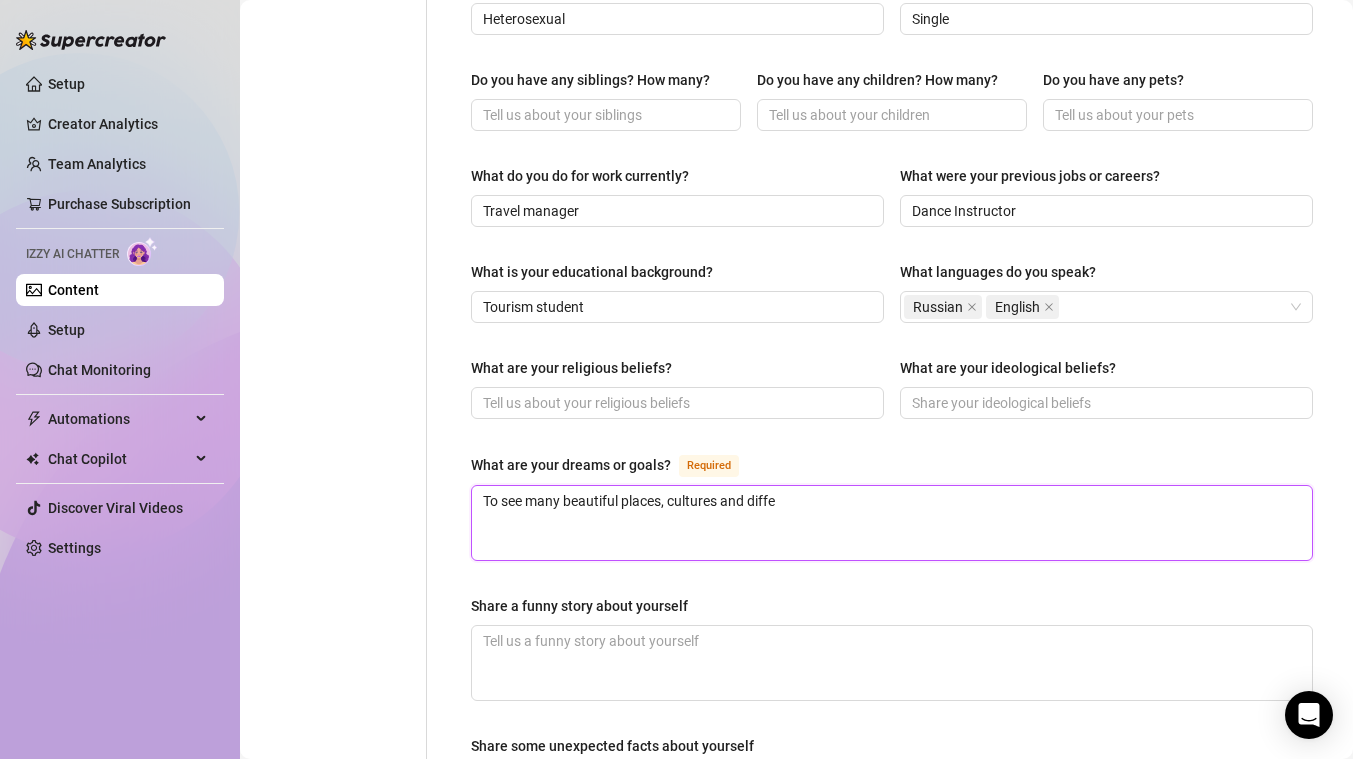 type on "To see many beautiful places, cultures and differ" 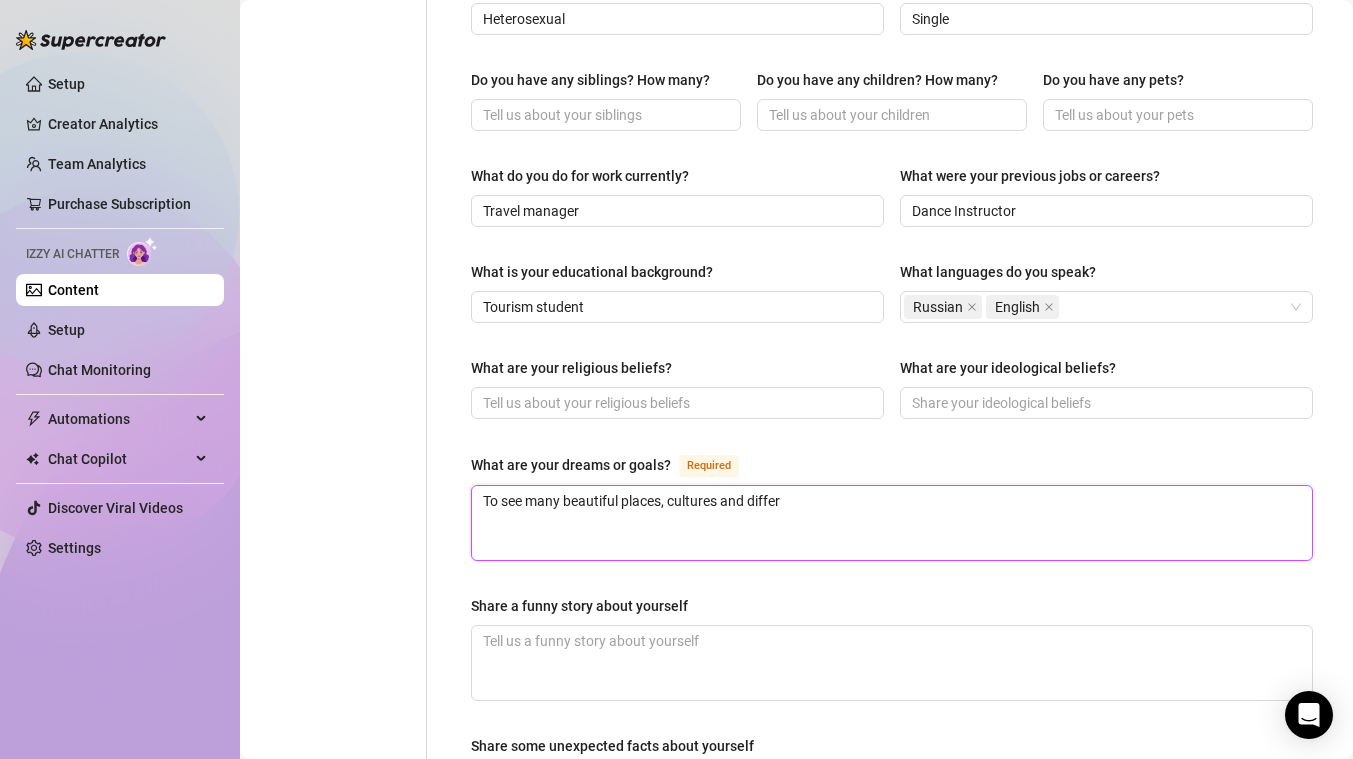type 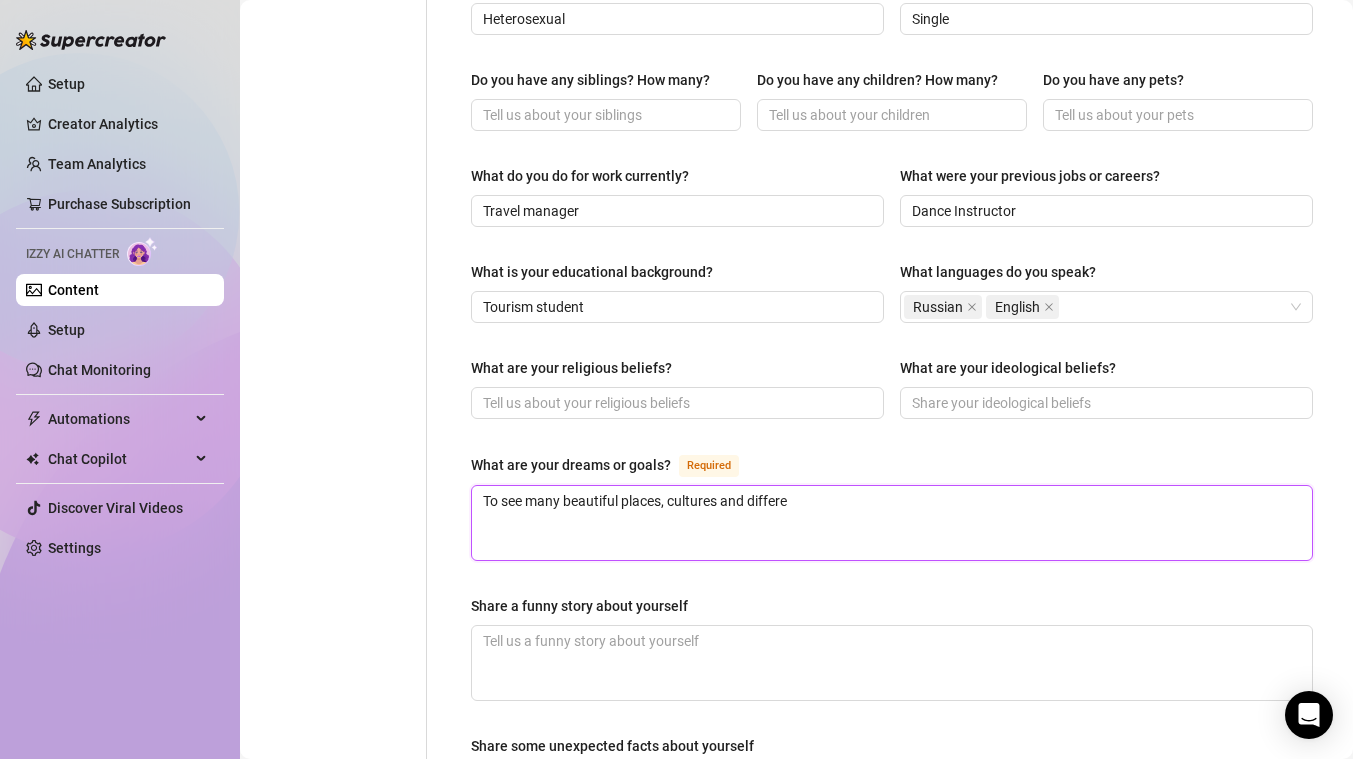 type 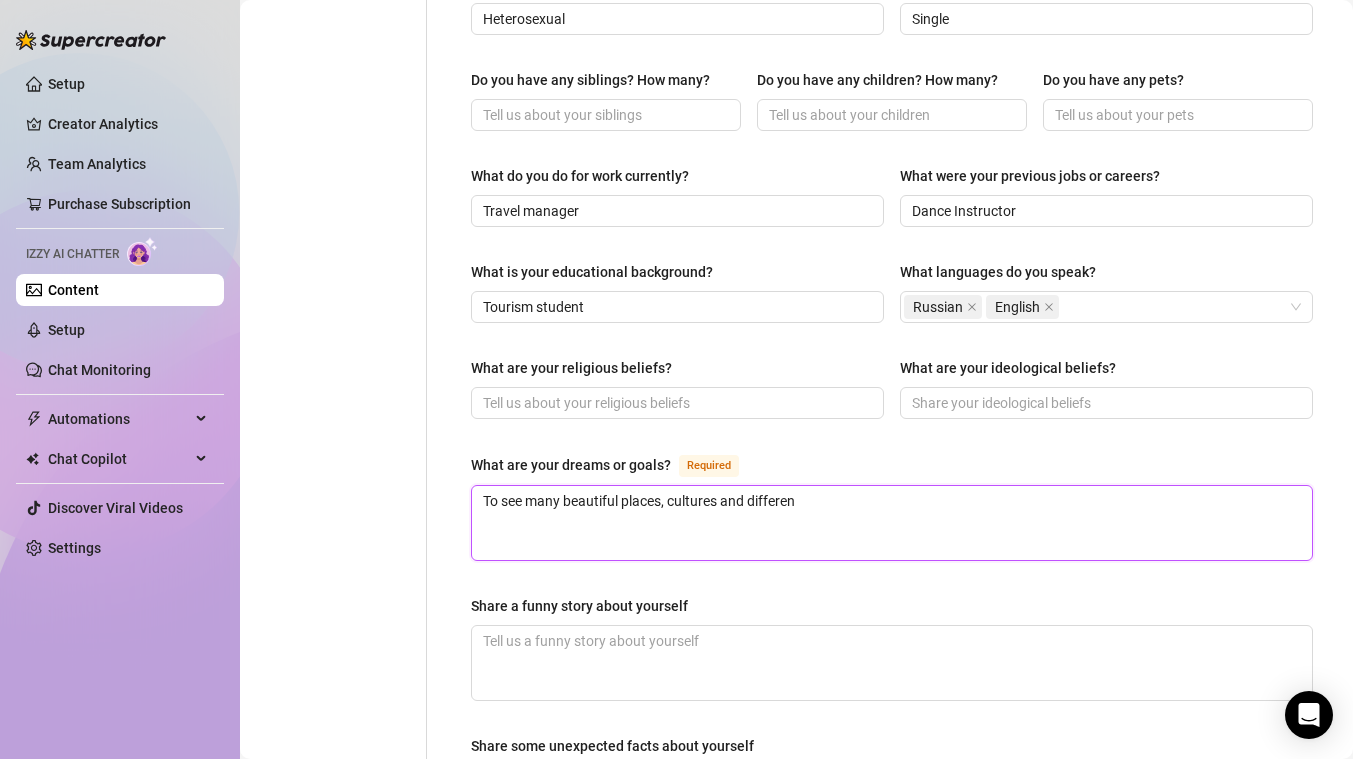type on "To see many beautiful places, cultures and different" 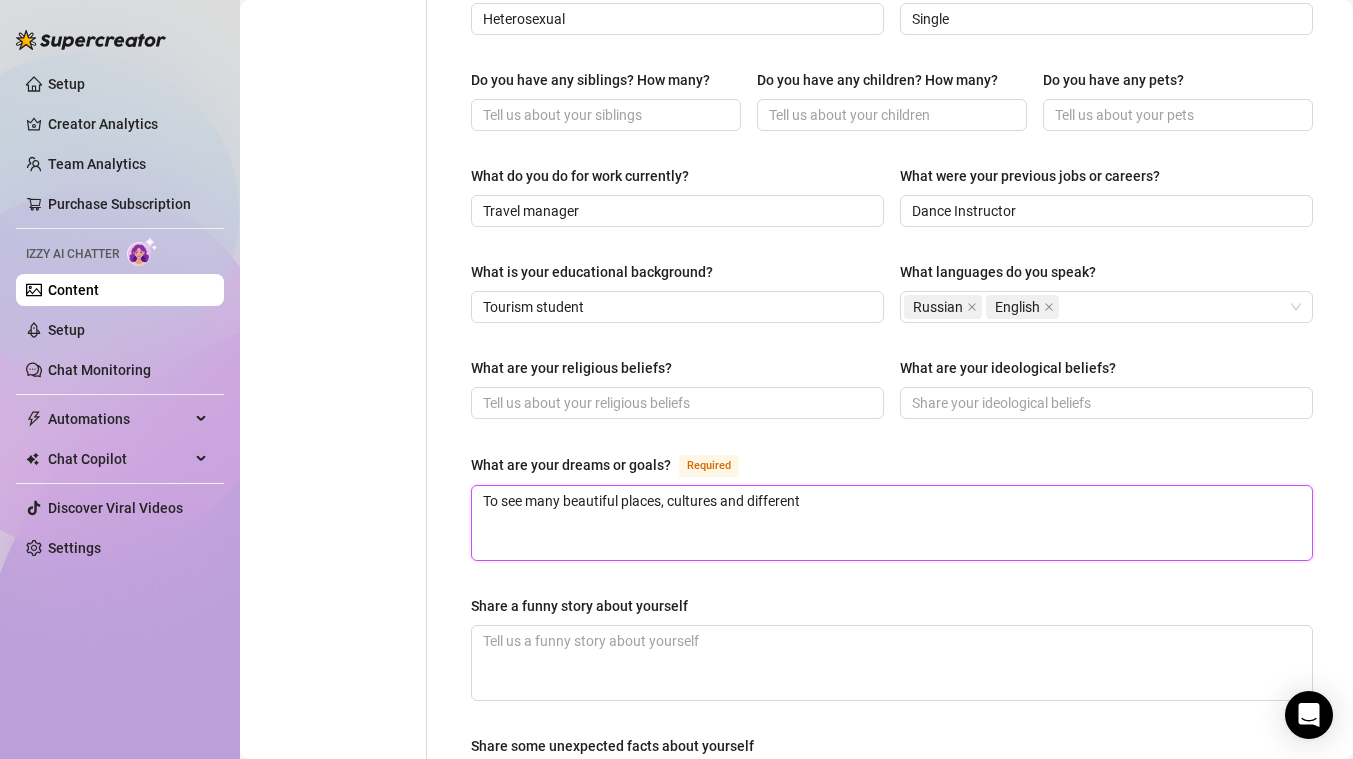 type on "To see many beautiful places, cultures and different" 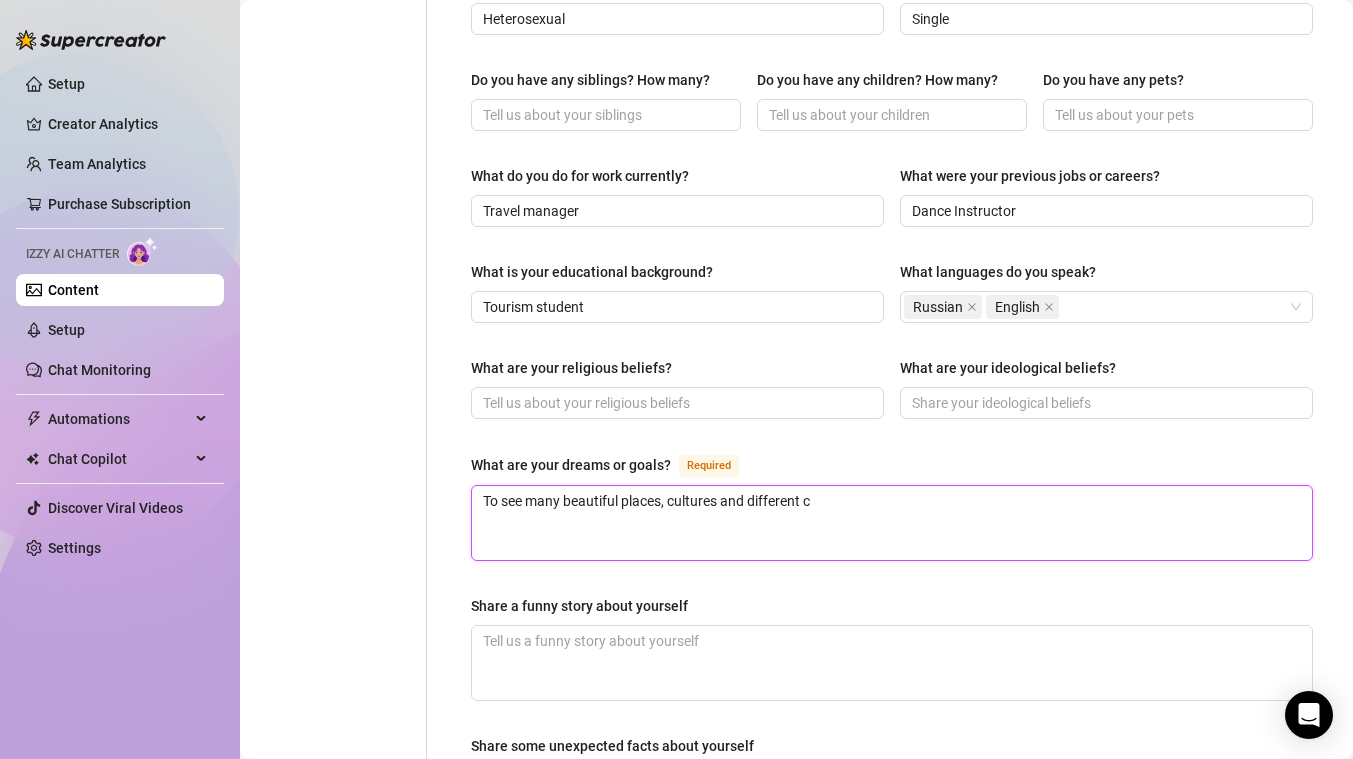 type on "To see many beautiful places, cultures and different co" 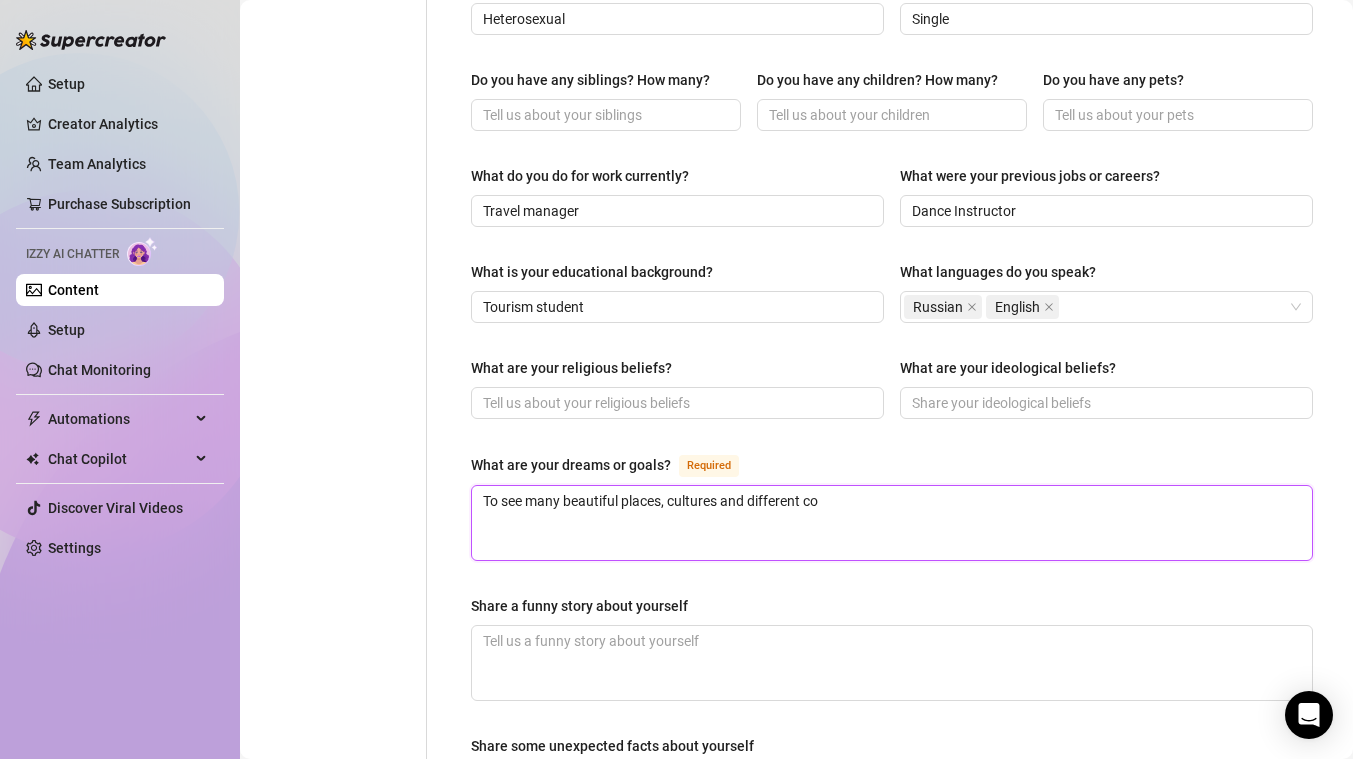 type 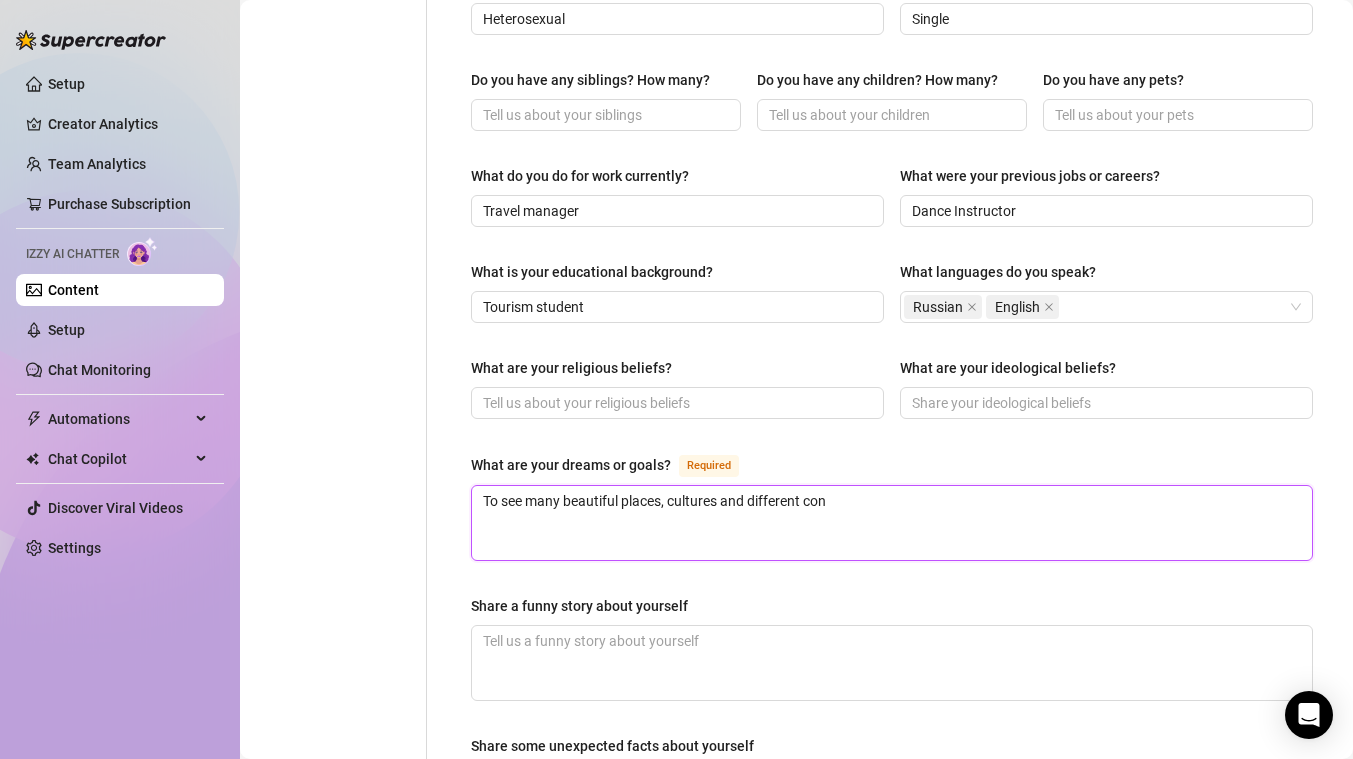 type 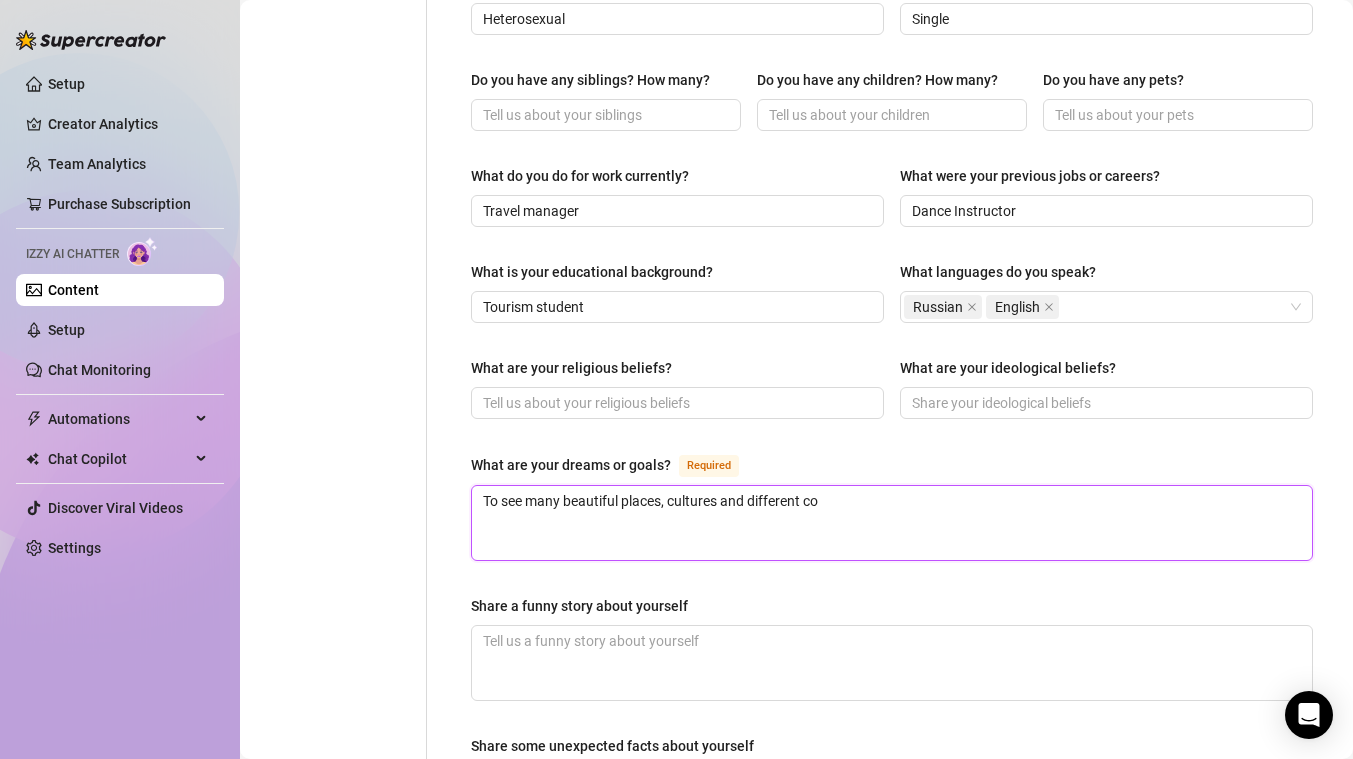 type on "To see many beautiful places, cultures and different cou" 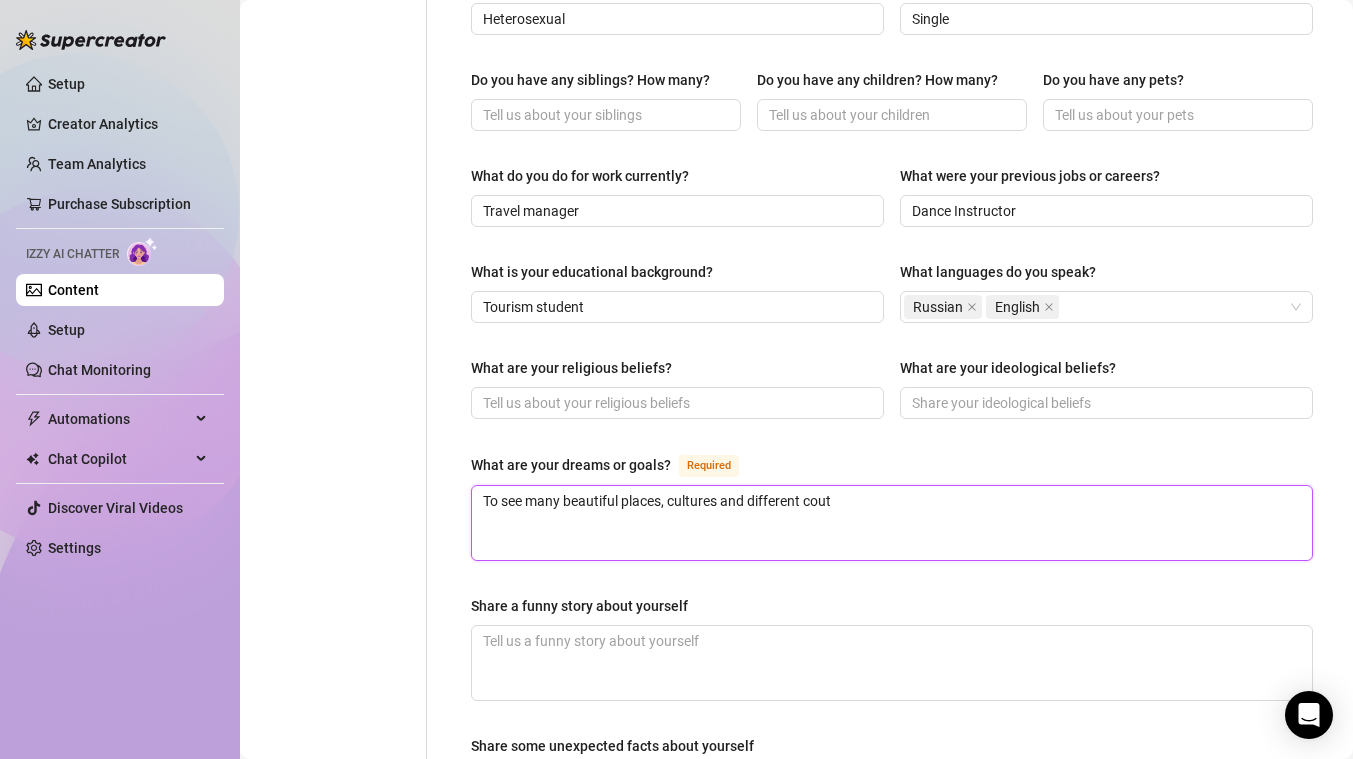 type on "To see many beautiful places, cultures and different coutn" 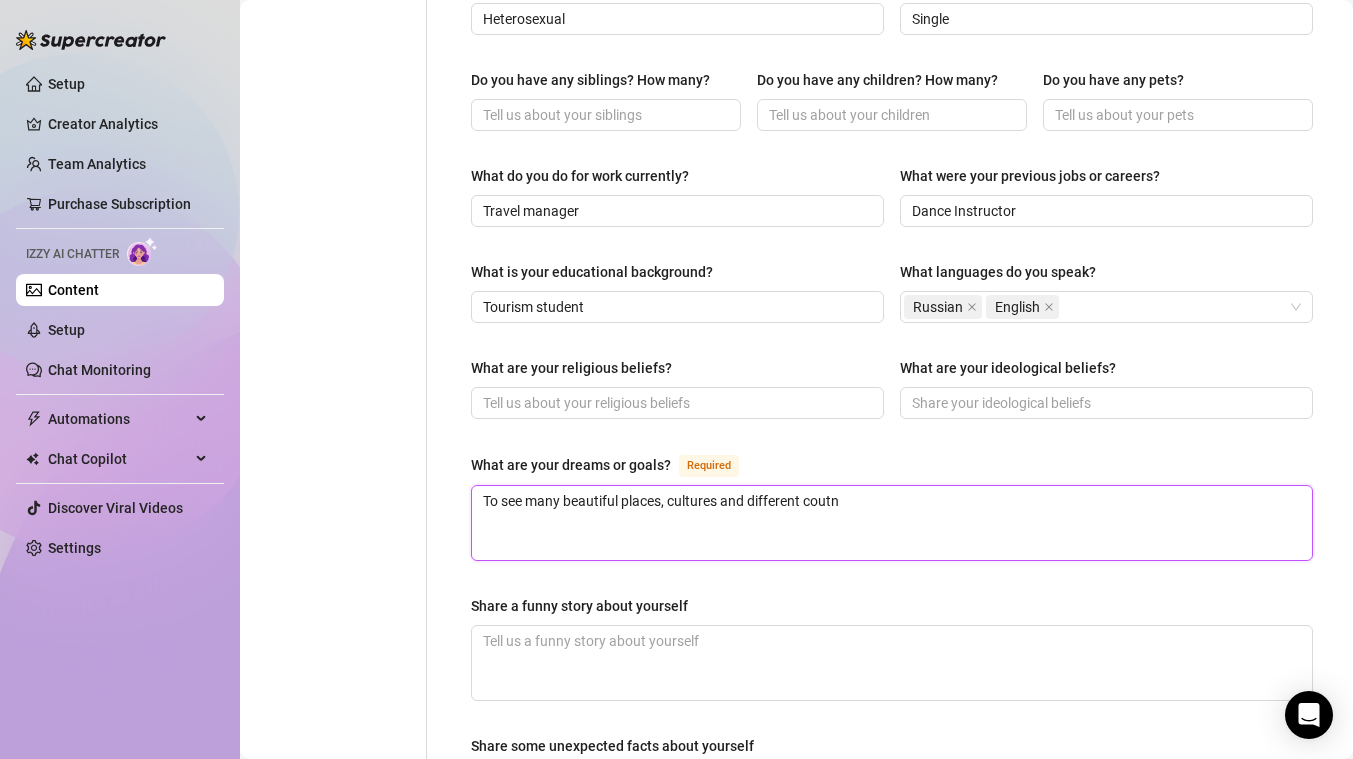 type on "To see many beautiful places, cultures and different coutnr" 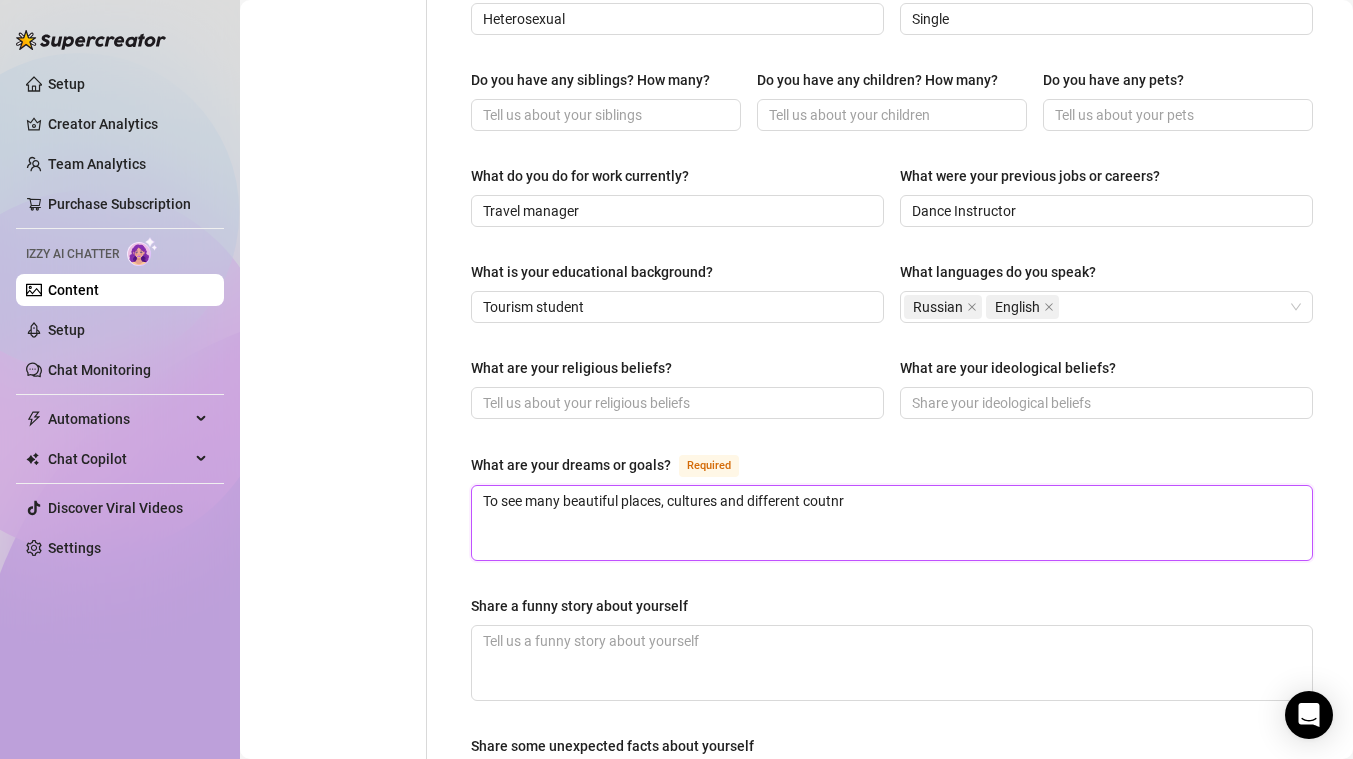 type on "To see many beautiful places, cultures and different coutn" 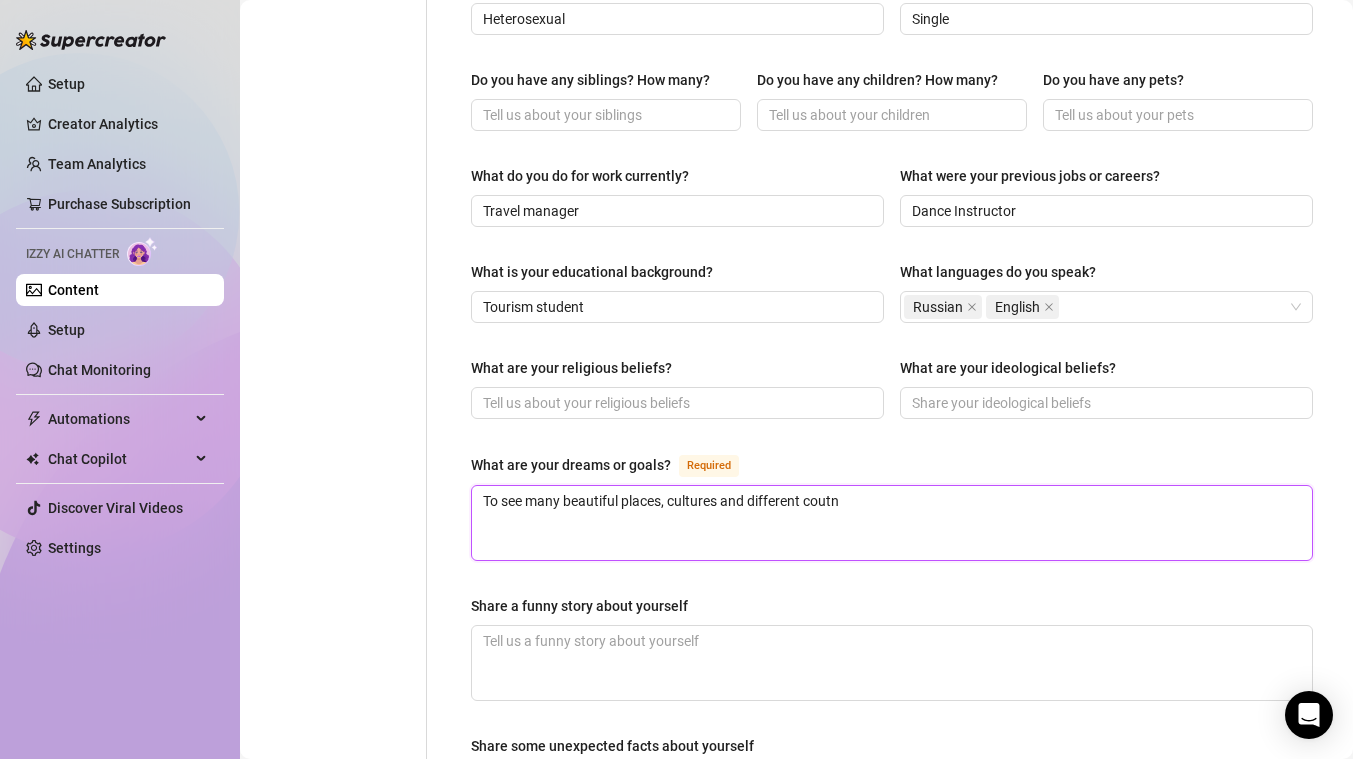 type on "To see many beautiful places, cultures and different coutn=" 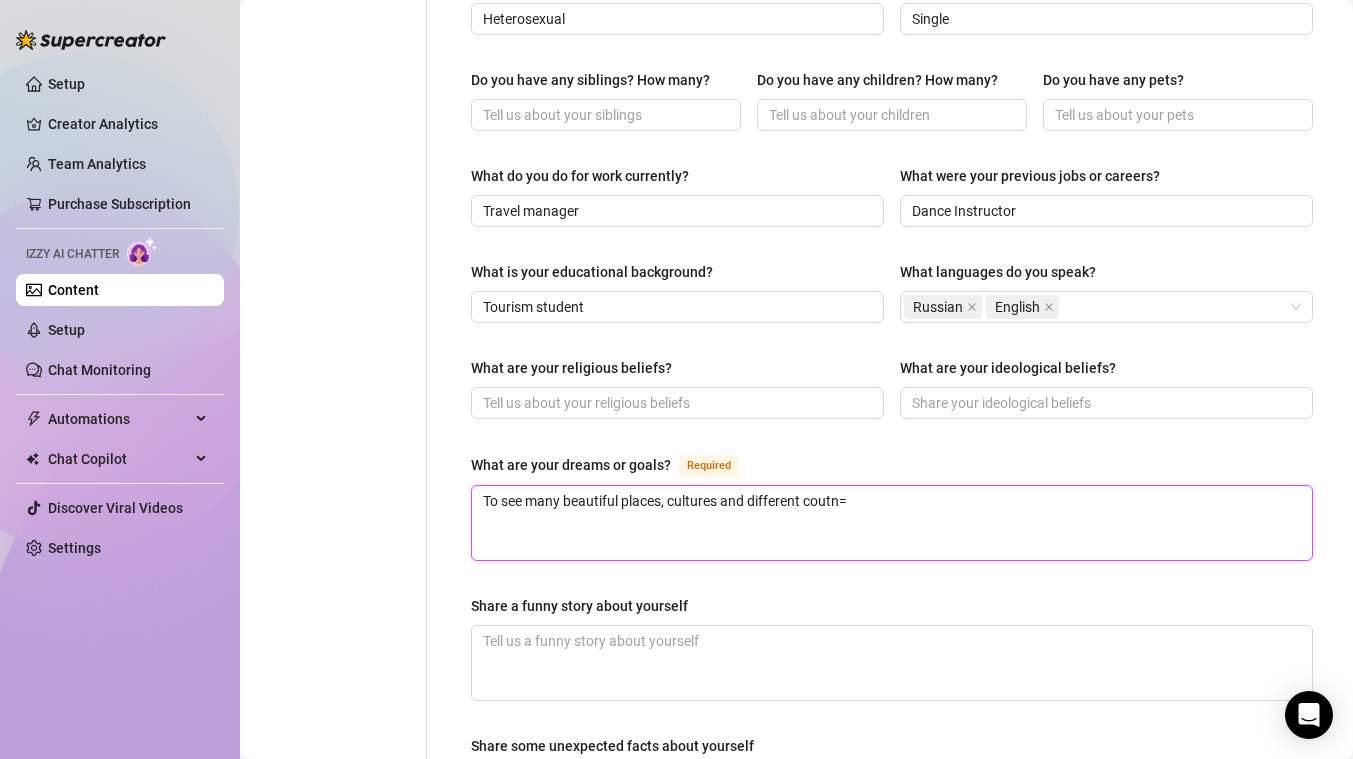 type on "To see many beautiful places, cultures and different coutn" 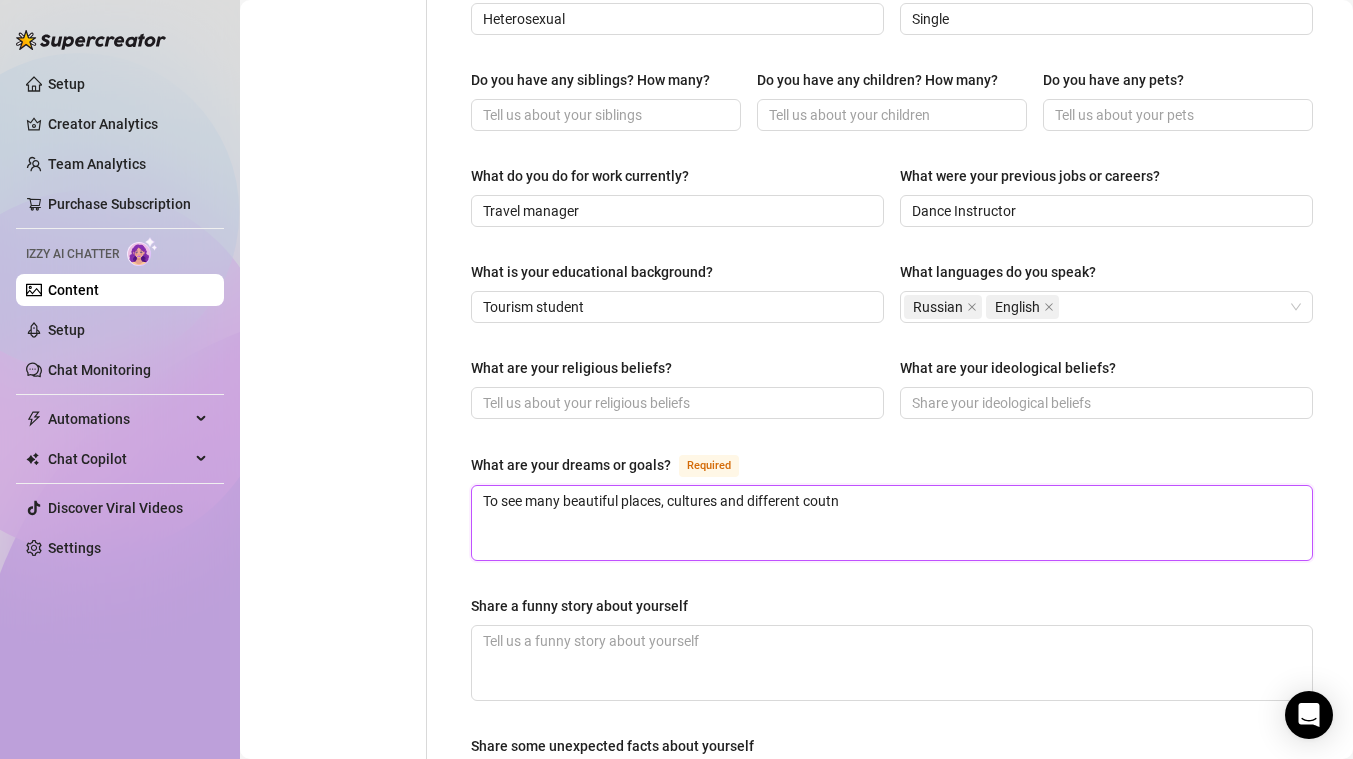 type on "To see many beautiful places, cultures and different cout" 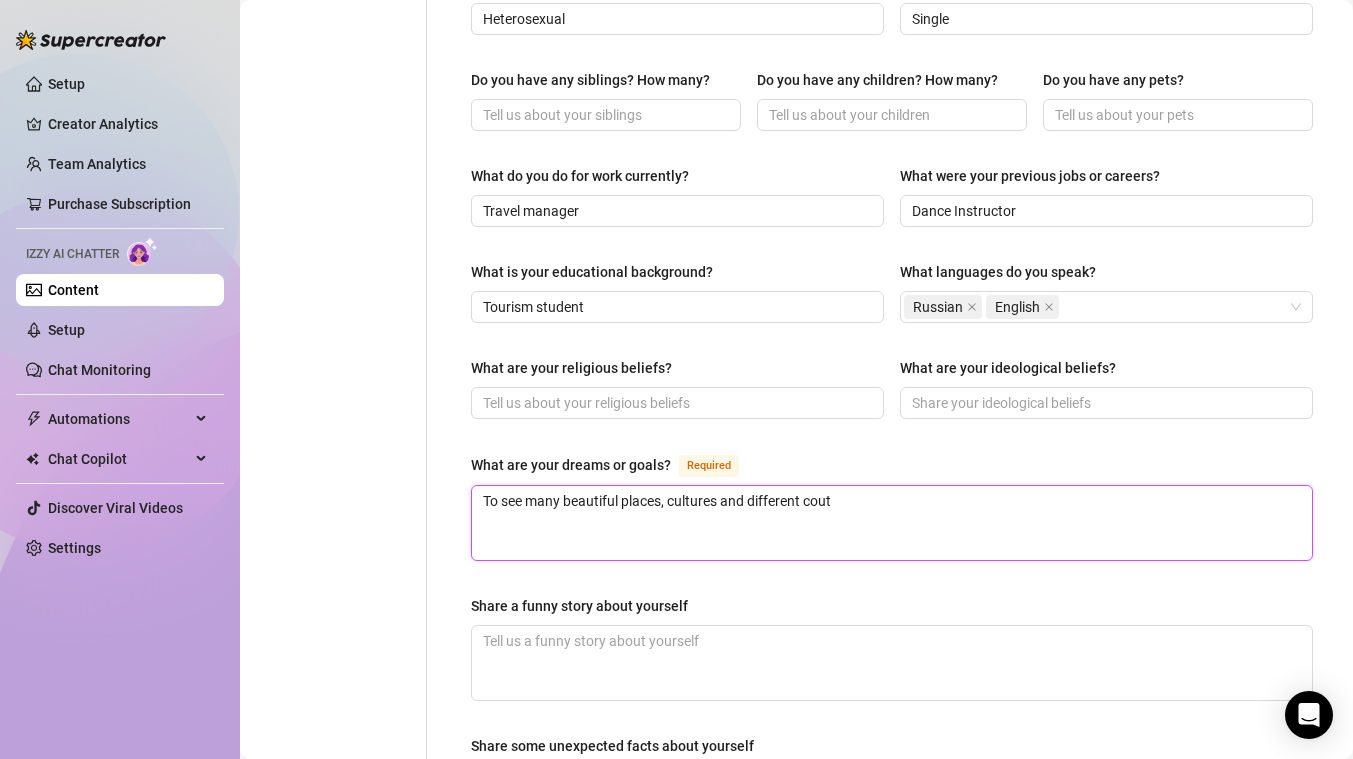 type on "To see many beautiful places, cultures and different cou" 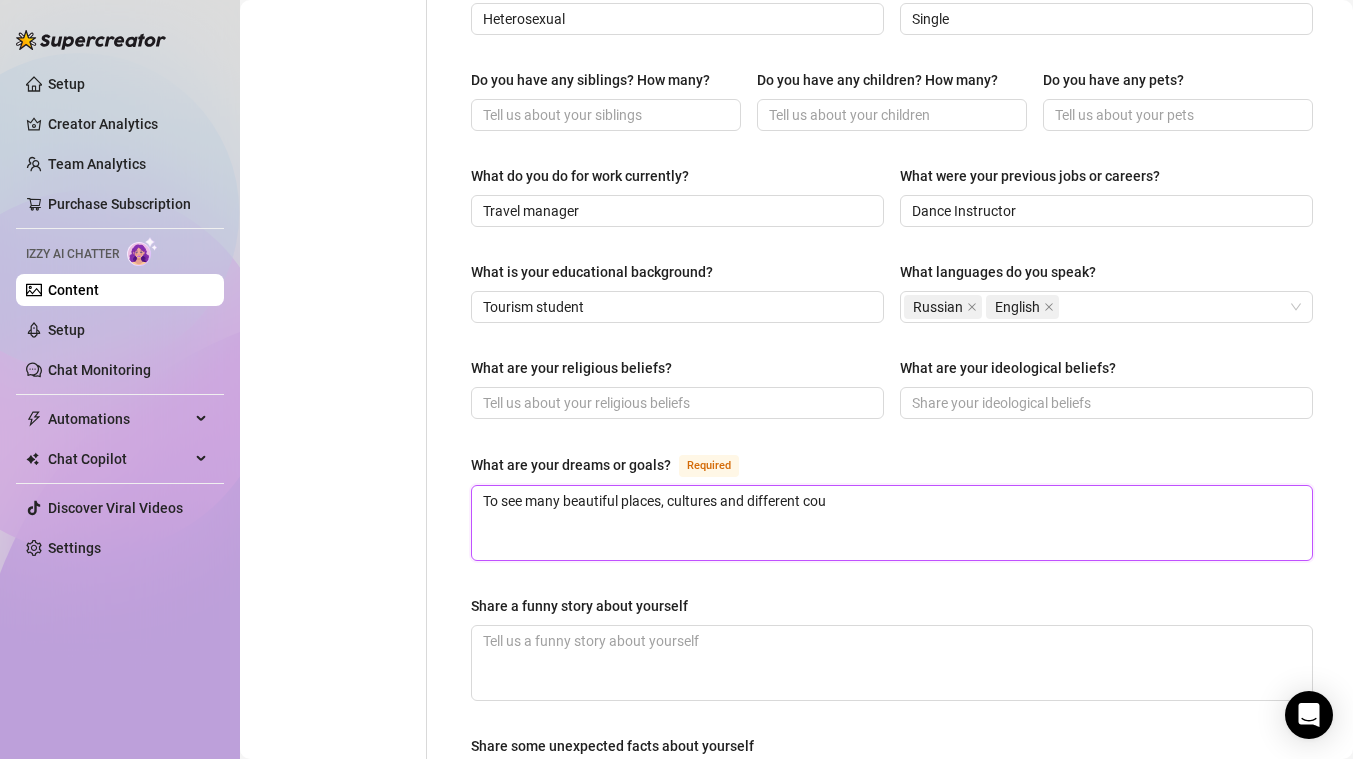 type on "To see many beautiful places, cultures and different coun" 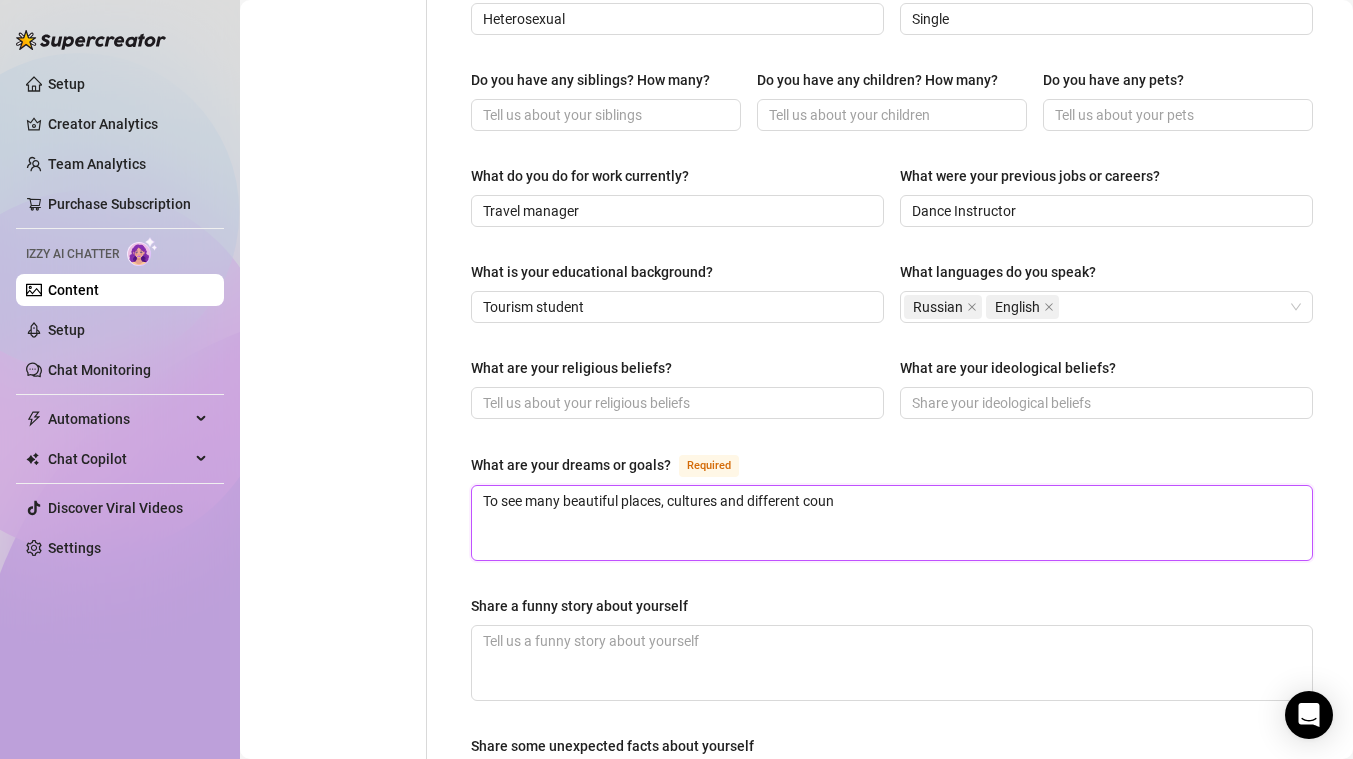 type on "To see many beautiful places, cultures and different count" 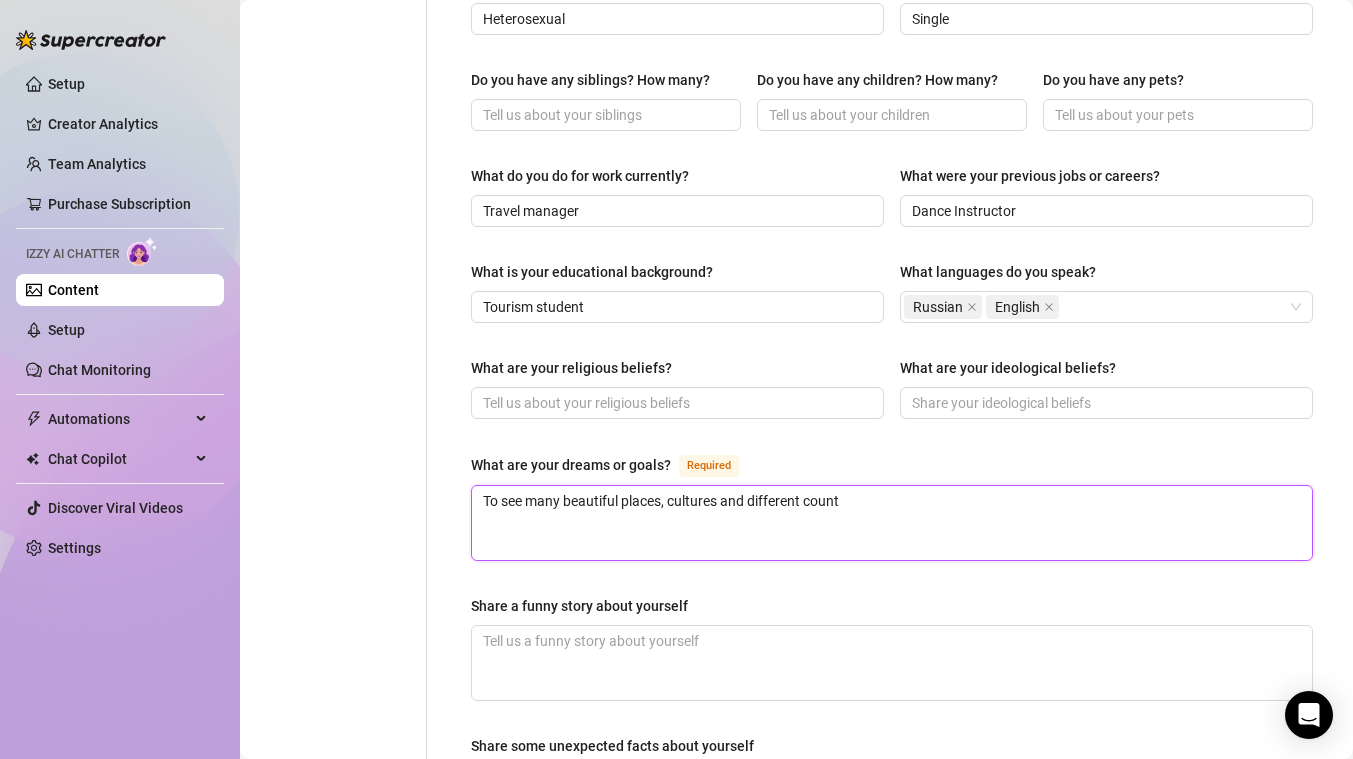 type on "To see many beautiful places, cultures and different countr" 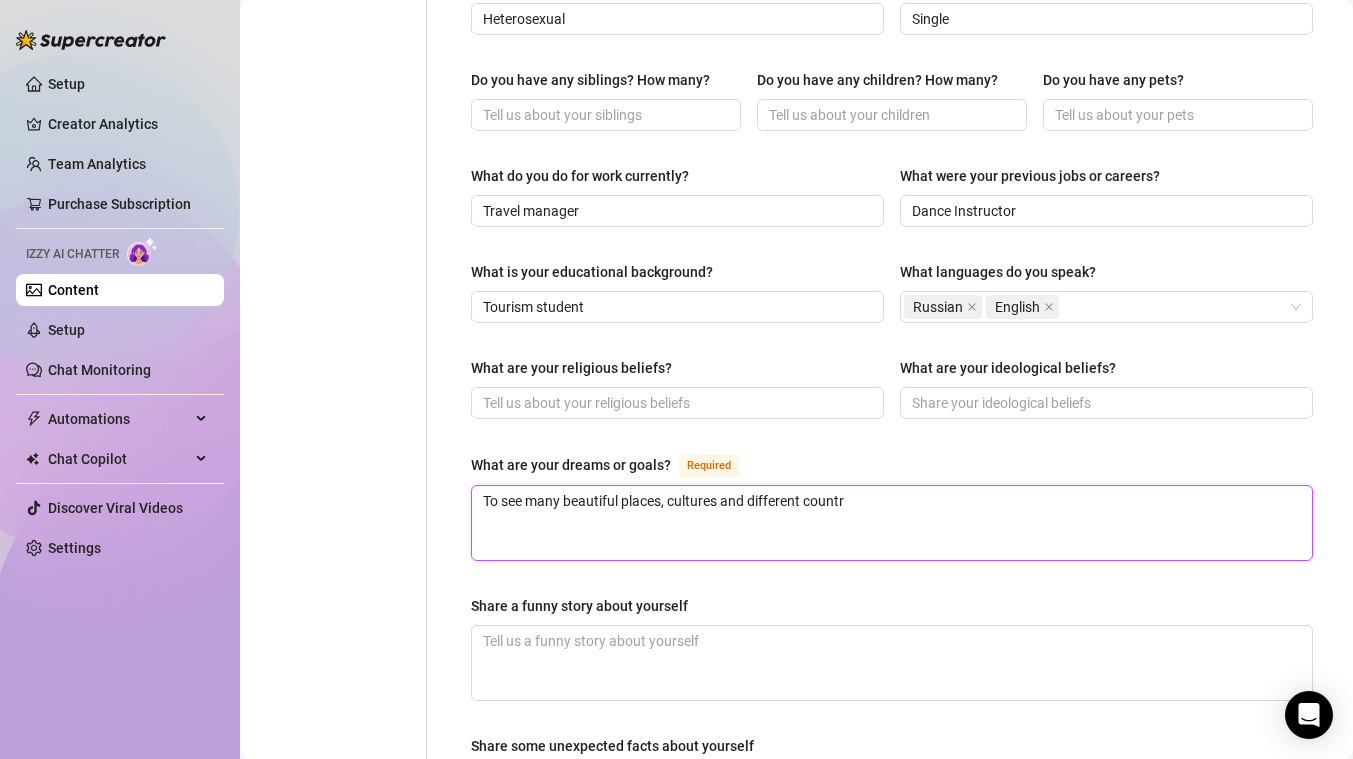 type on "To see many beautiful places, cultures and different countri" 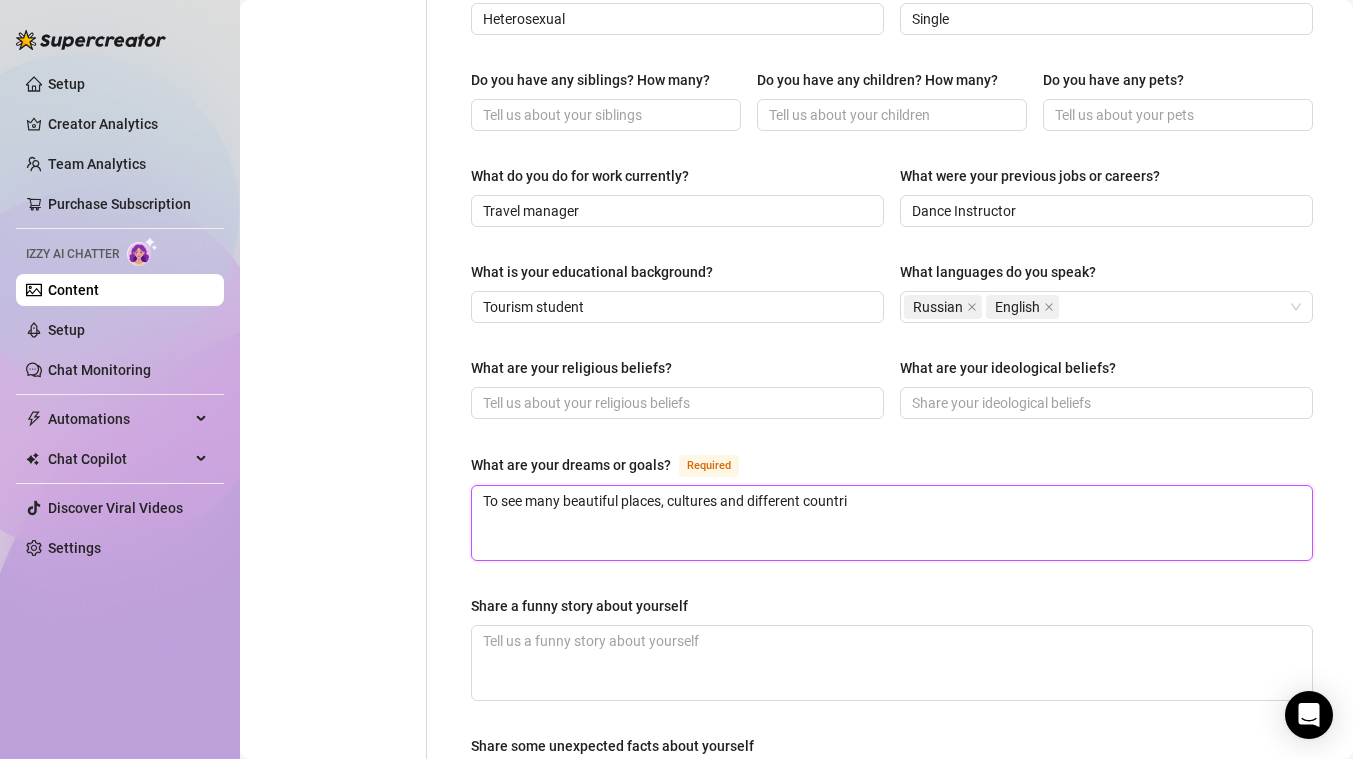 type on "To see many beautiful places, cultures and different countrie" 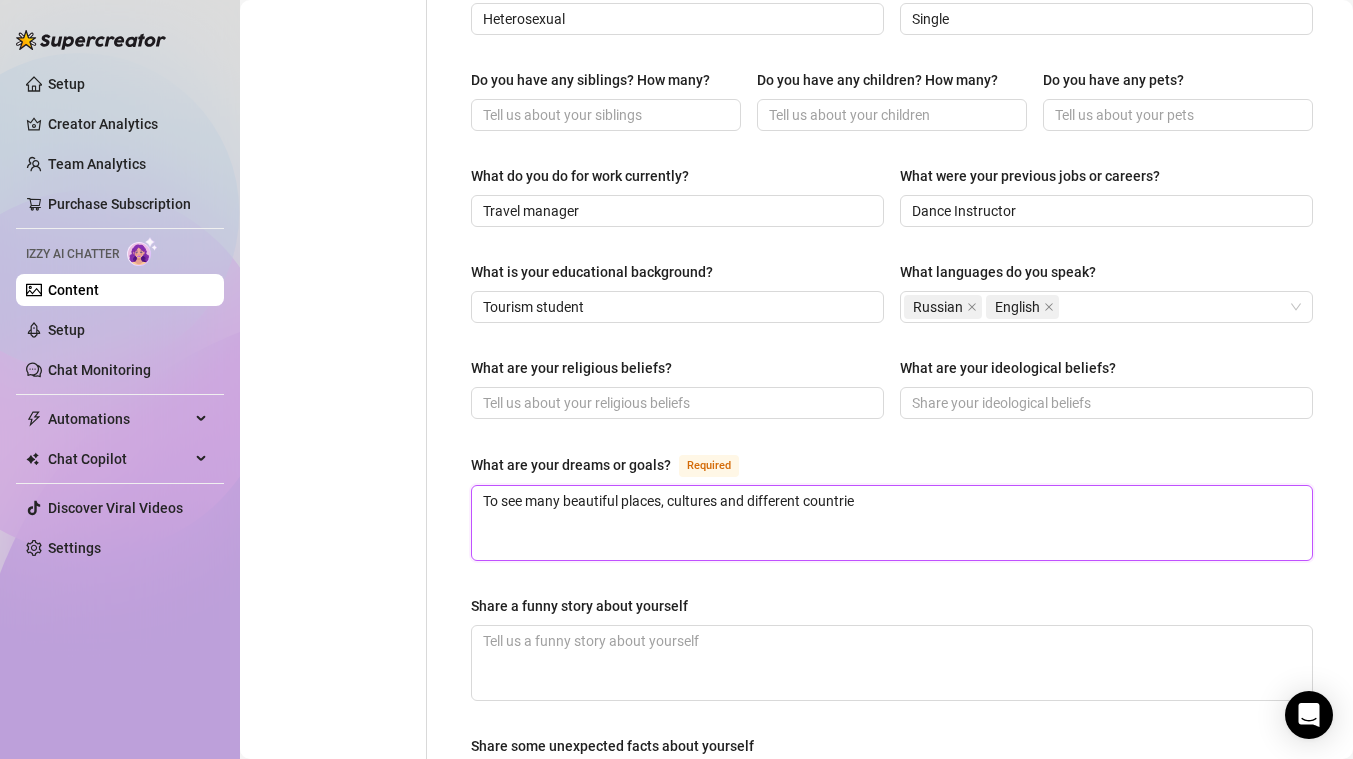 type on "To see many beautiful places, cultures and different countries" 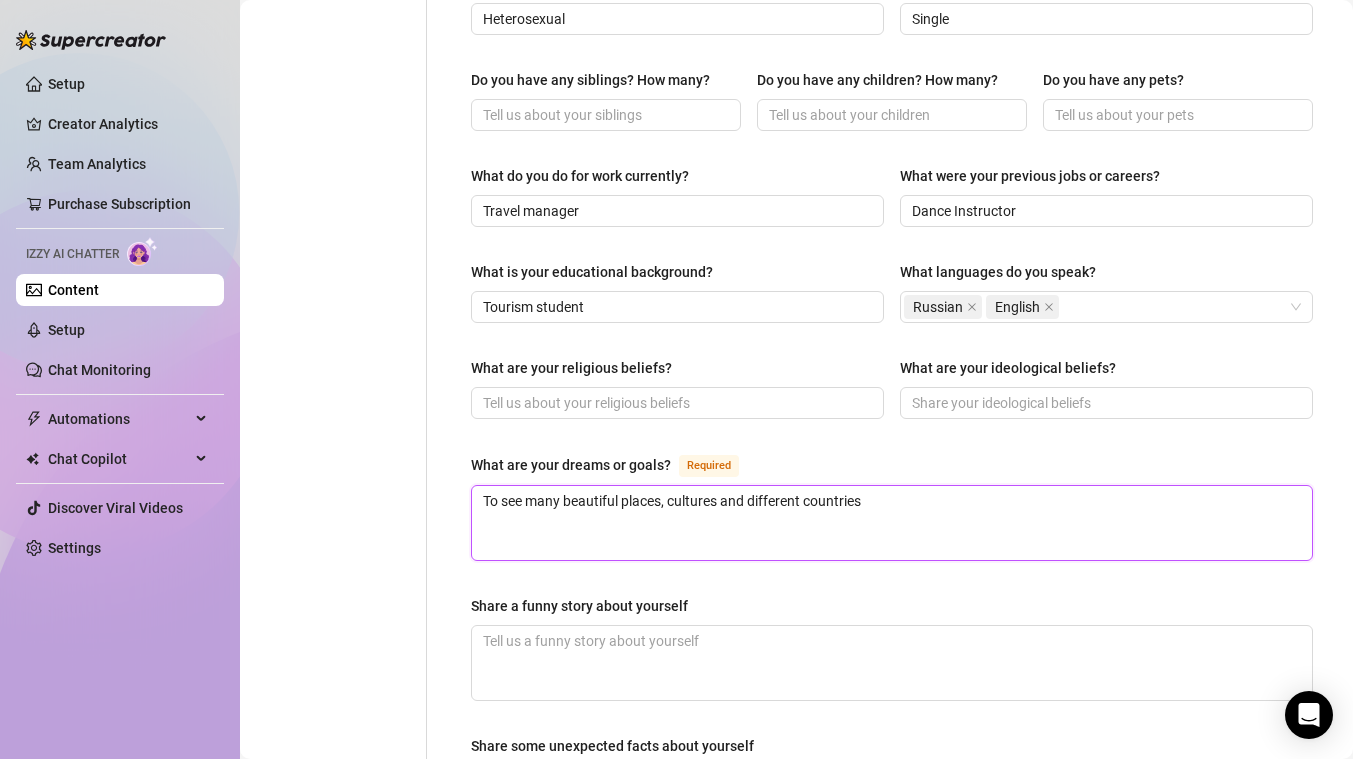 type 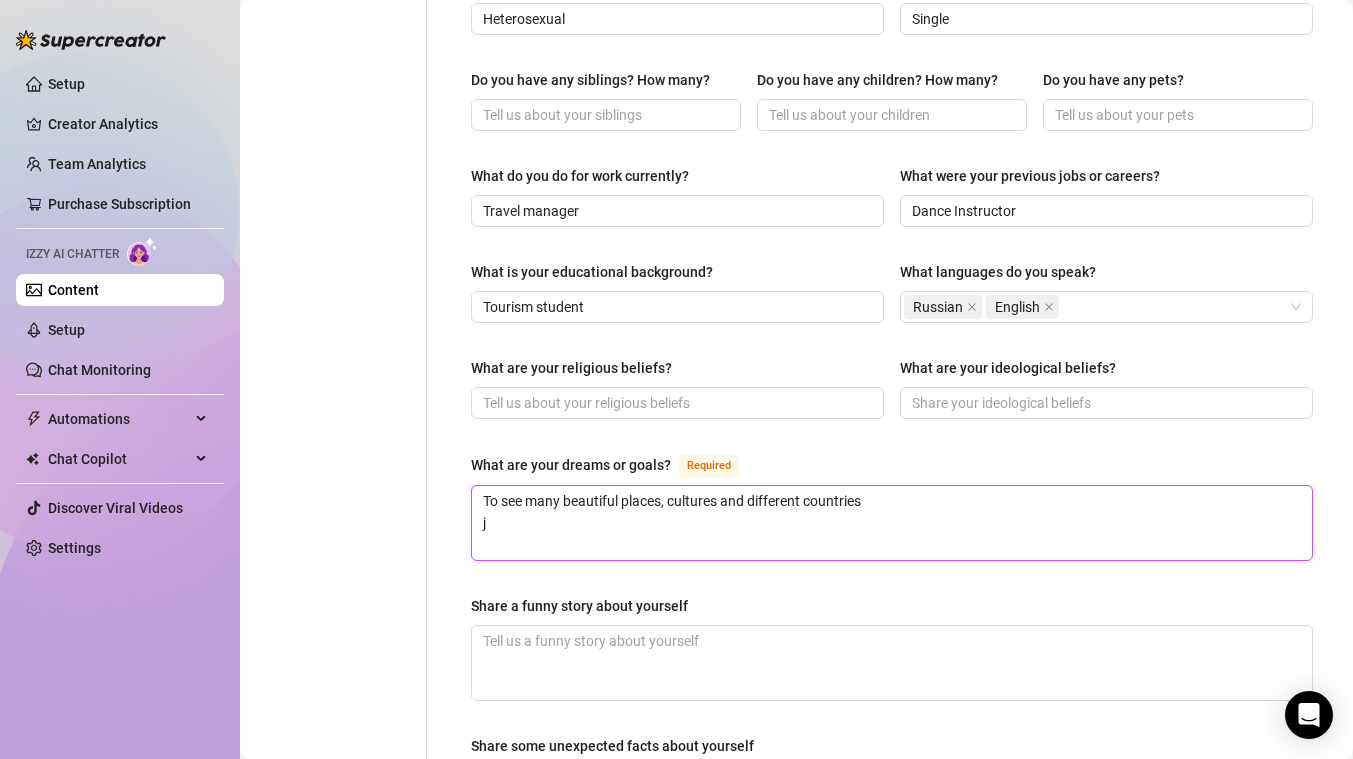 type on "To see many beautiful places, cultures and different countries
ju" 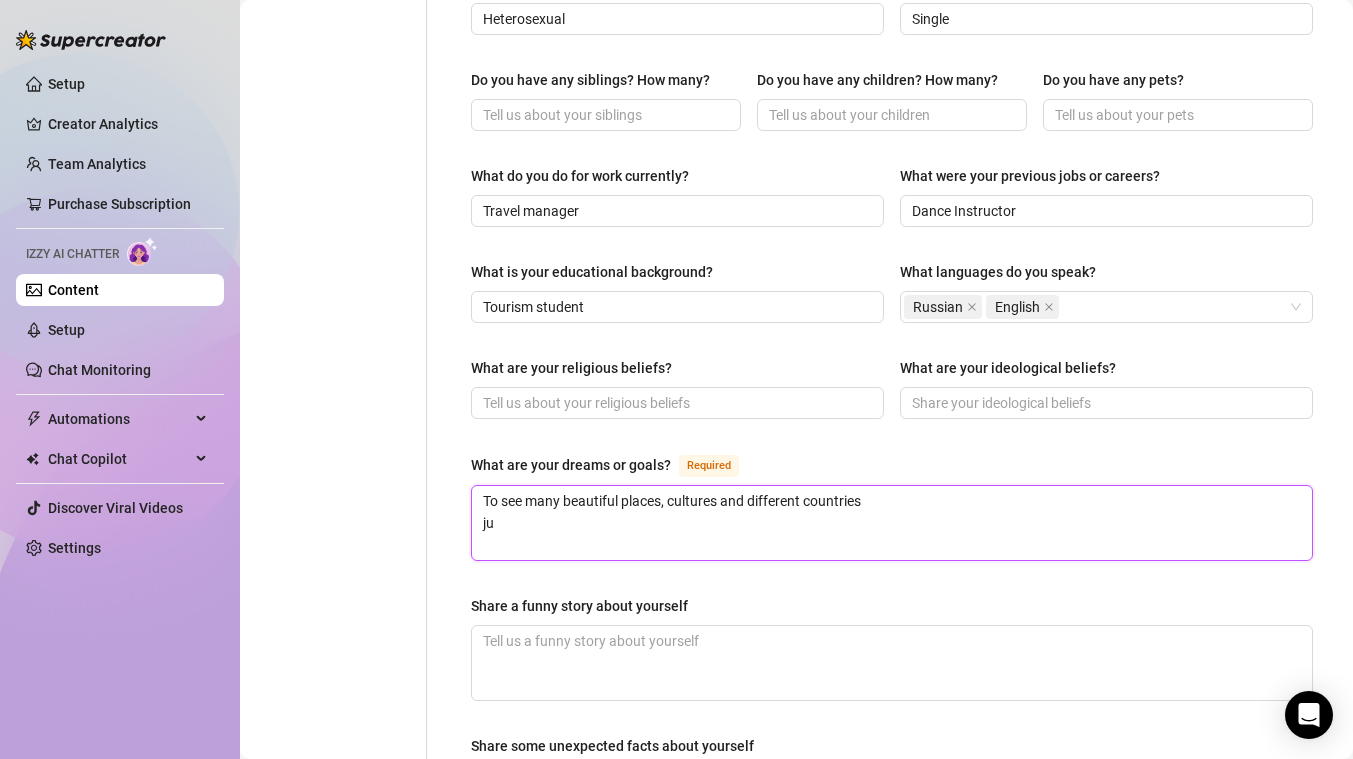 type on "To see many beautiful places, cultures and different countries
jus" 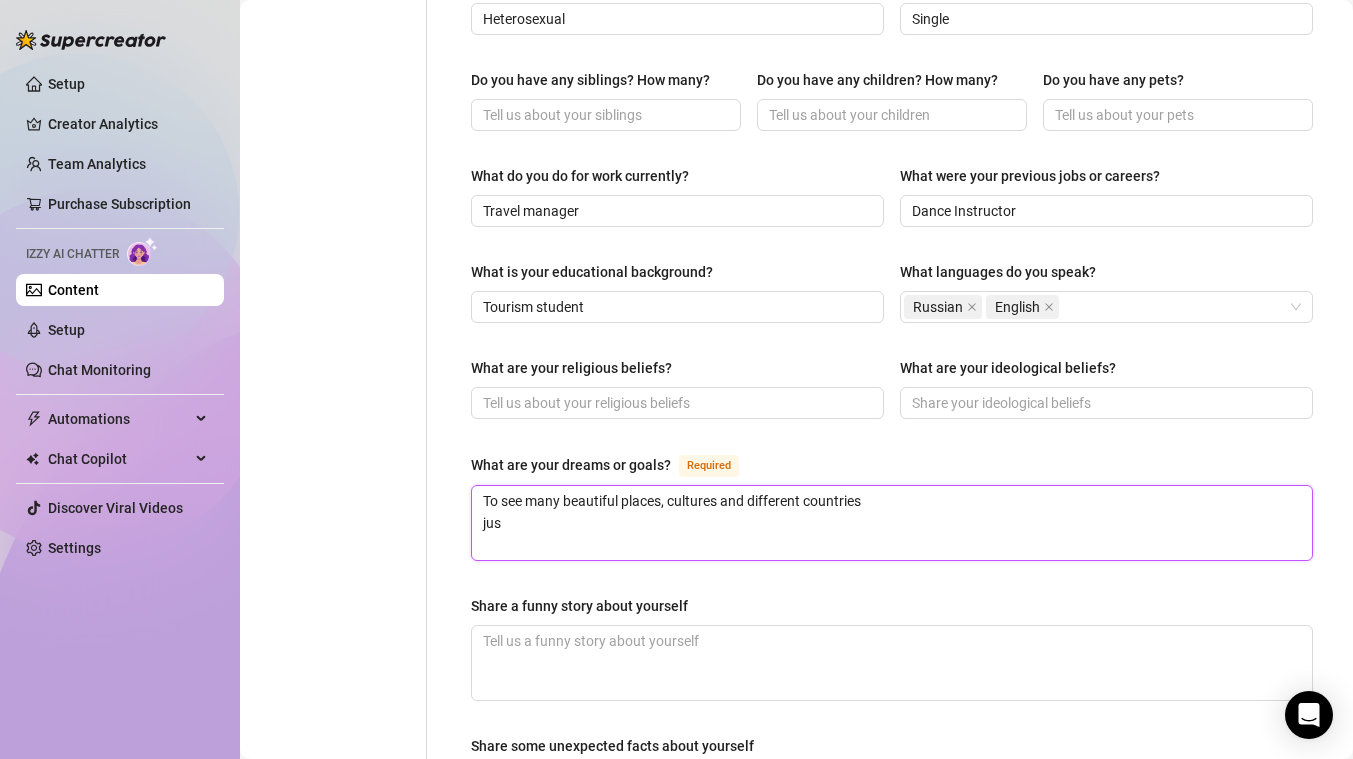 type on "To see many beautiful places, cultures and different countries
just" 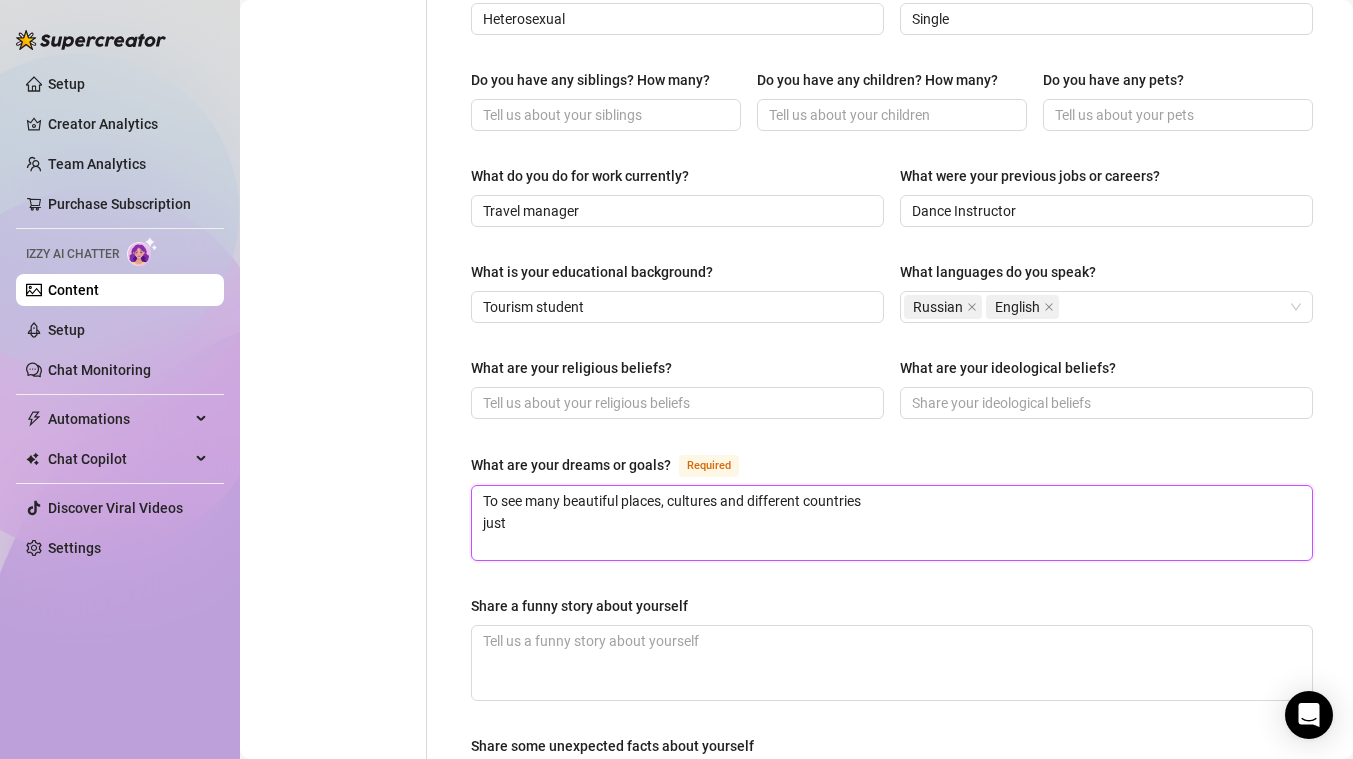 type 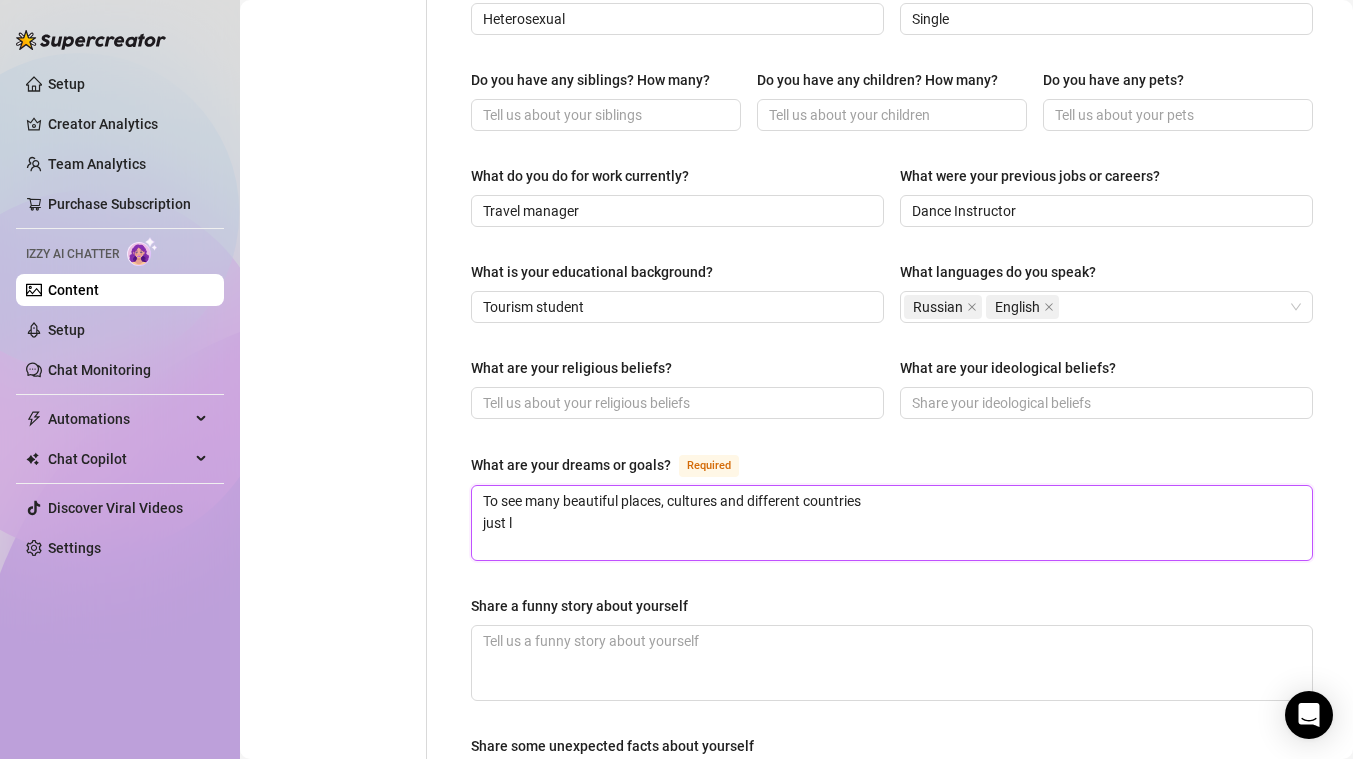 type on "To see many beautiful places, cultures and different countries
just li" 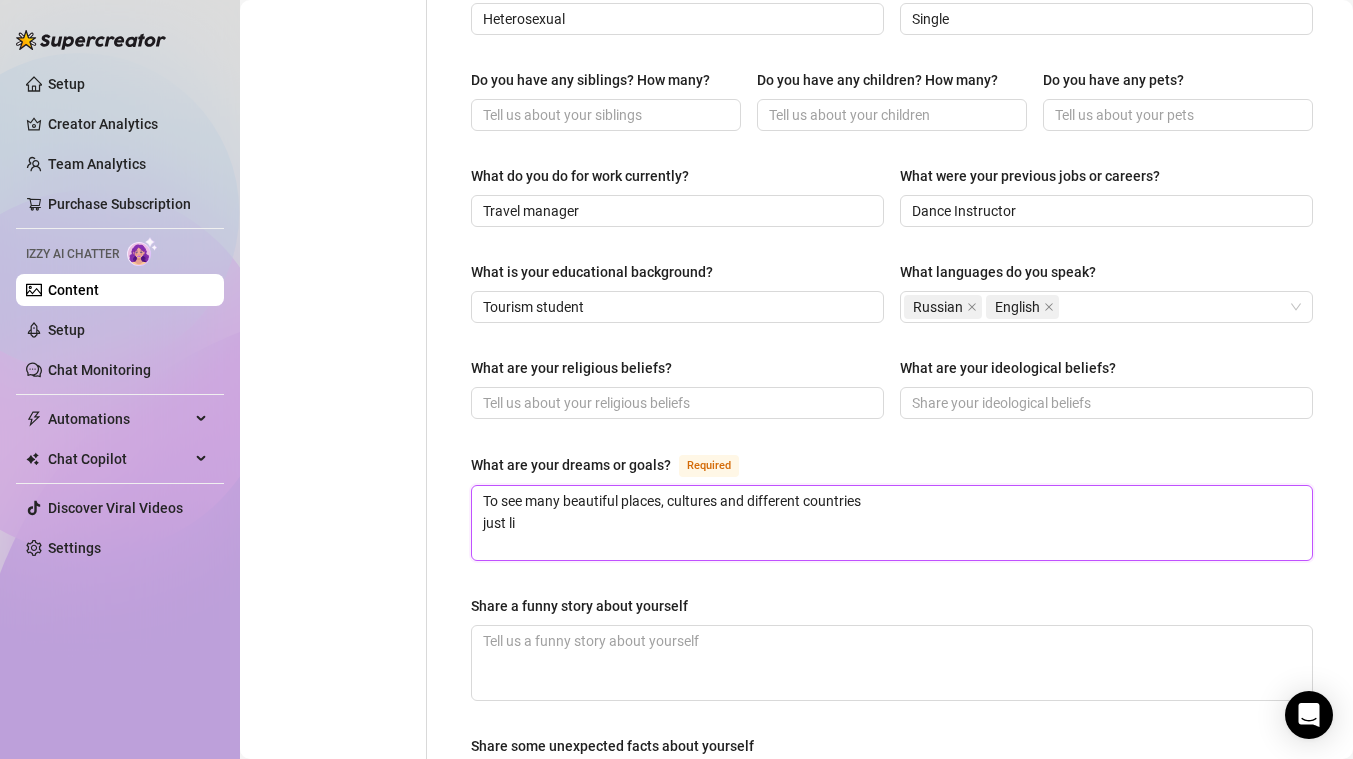 type on "To see many beautiful places, cultures and different countries
just liv" 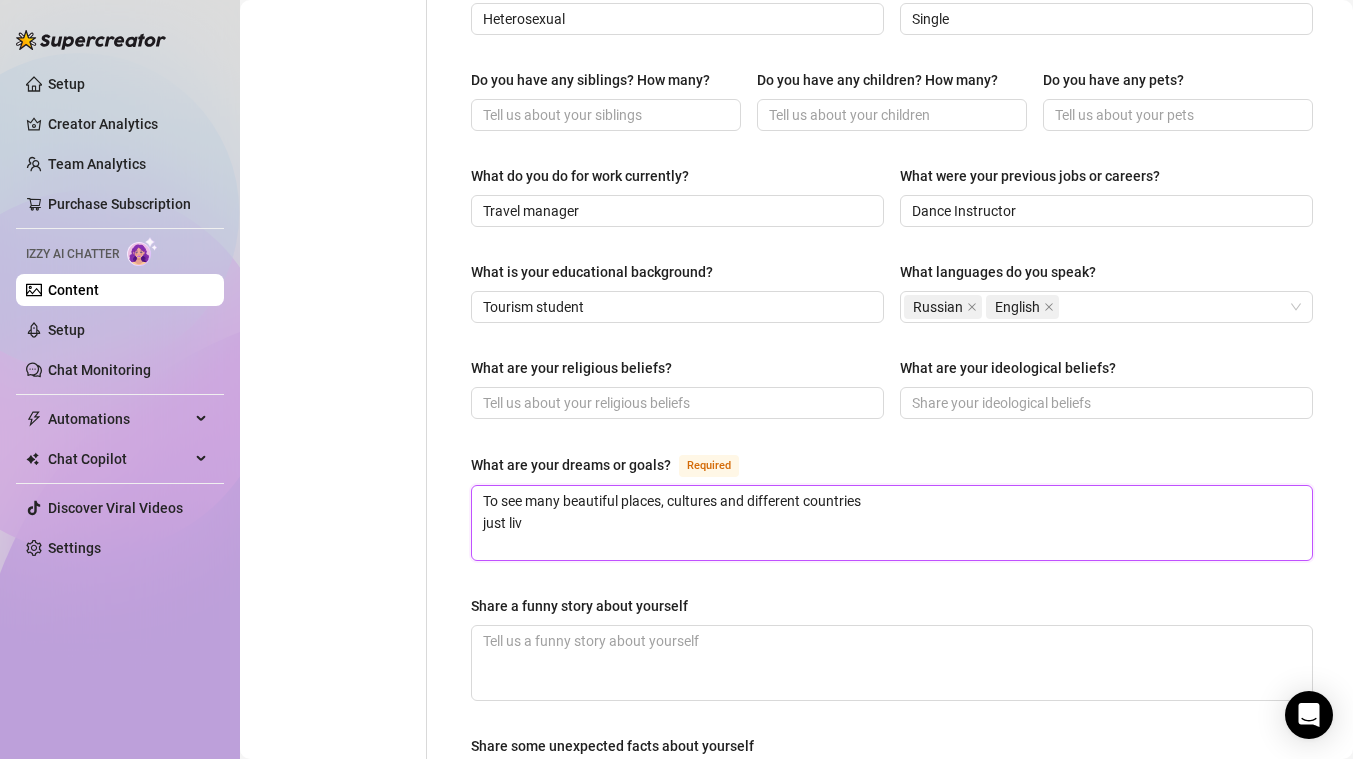 type on "To see many beautiful places, cultures and different countries
just live" 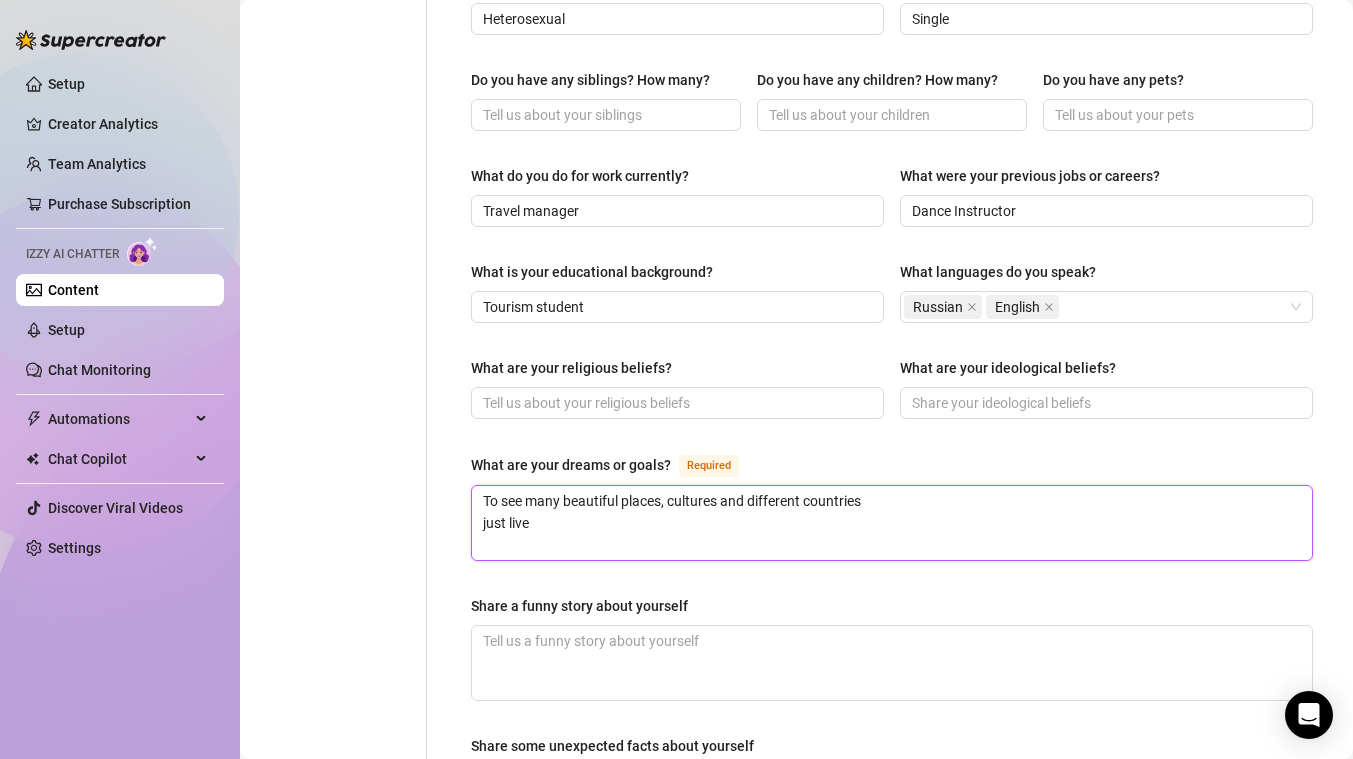 type on "To see many beautiful places, cultures and different countries
just live" 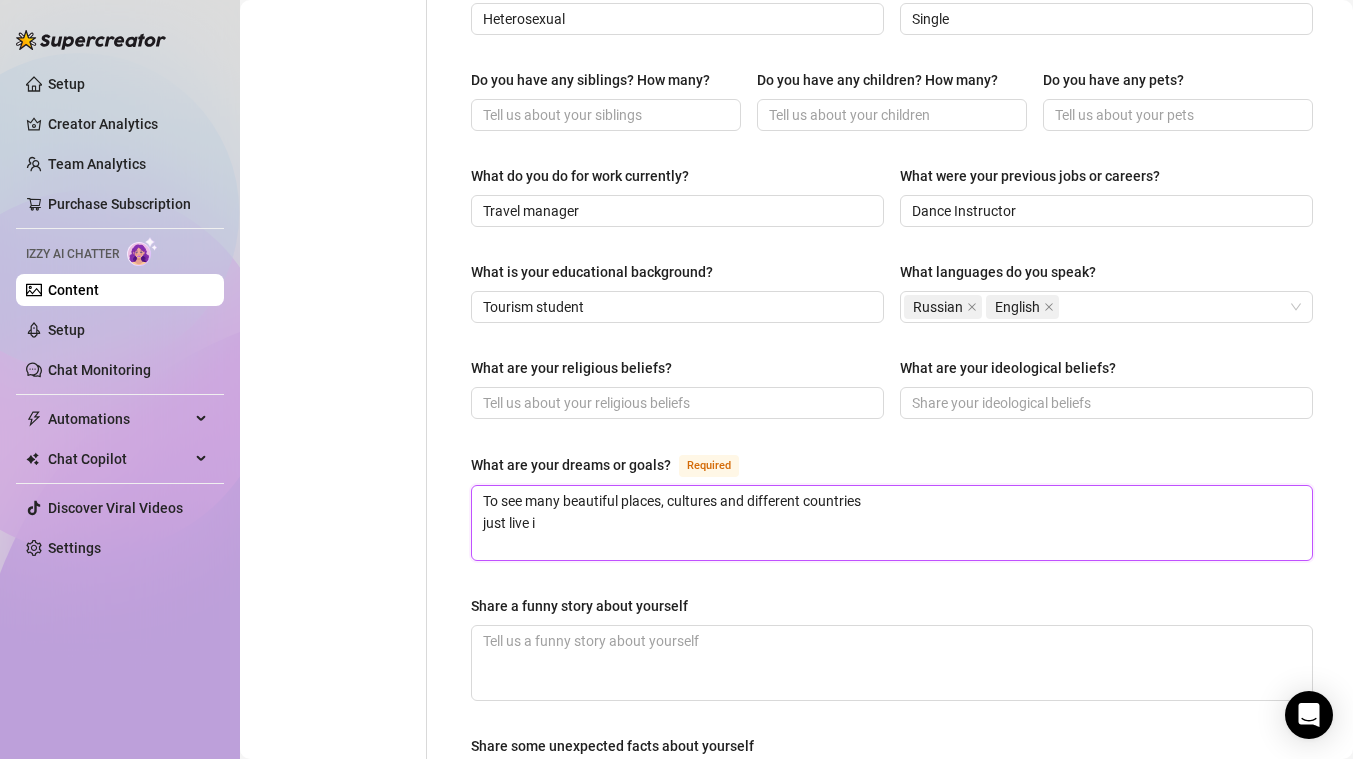 type 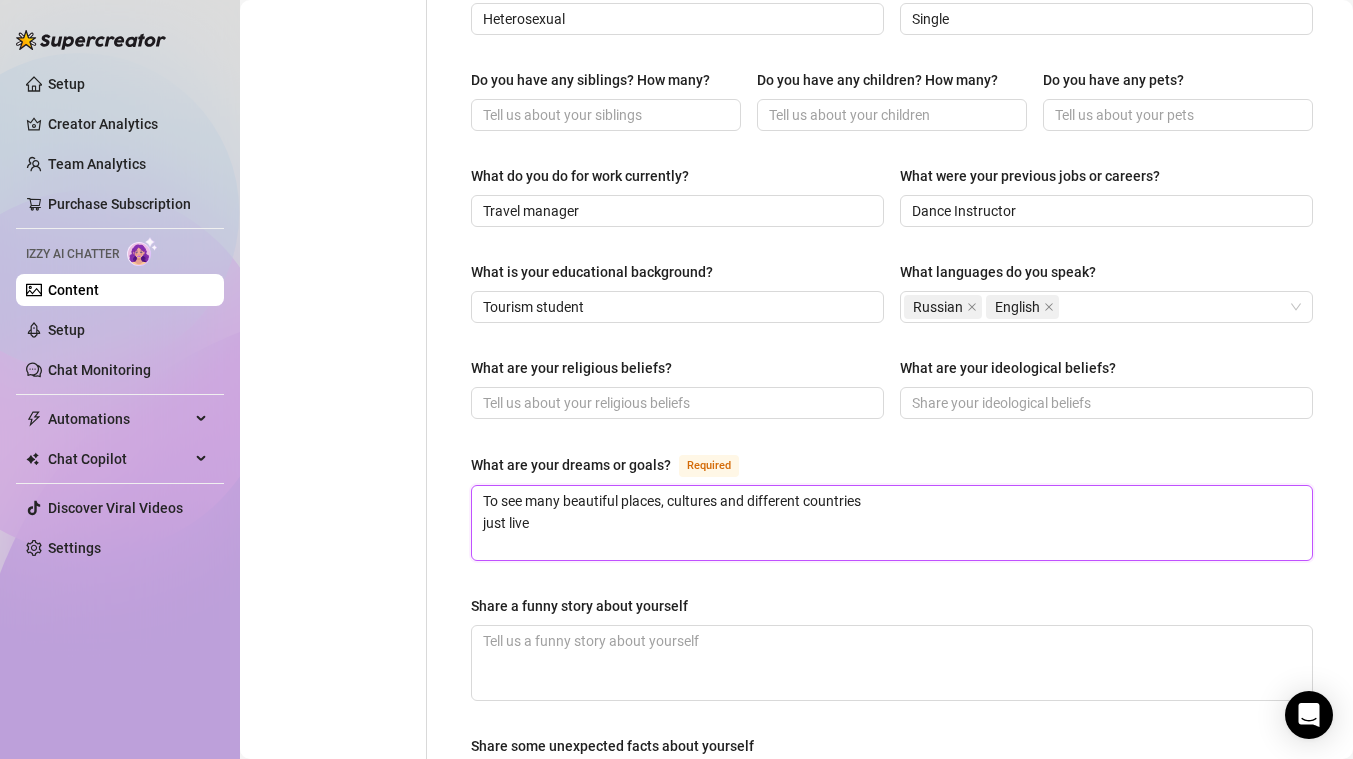 type on "To see many beautiful places, cultures and different countries
just live a" 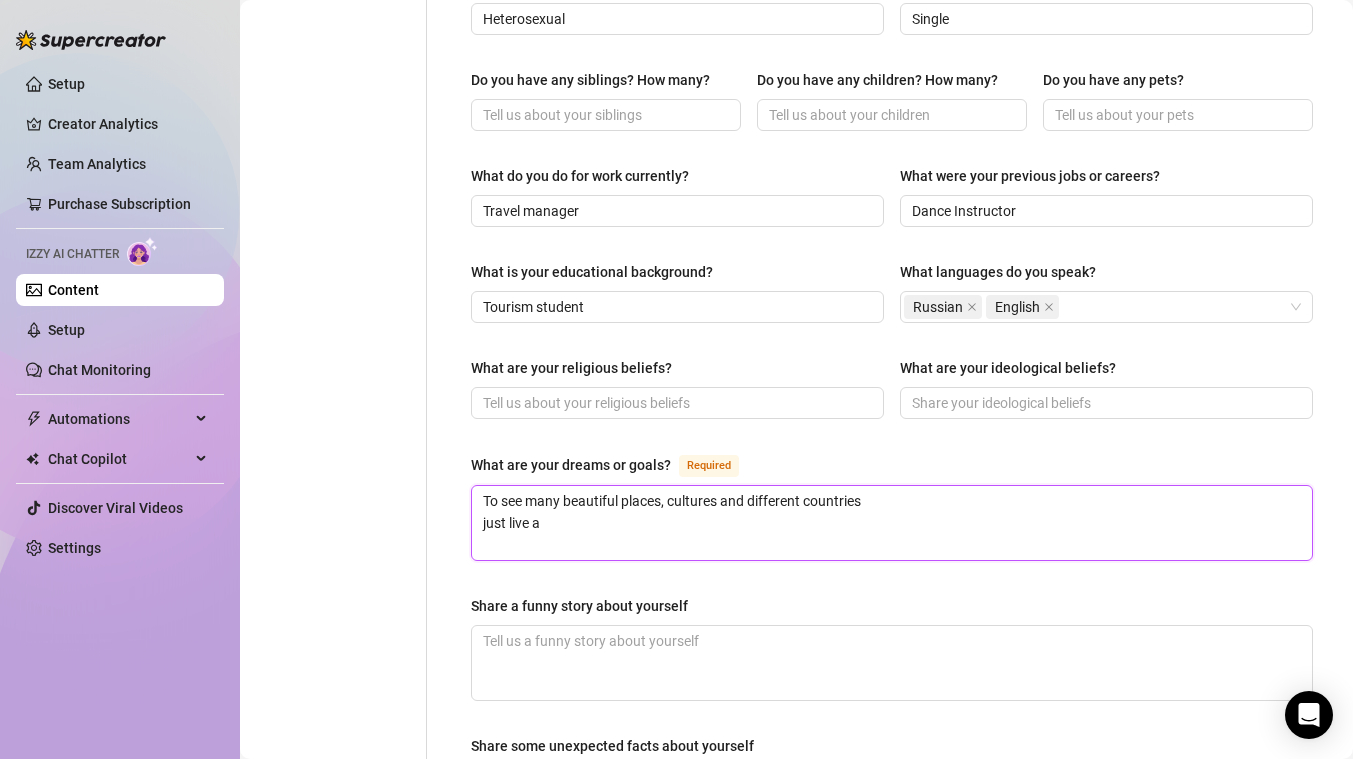 type on "To see many beautiful places, cultures and different countries
just live an" 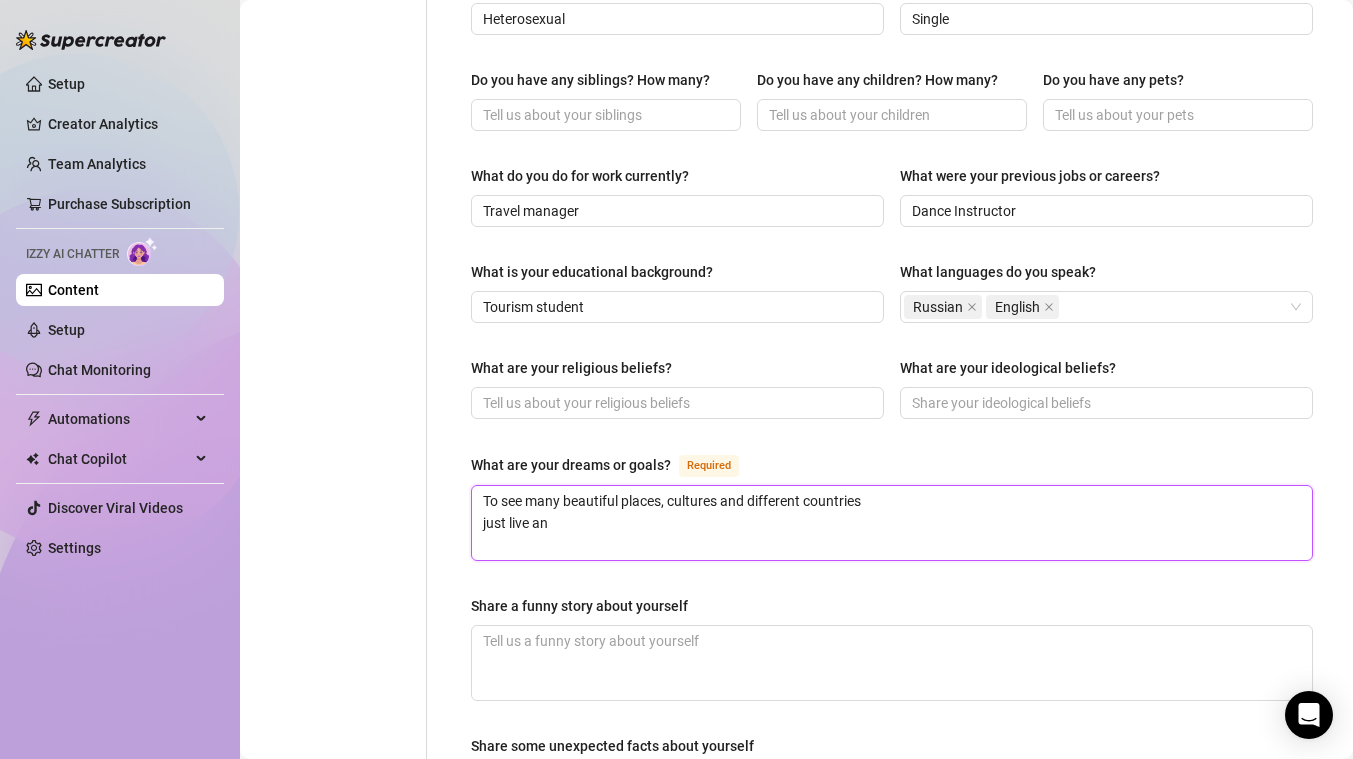 type on "To see many beautiful places, cultures and different countries
just live an" 